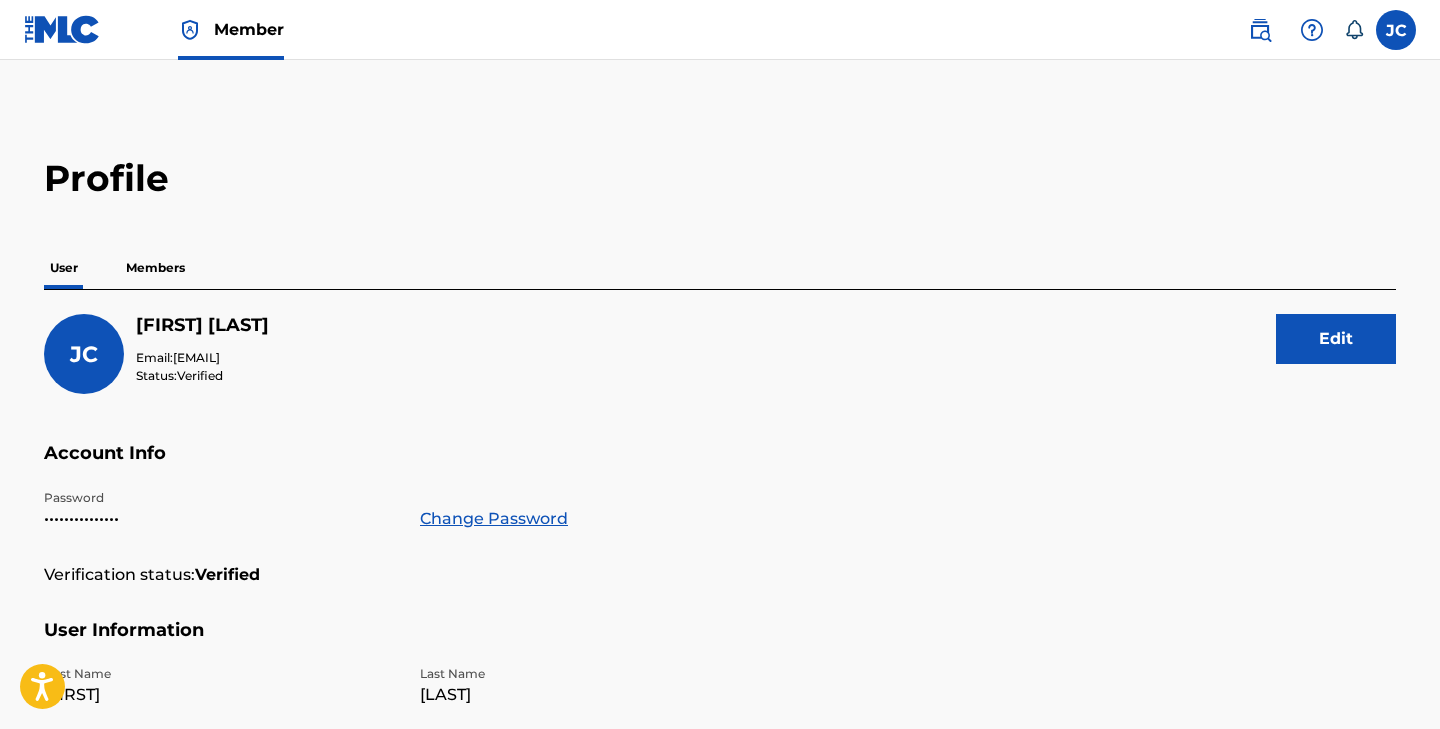 scroll, scrollTop: 0, scrollLeft: 0, axis: both 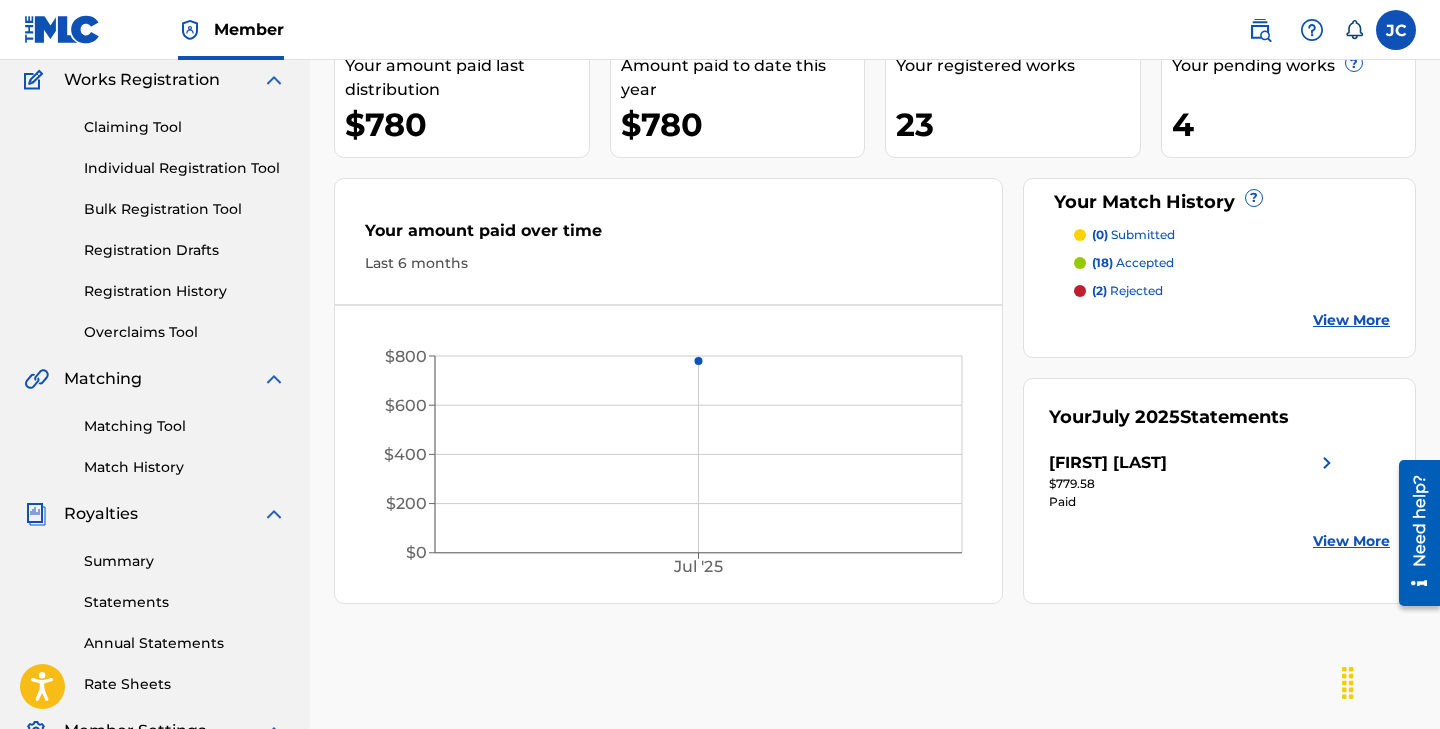 click on "Match History" at bounding box center [185, 467] 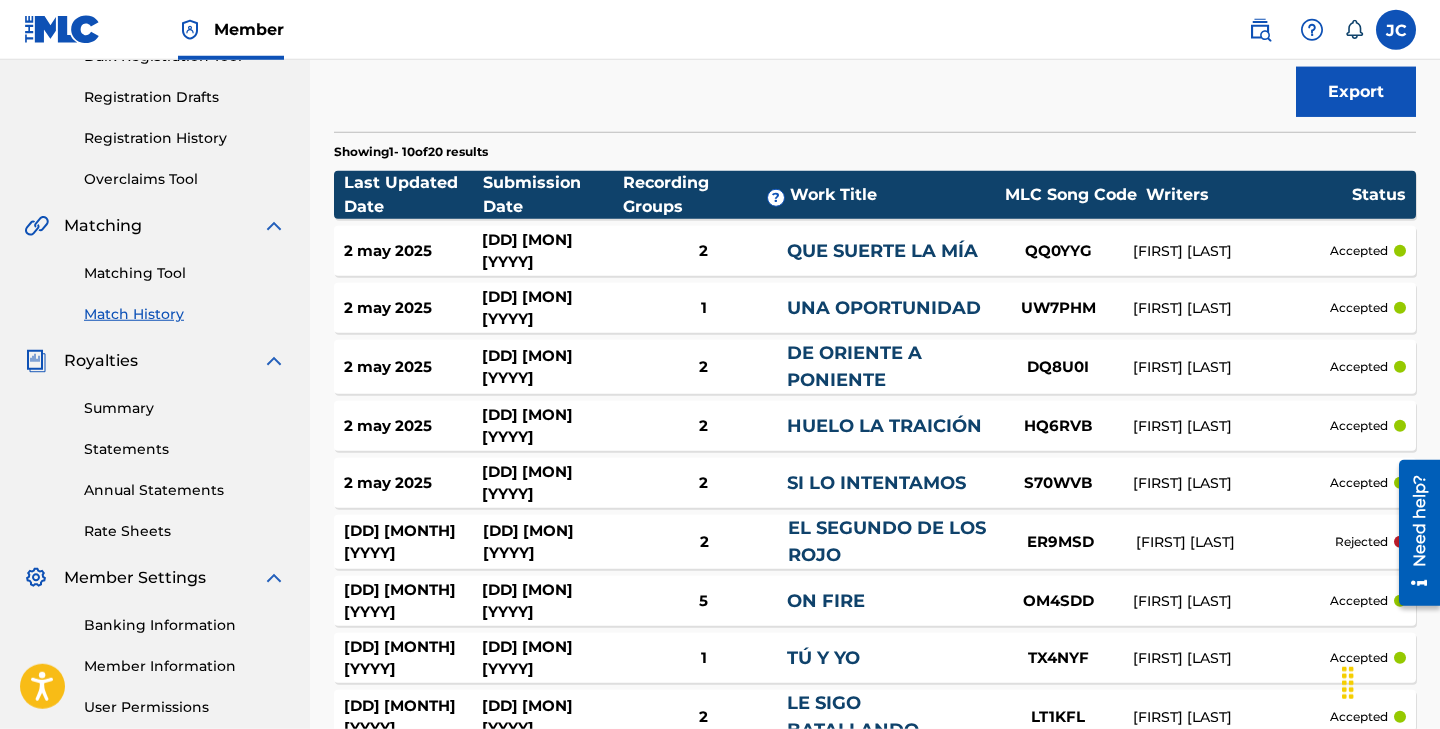 scroll, scrollTop: 0, scrollLeft: 0, axis: both 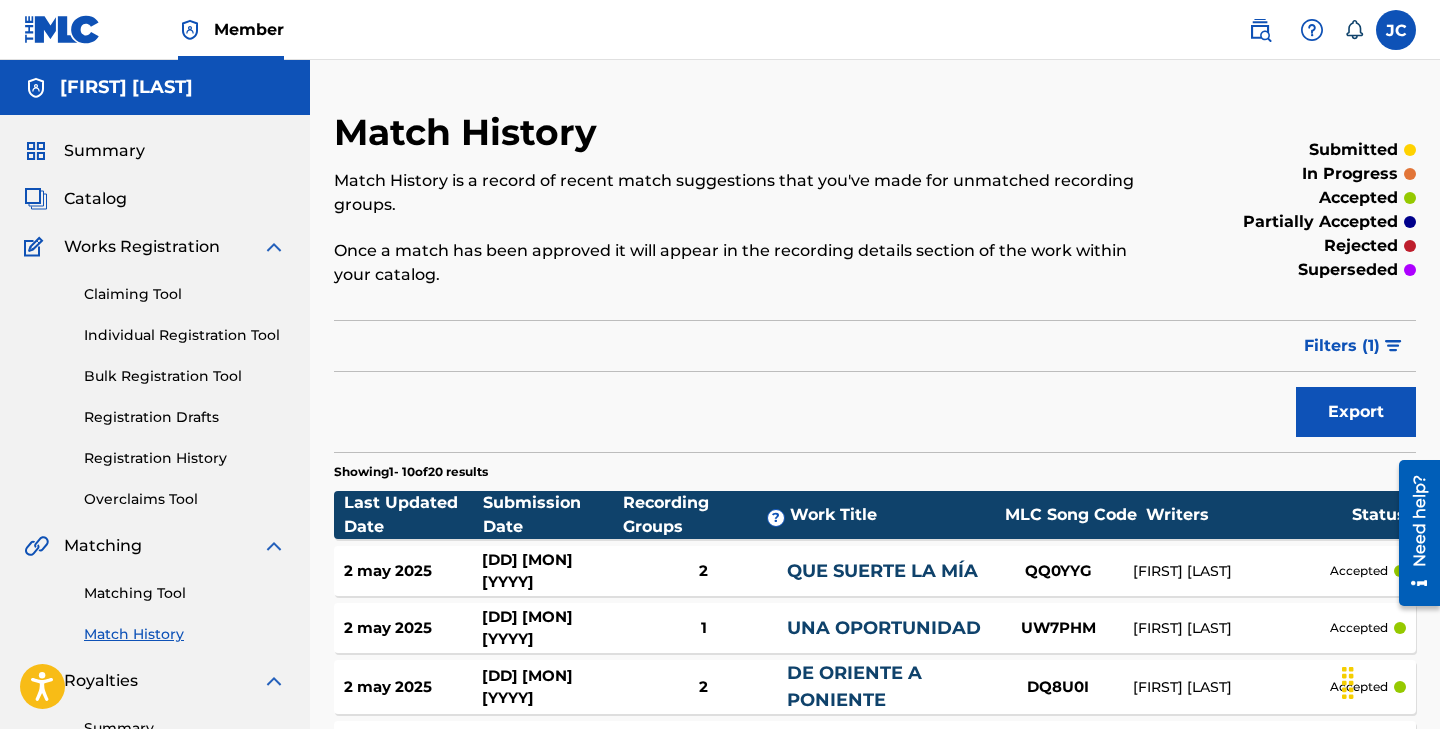 click on "Individual Registration Tool" at bounding box center (185, 335) 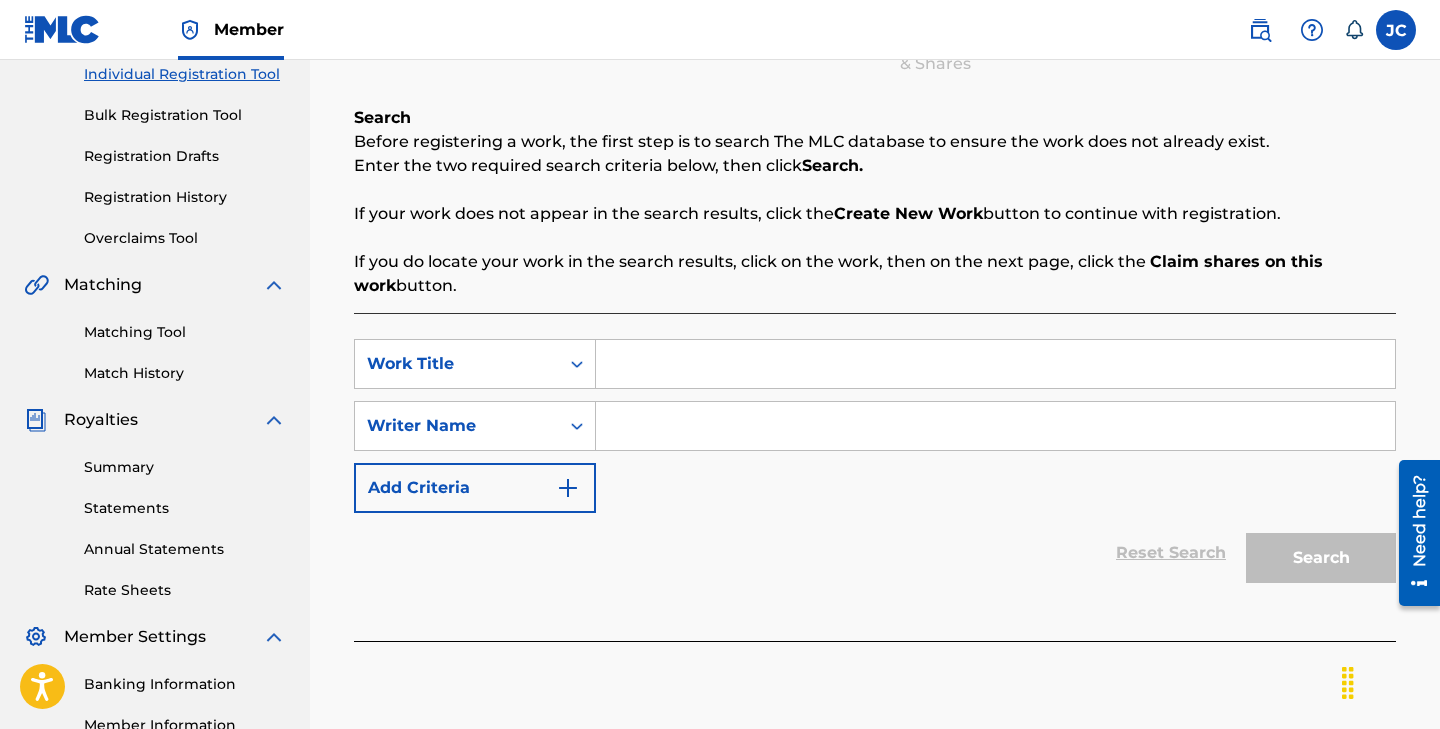 scroll, scrollTop: 250, scrollLeft: 0, axis: vertical 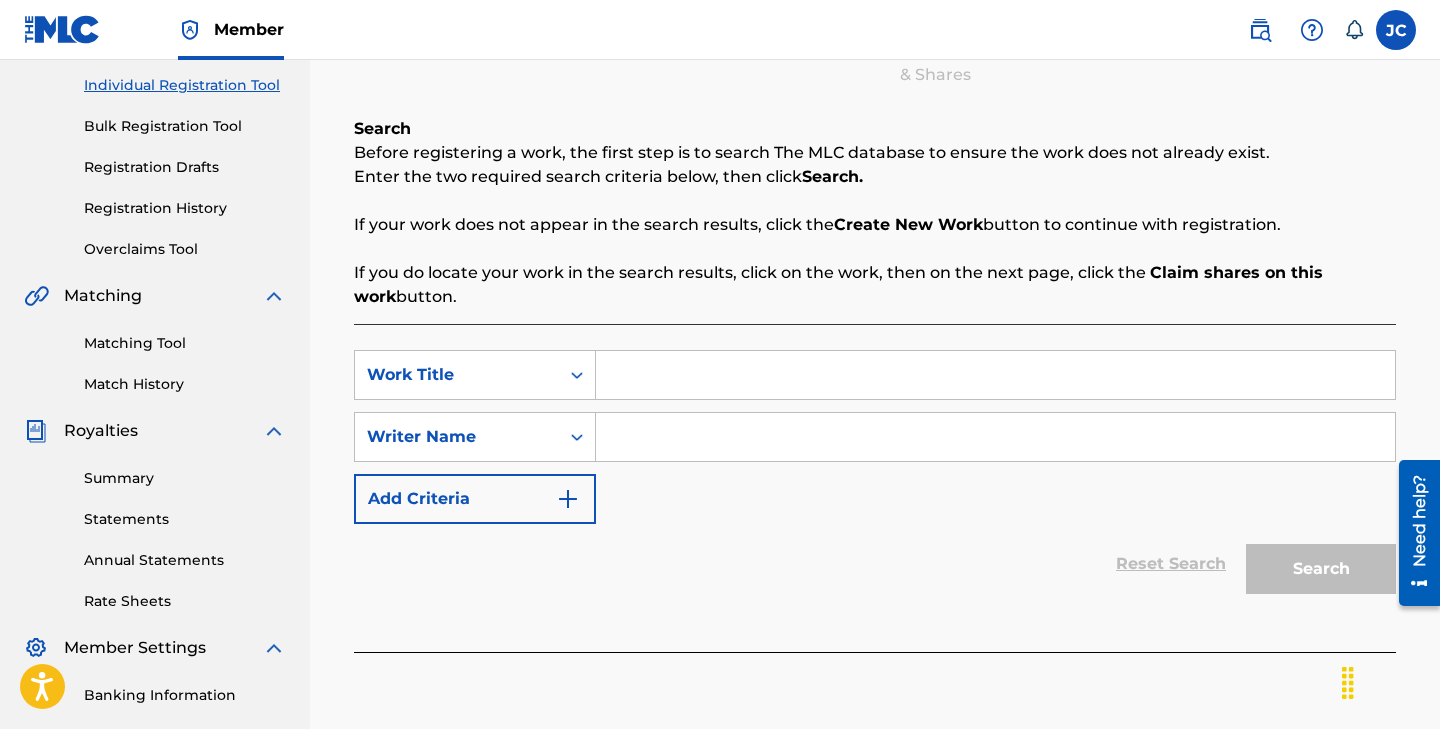 click at bounding box center (995, 375) 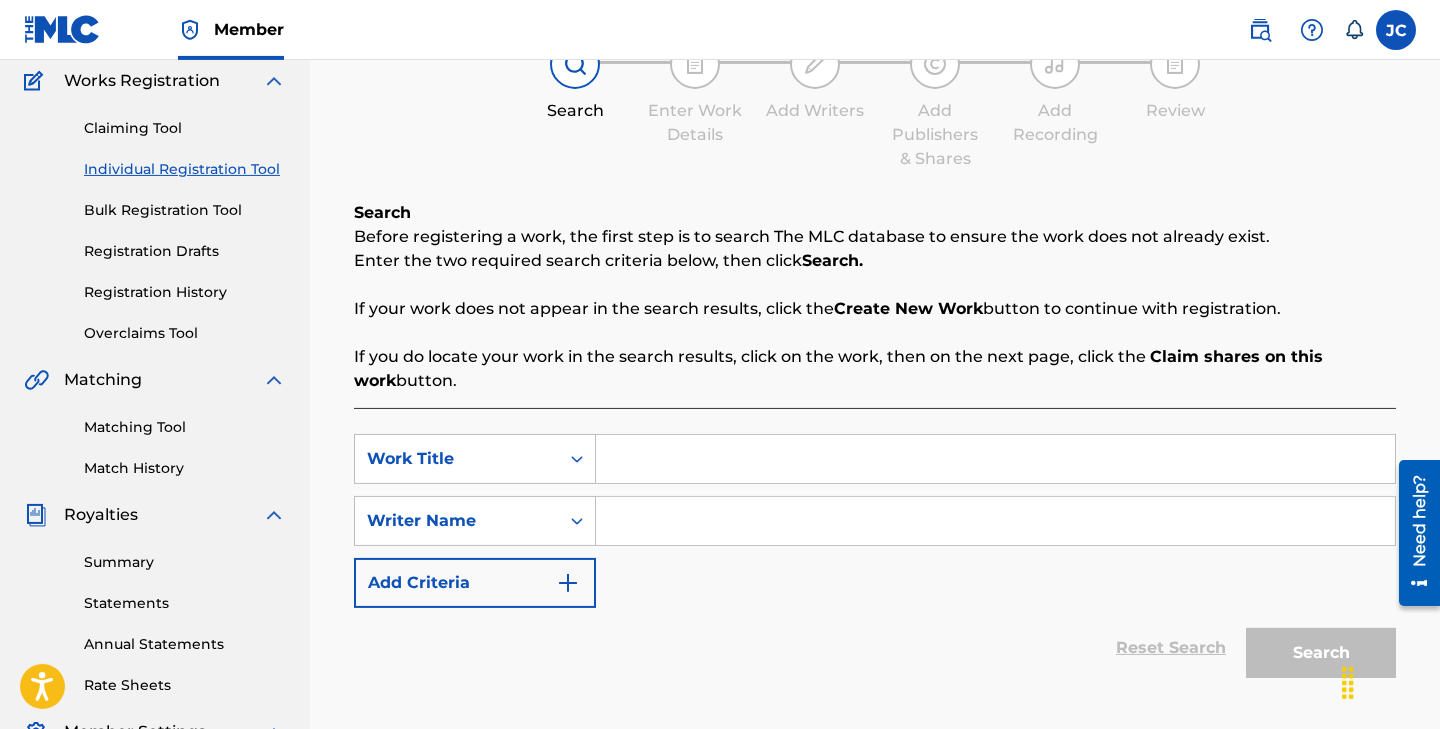 scroll, scrollTop: 174, scrollLeft: 0, axis: vertical 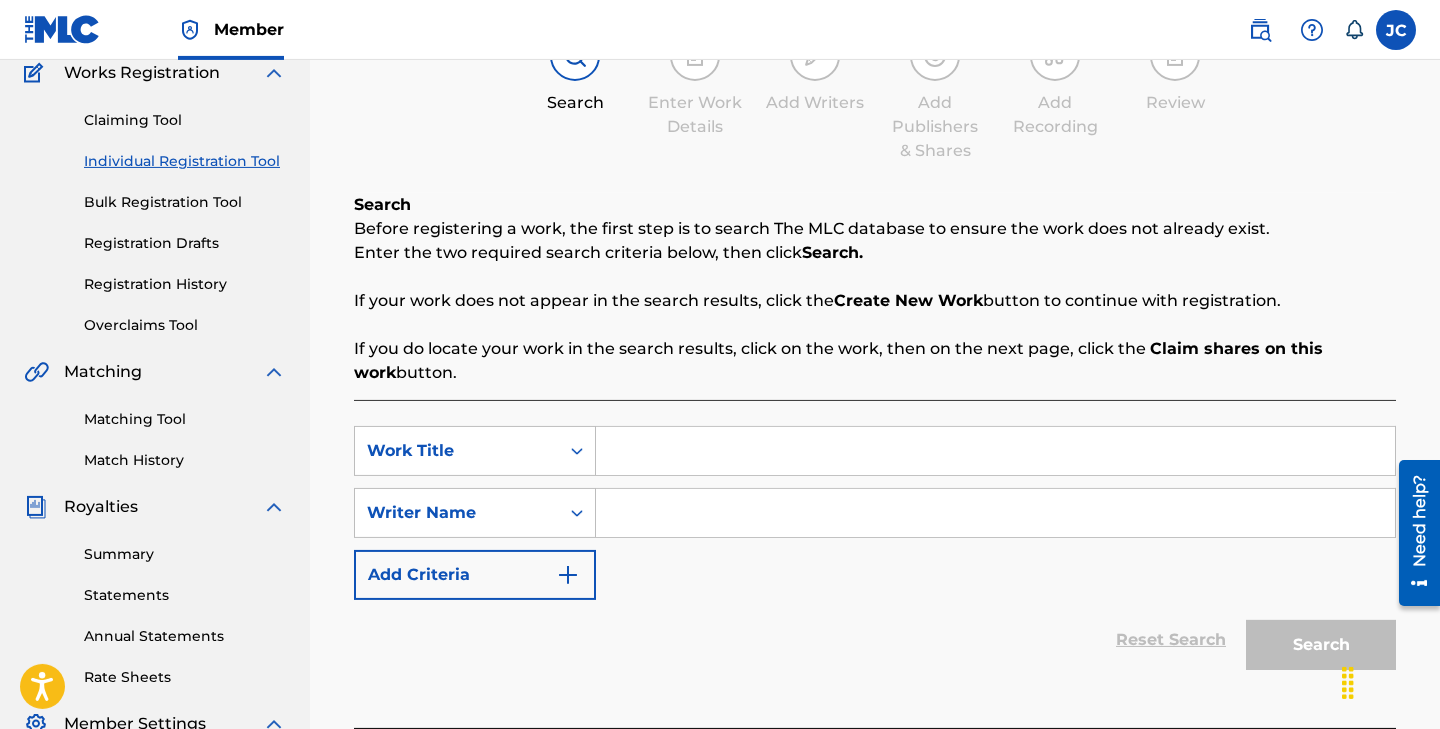 click on "Match History" at bounding box center (185, 460) 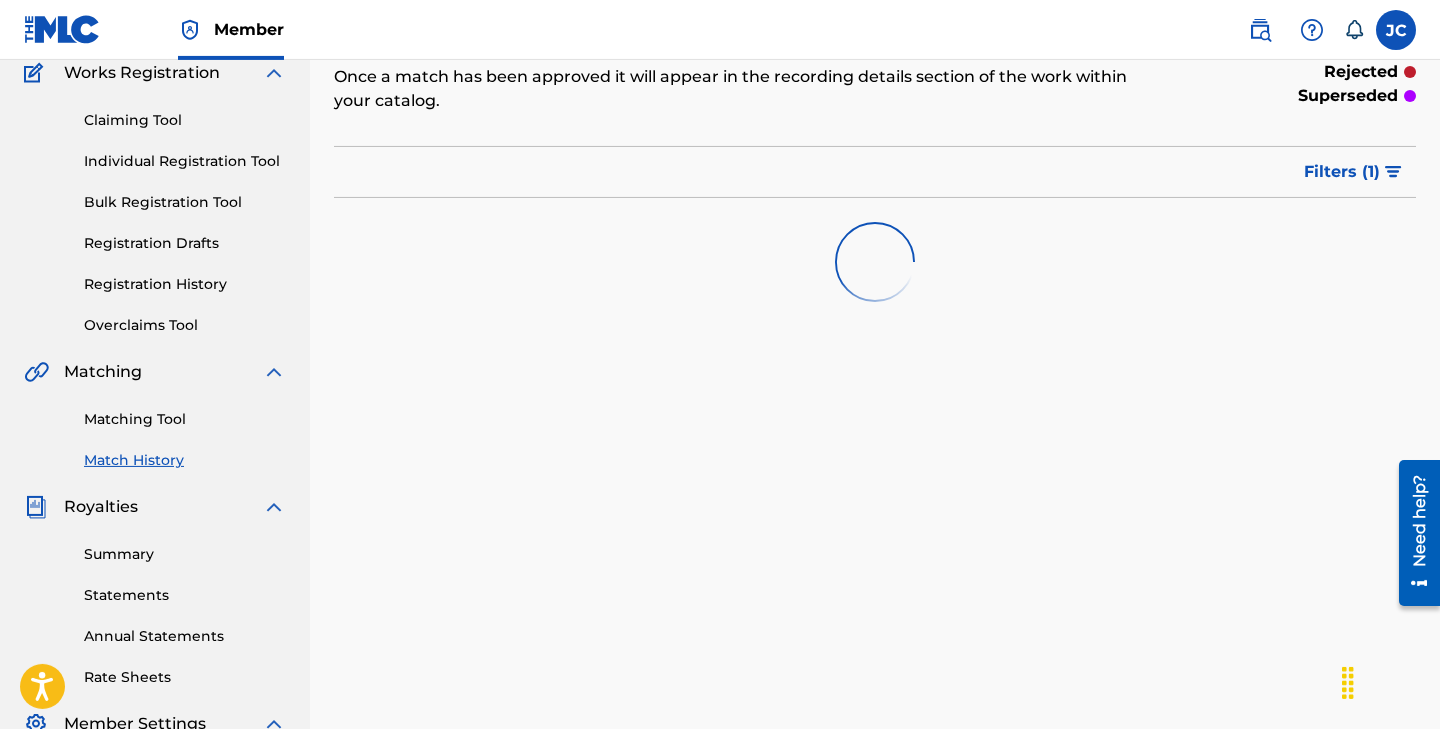 scroll, scrollTop: 0, scrollLeft: 0, axis: both 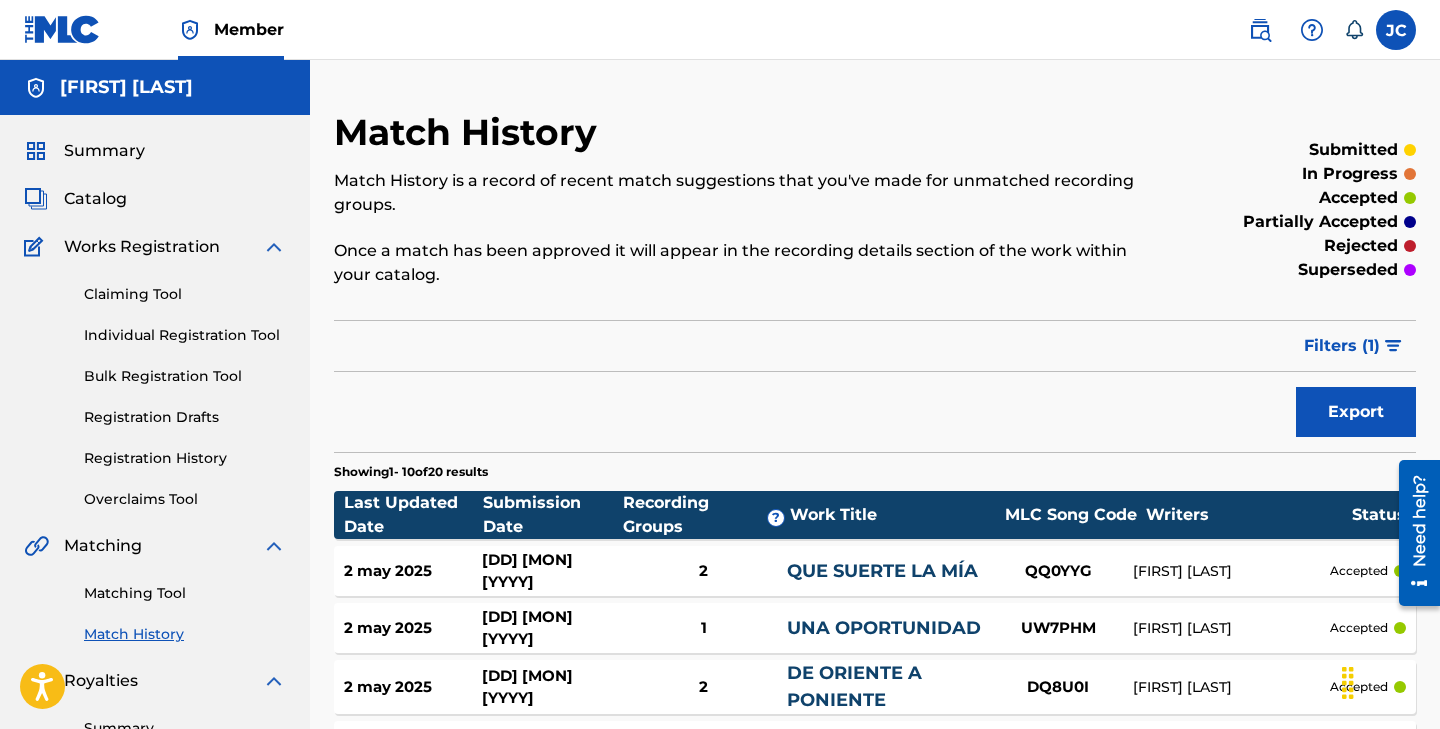 click on "Registration History" at bounding box center (185, 458) 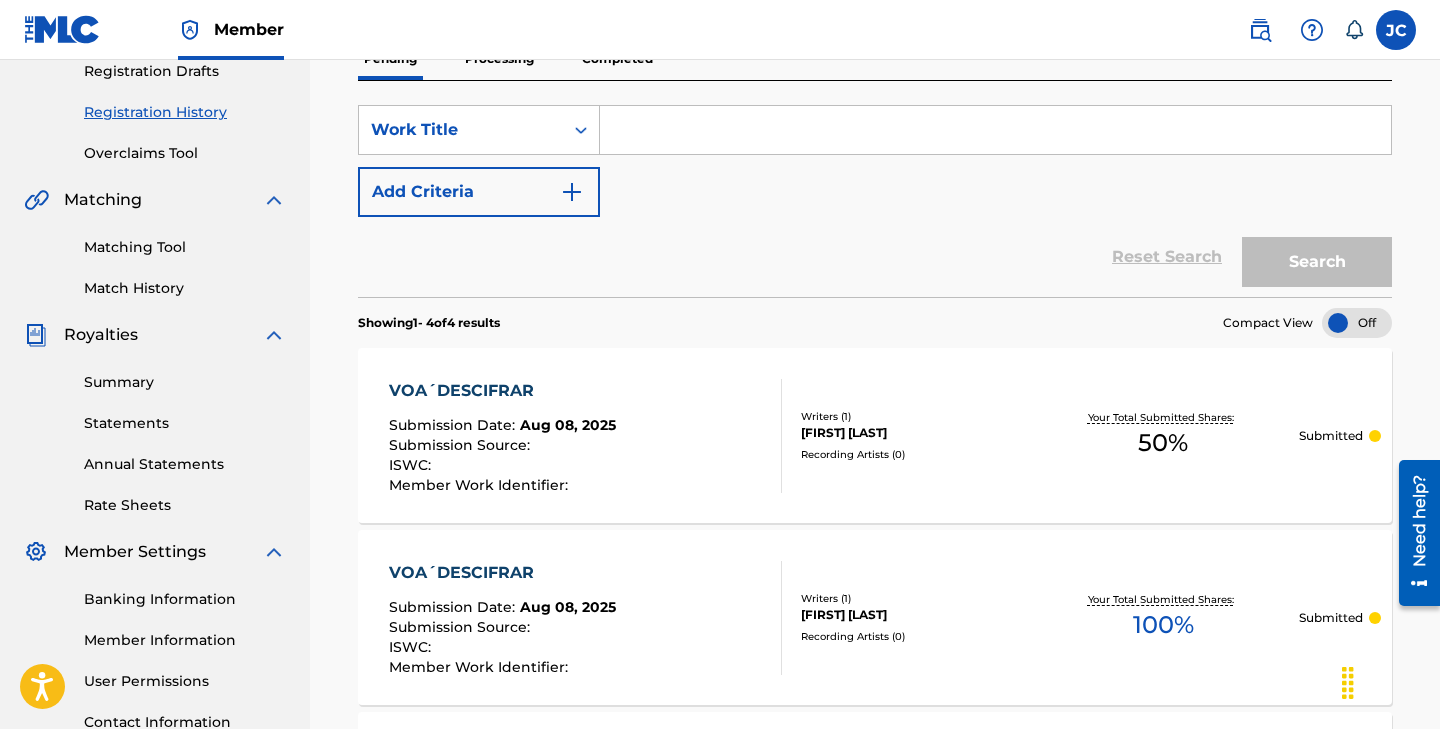scroll, scrollTop: 344, scrollLeft: 0, axis: vertical 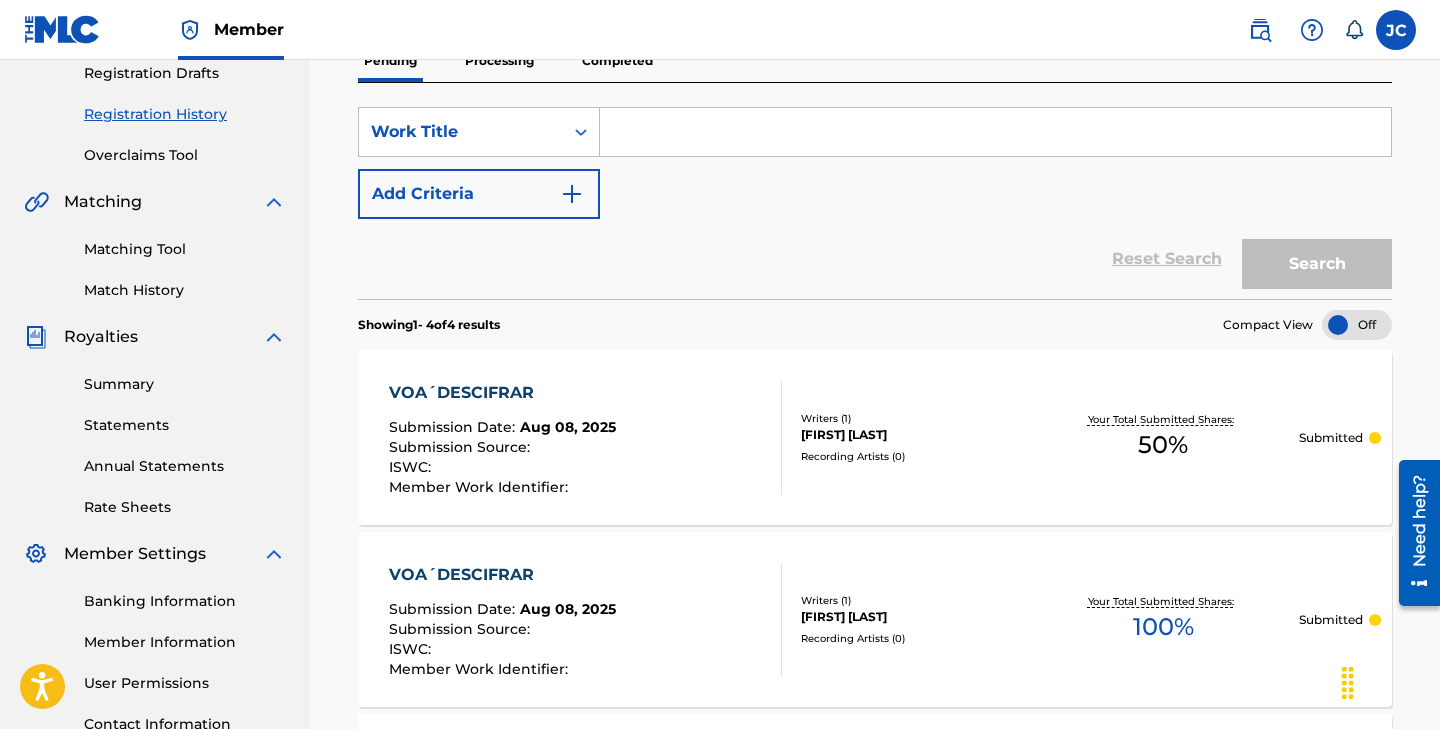click on "Completed" at bounding box center (617, 61) 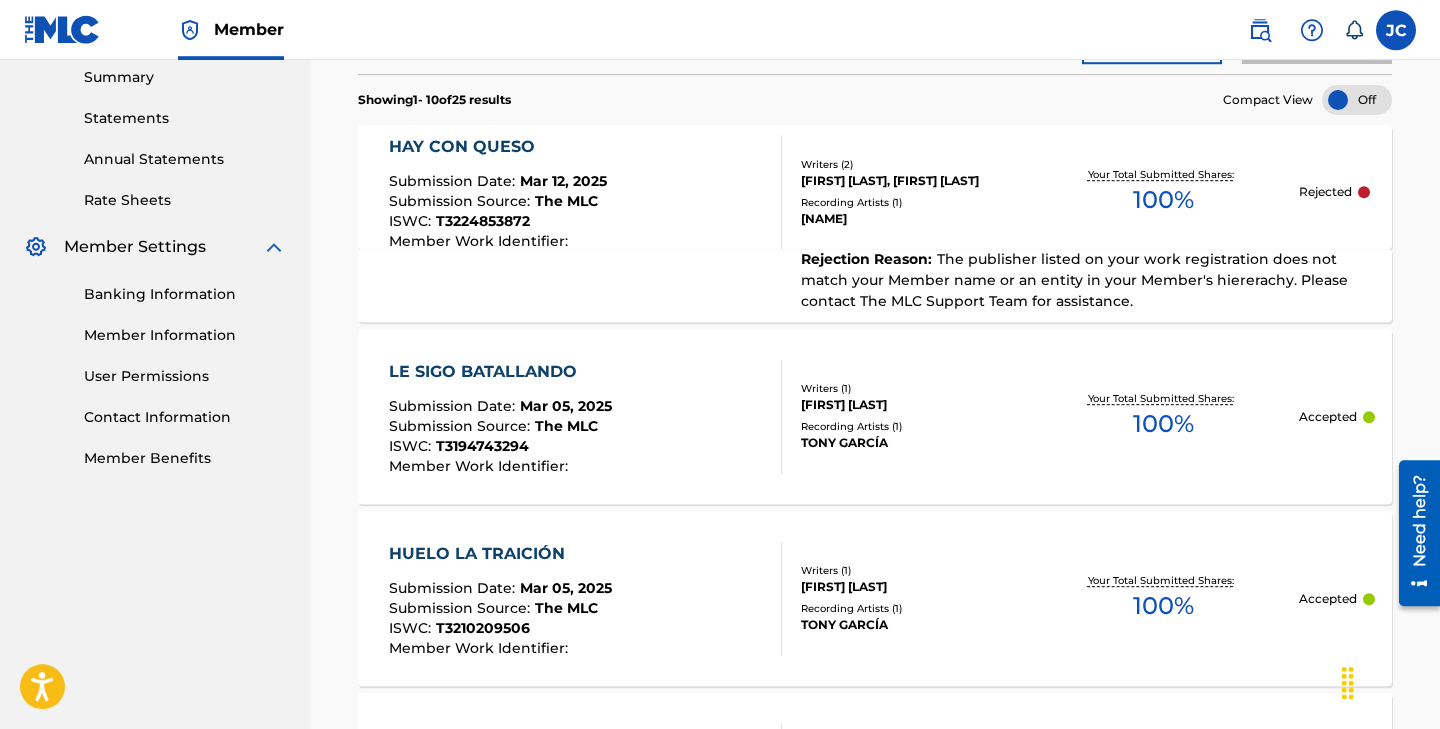 scroll, scrollTop: 648, scrollLeft: 0, axis: vertical 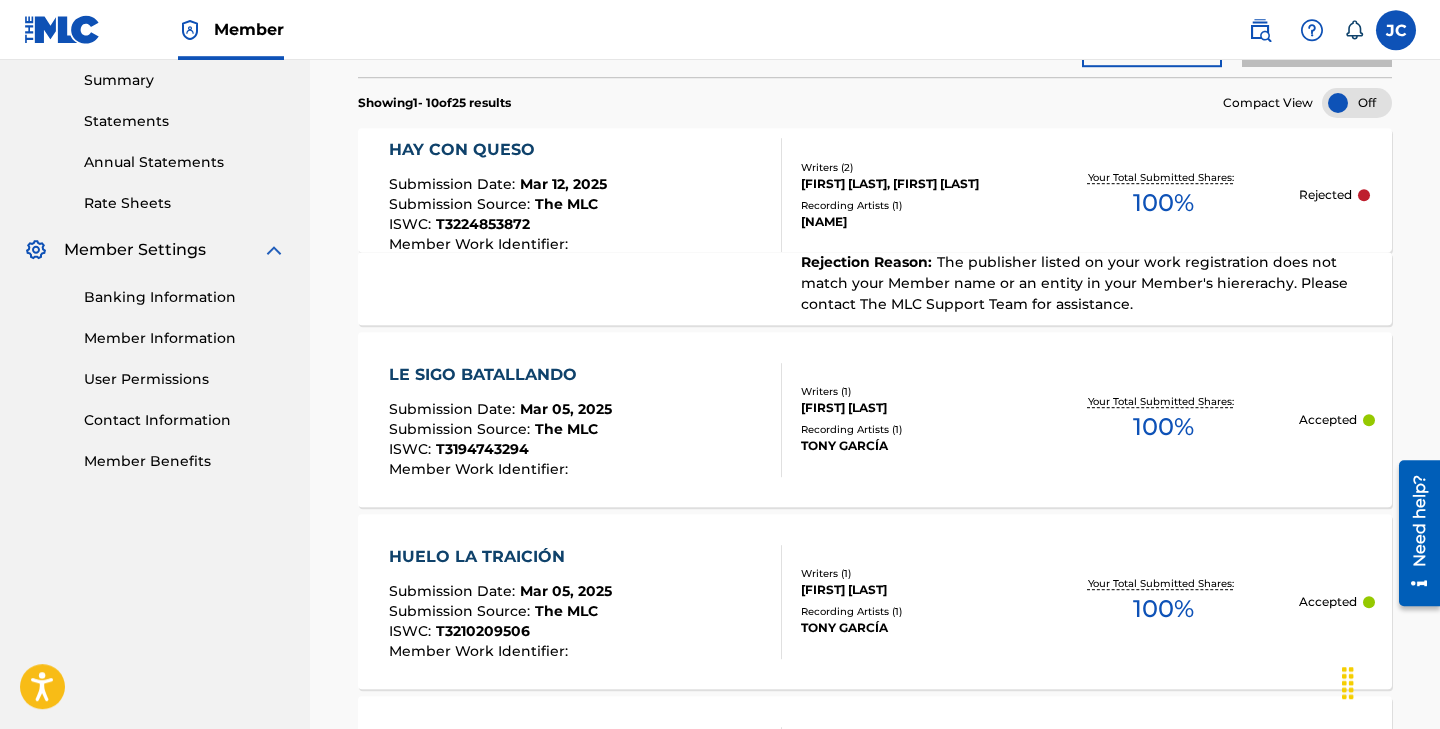 click on "100 %" at bounding box center [1163, 203] 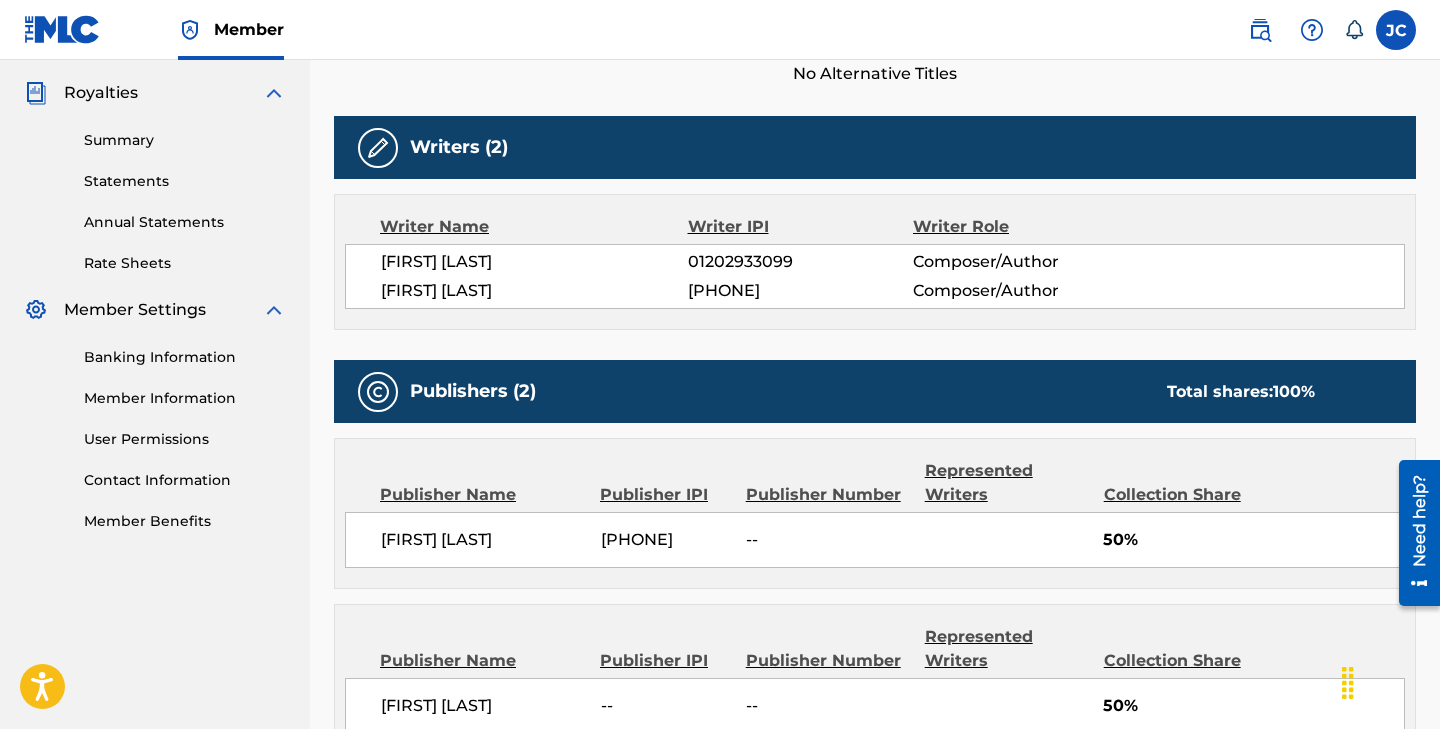 scroll, scrollTop: 0, scrollLeft: 0, axis: both 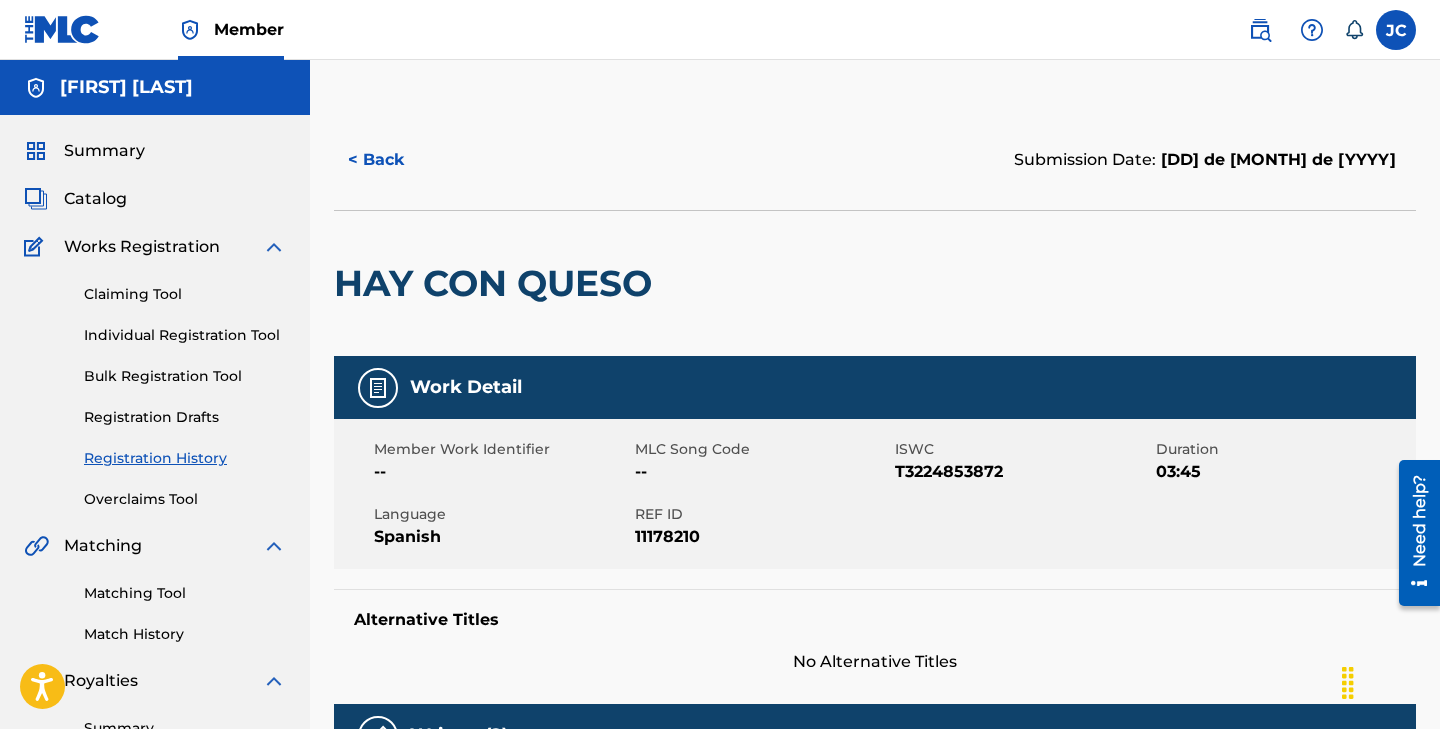 click on "< Back" at bounding box center (394, 160) 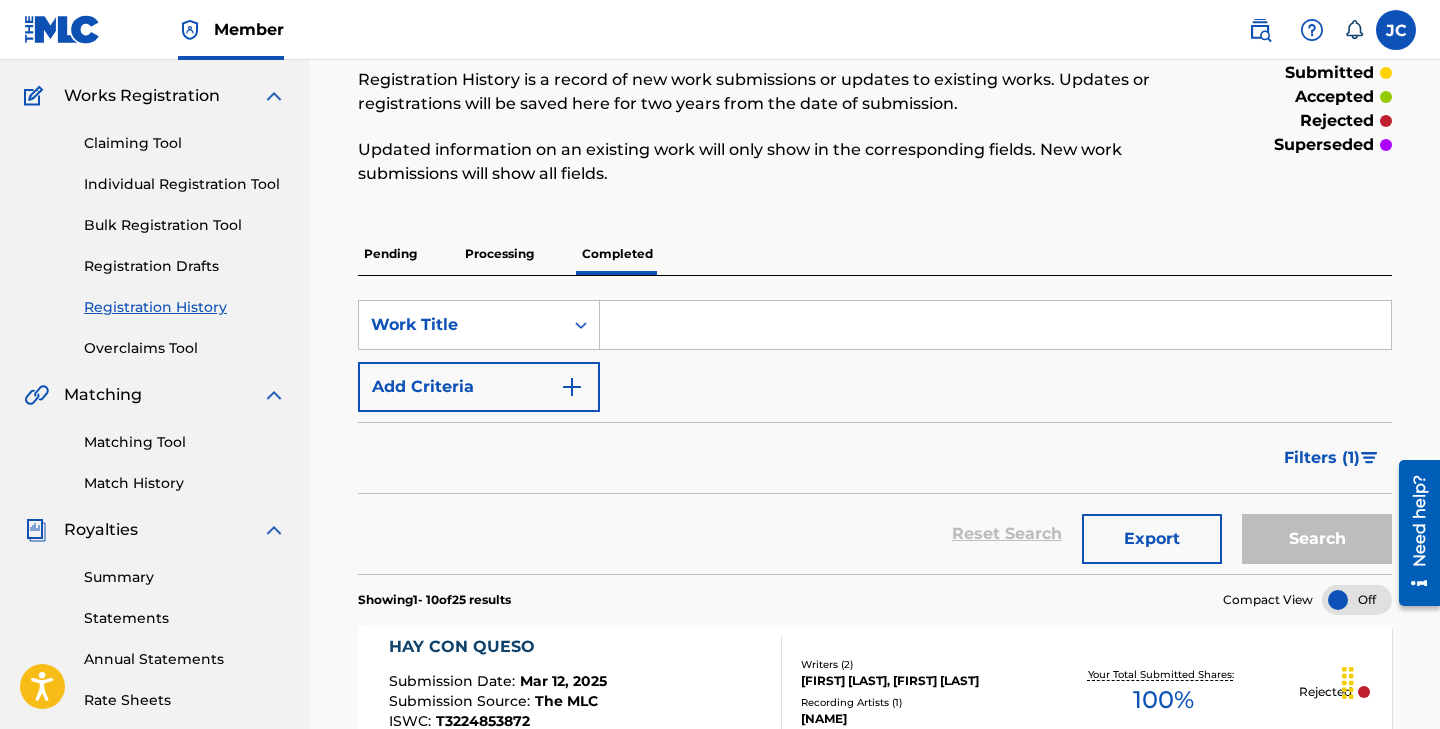scroll, scrollTop: 0, scrollLeft: 0, axis: both 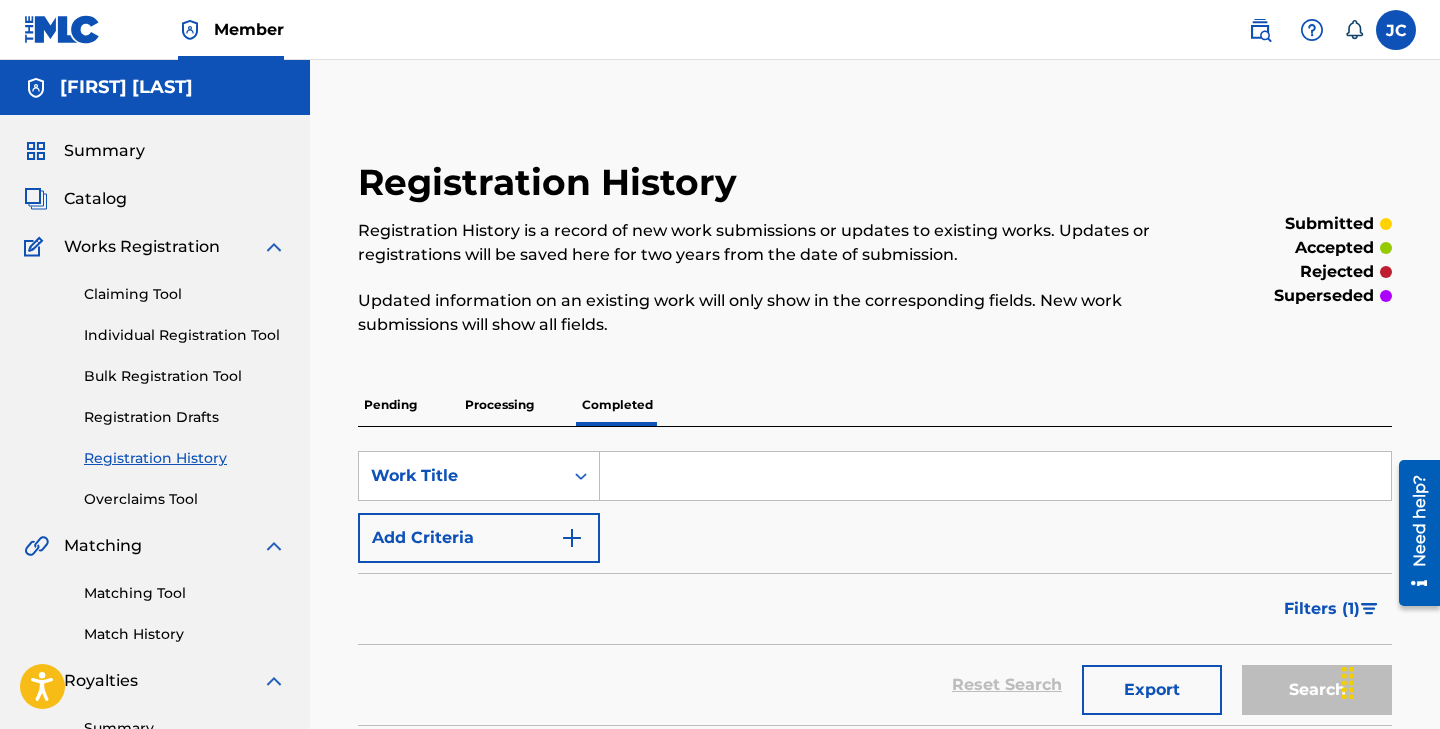 click on "Pending" at bounding box center (390, 405) 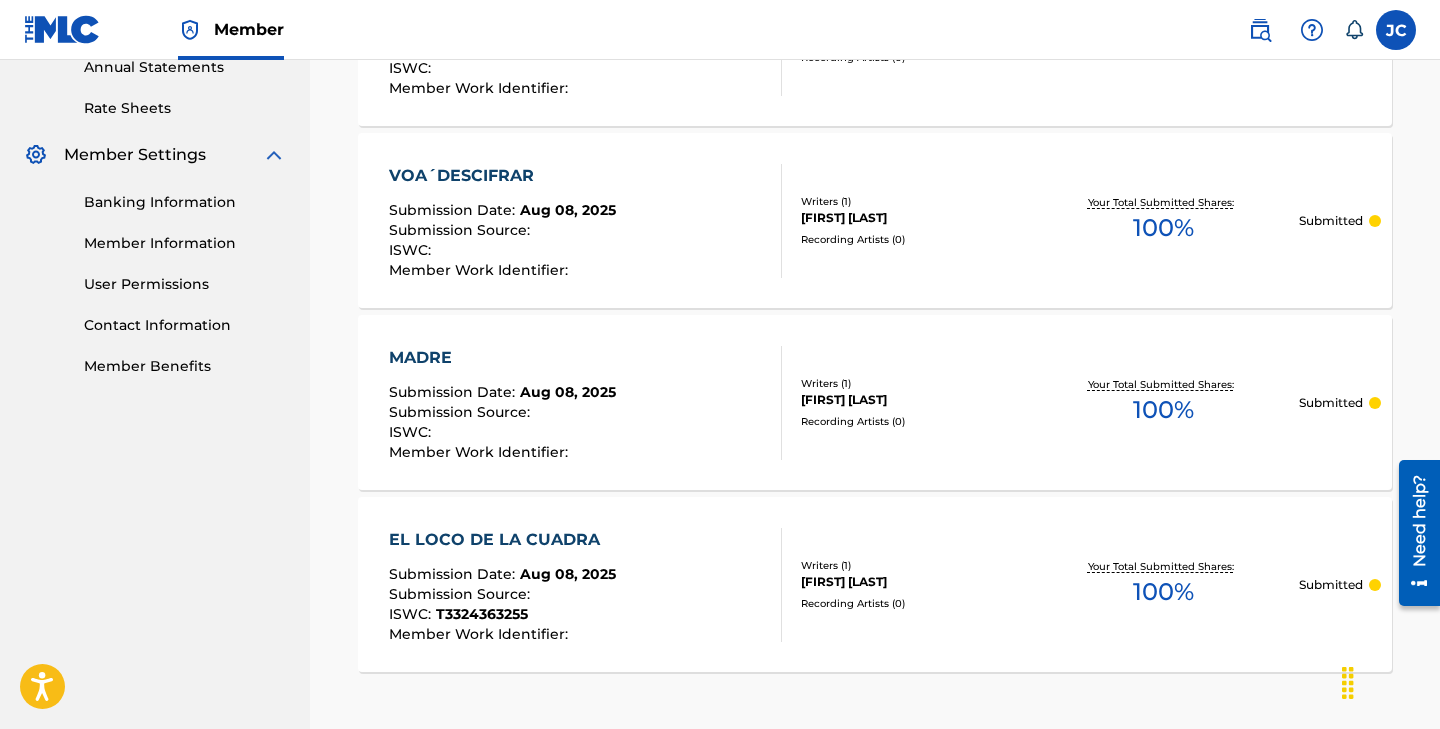 scroll, scrollTop: 754, scrollLeft: 0, axis: vertical 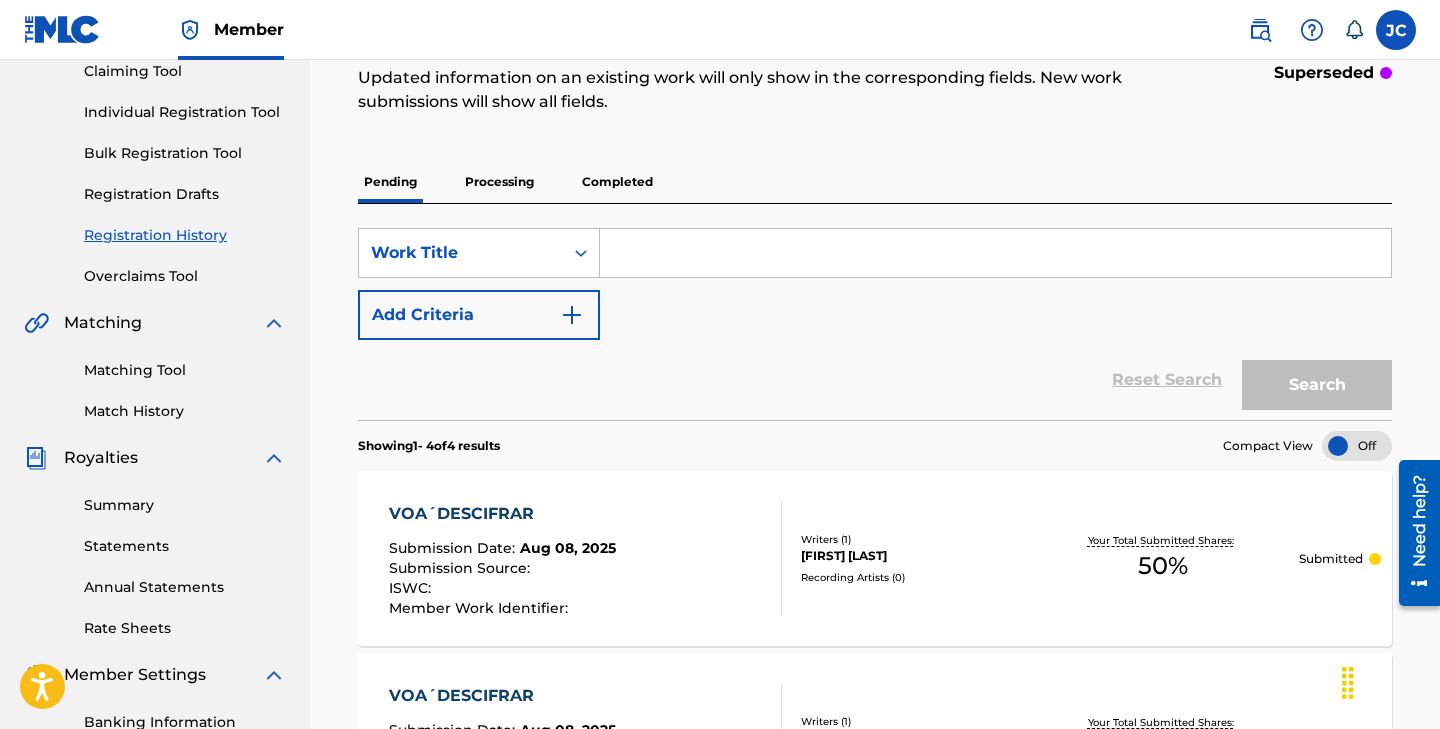 click on "Individual Registration Tool" at bounding box center [185, 112] 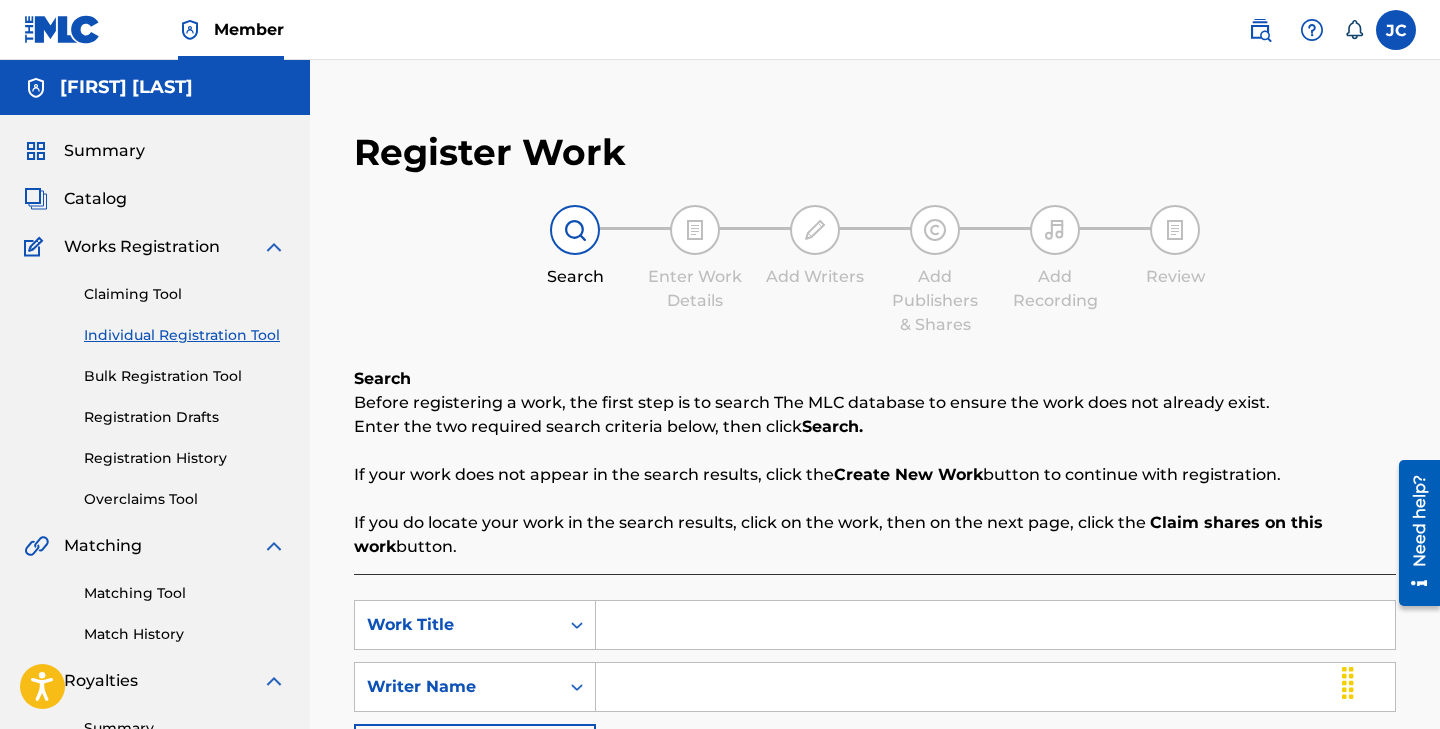 scroll, scrollTop: 67, scrollLeft: 0, axis: vertical 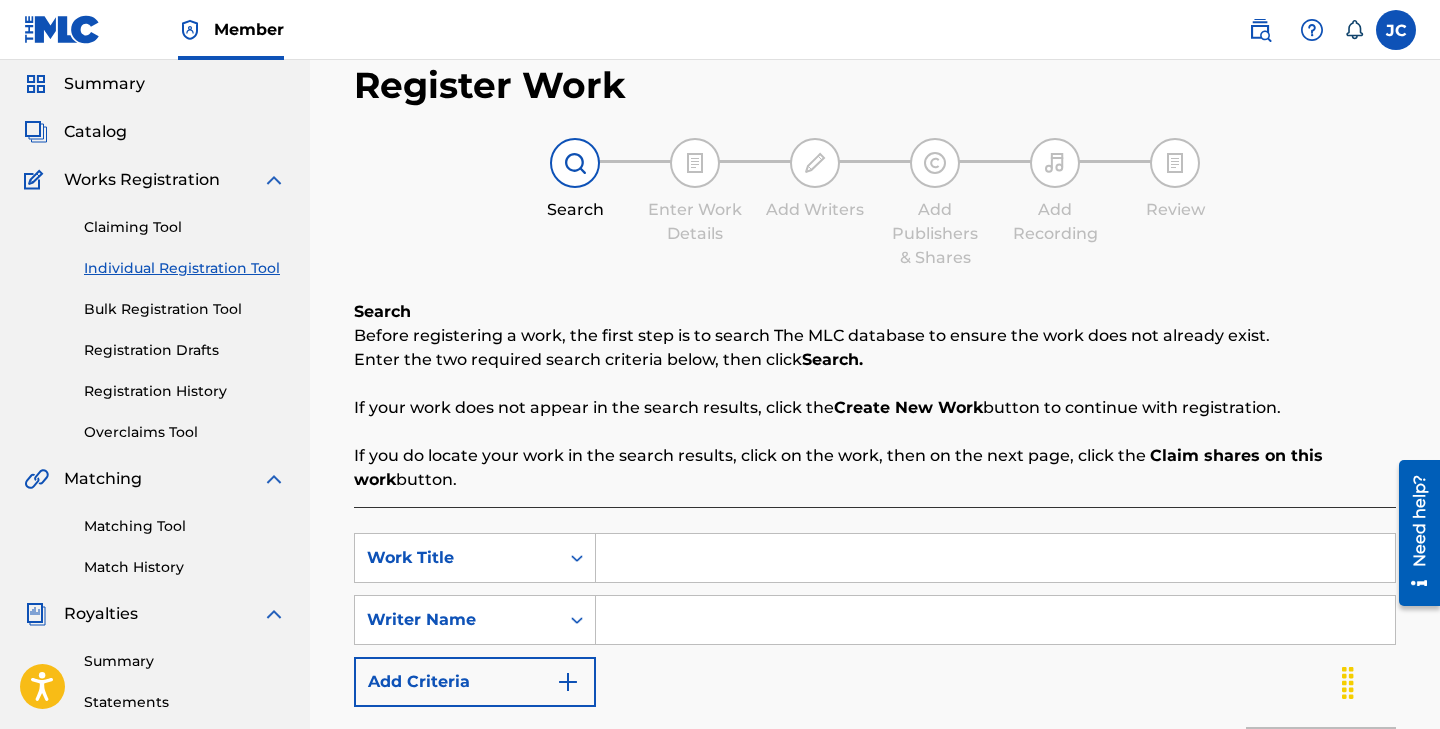 click at bounding box center [995, 558] 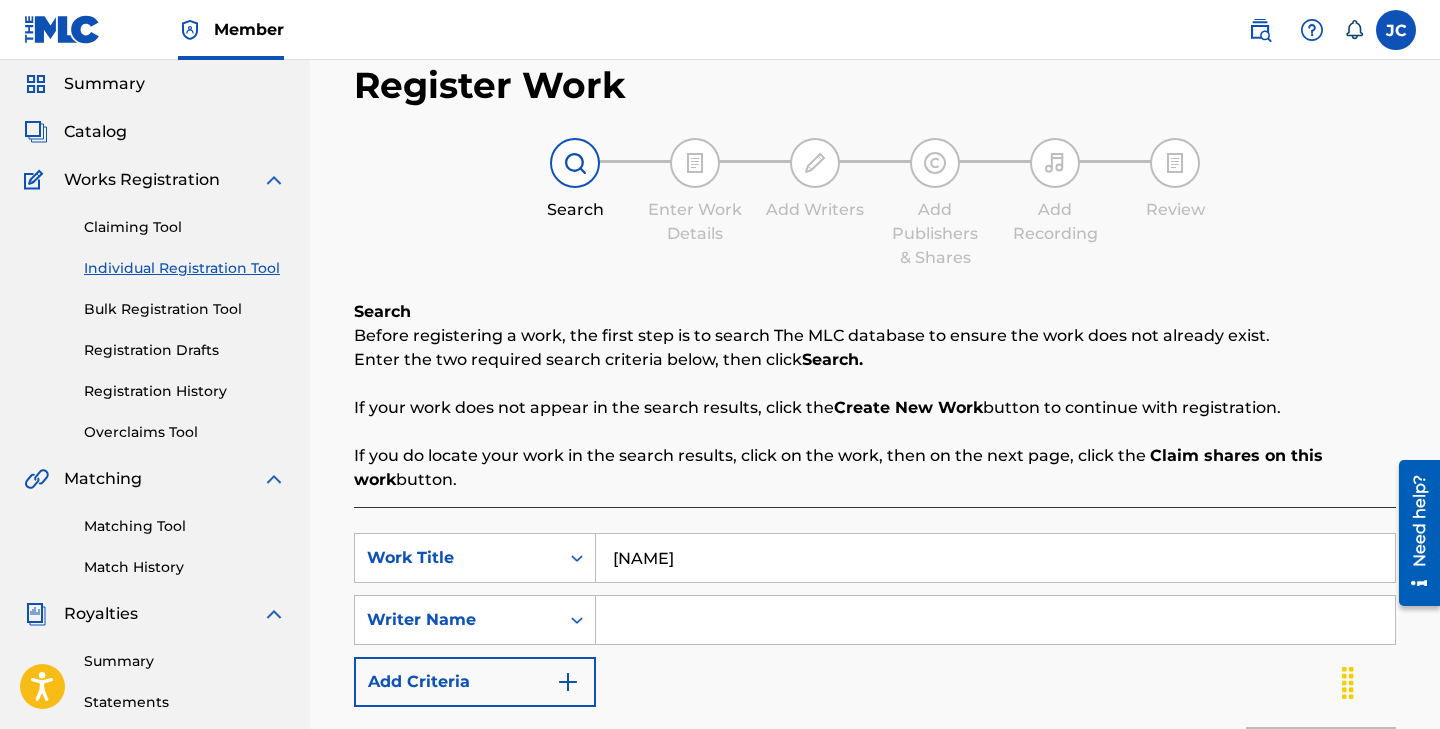 type on "[NAME]" 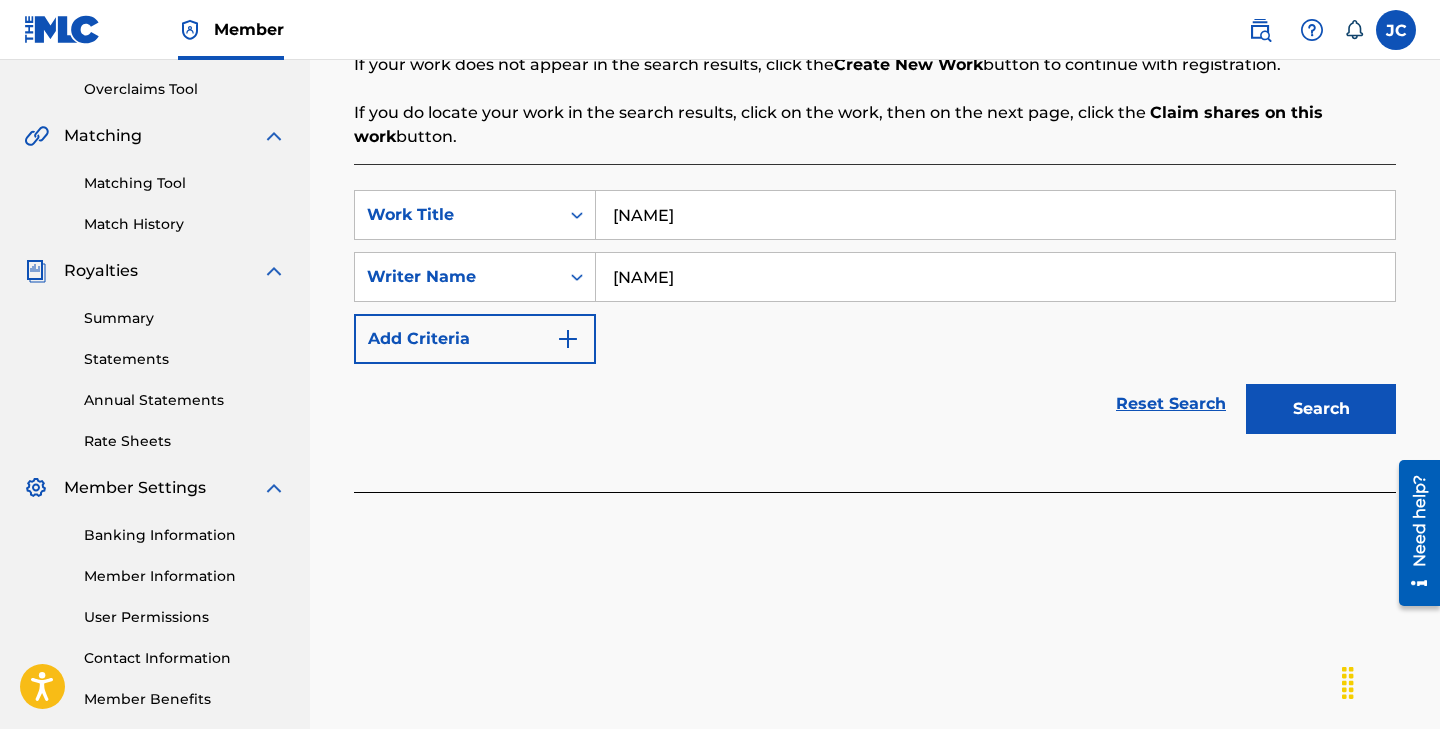 scroll, scrollTop: 411, scrollLeft: 0, axis: vertical 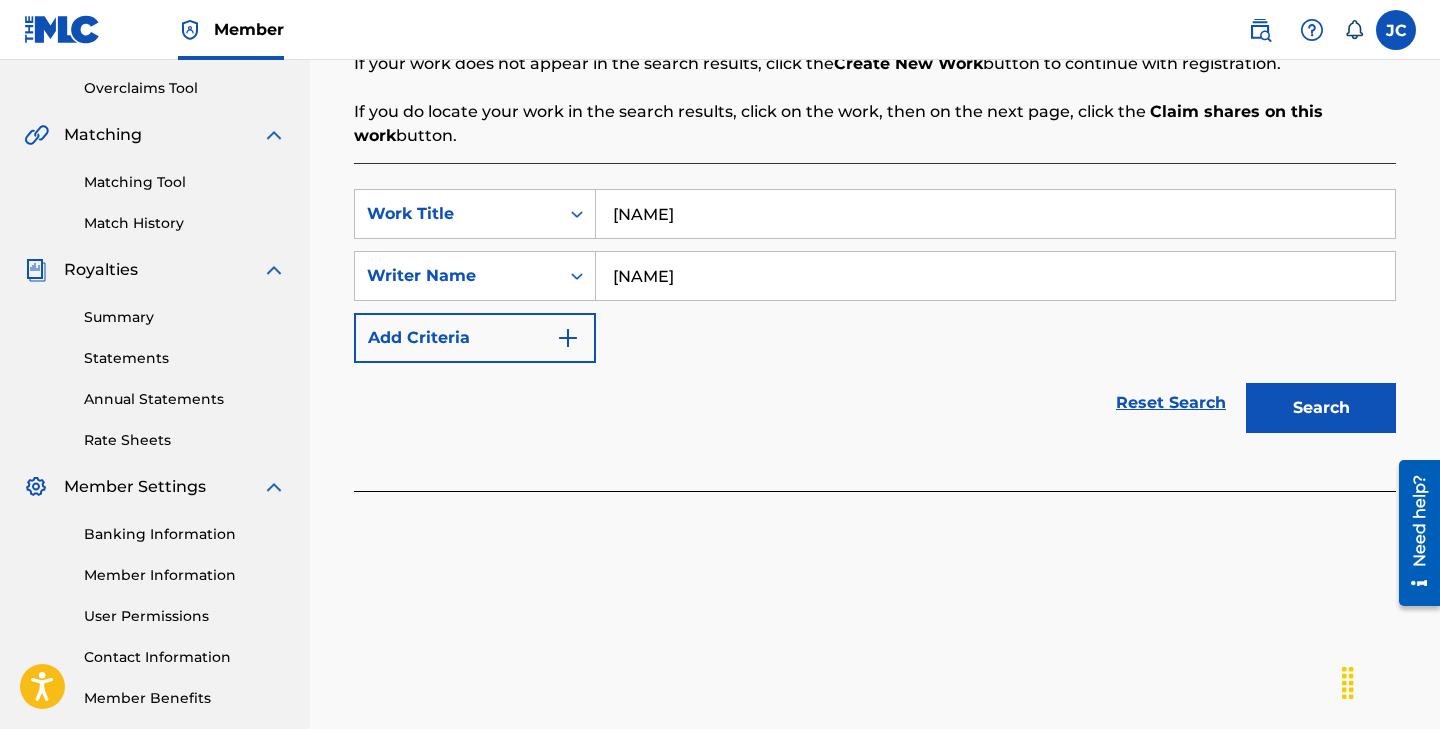 type on "[NAME]" 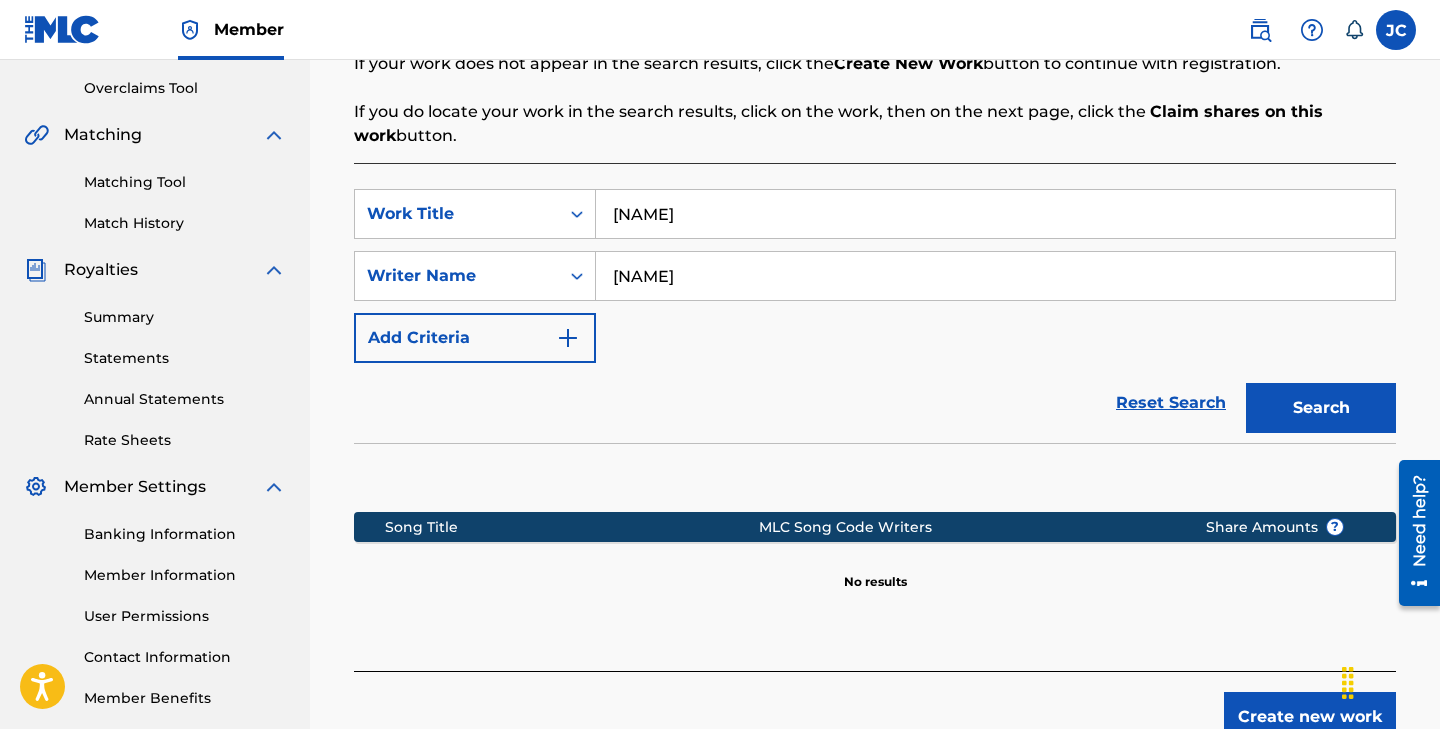 scroll, scrollTop: 540, scrollLeft: 0, axis: vertical 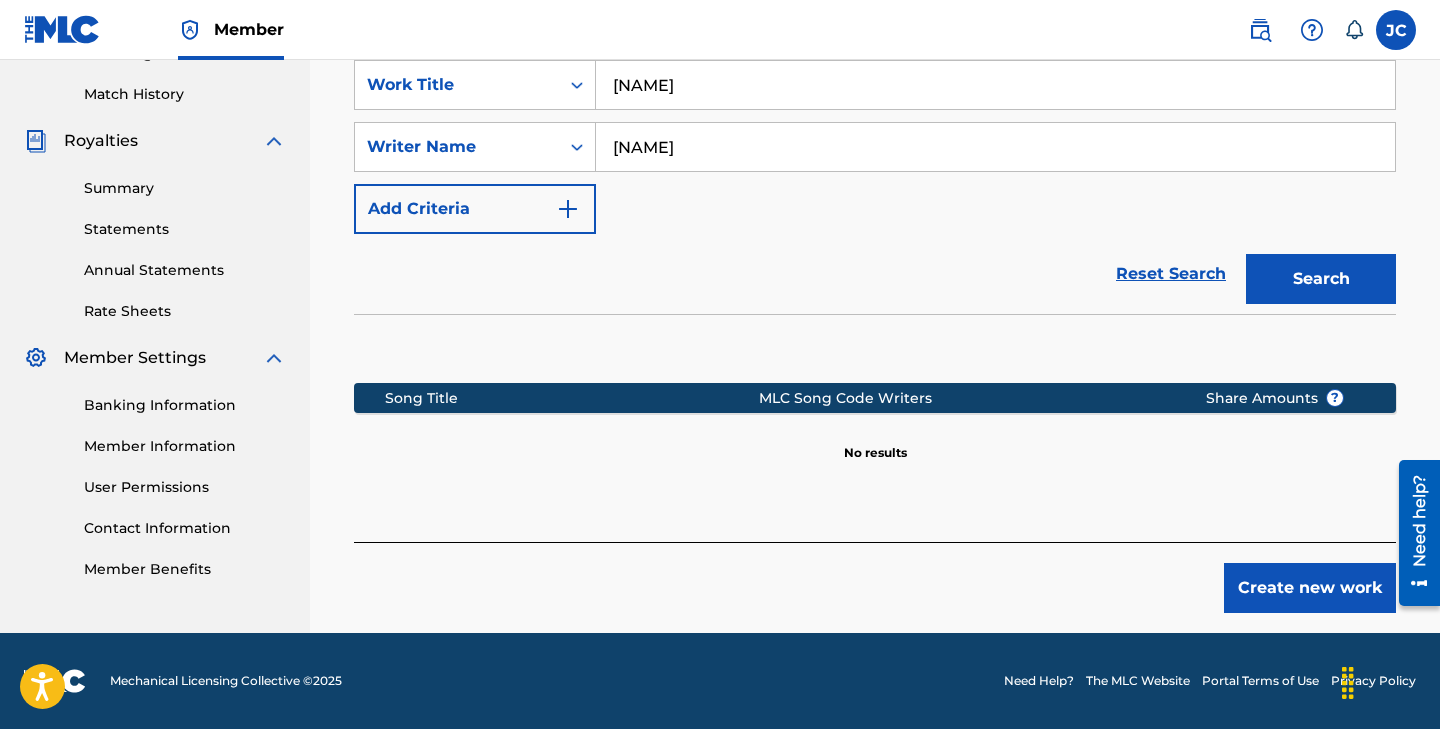 click on "Create new work" at bounding box center [1310, 588] 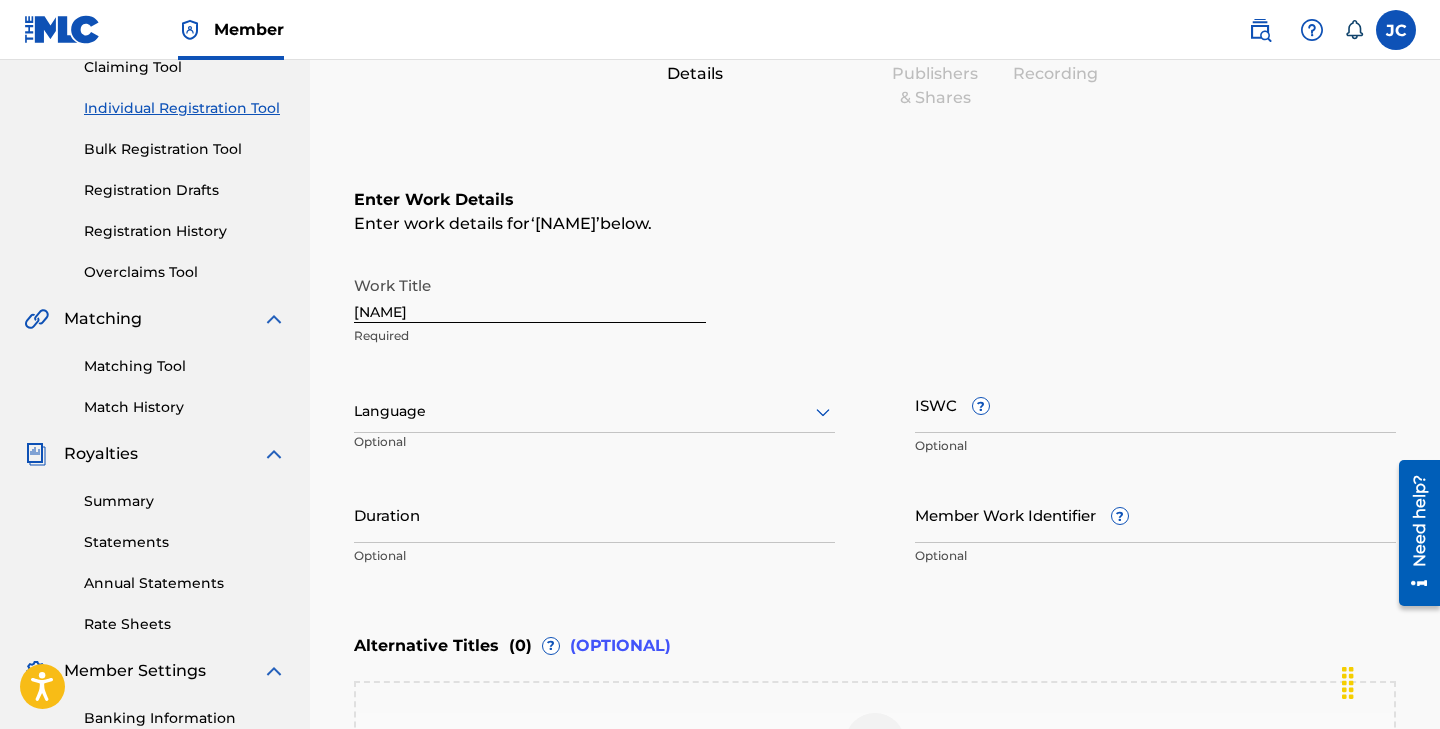 scroll, scrollTop: 0, scrollLeft: 0, axis: both 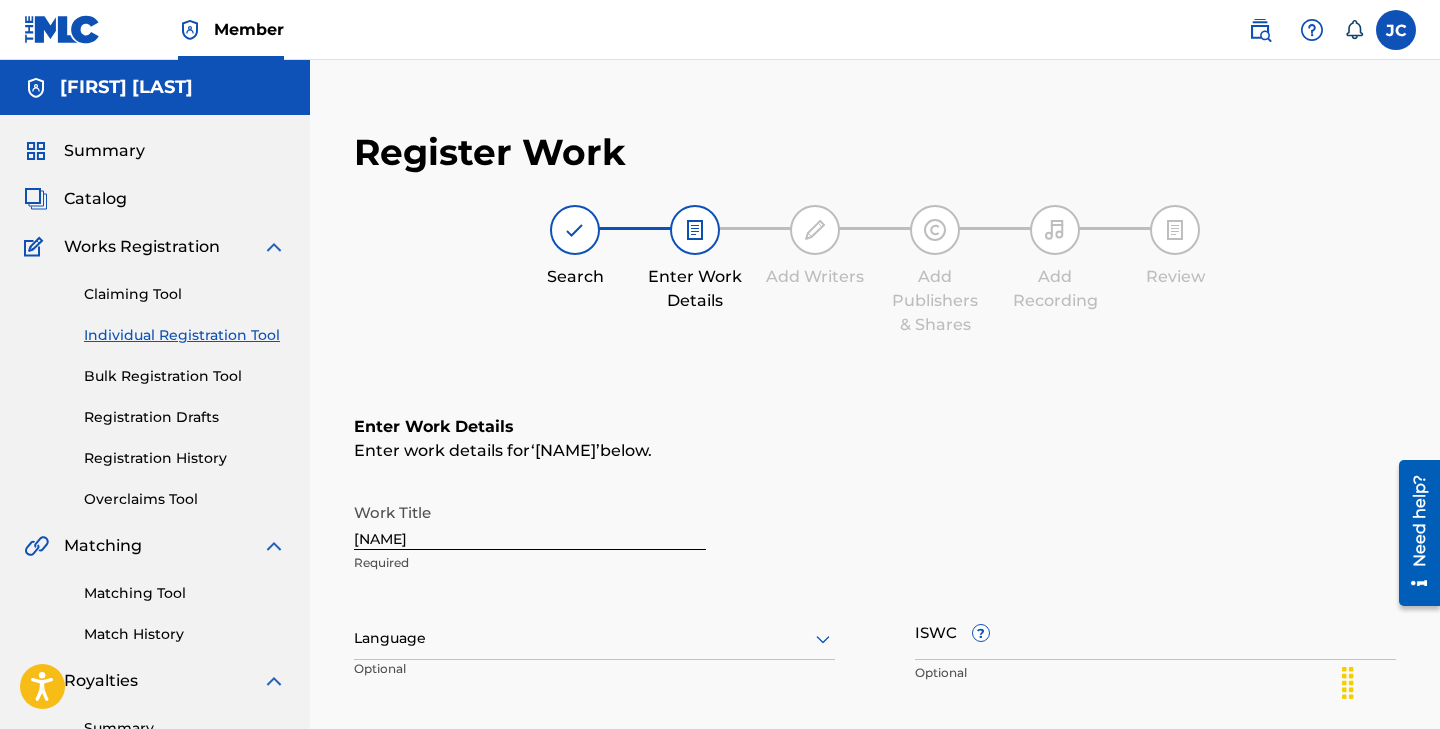 click on "[NAME]" at bounding box center (530, 521) 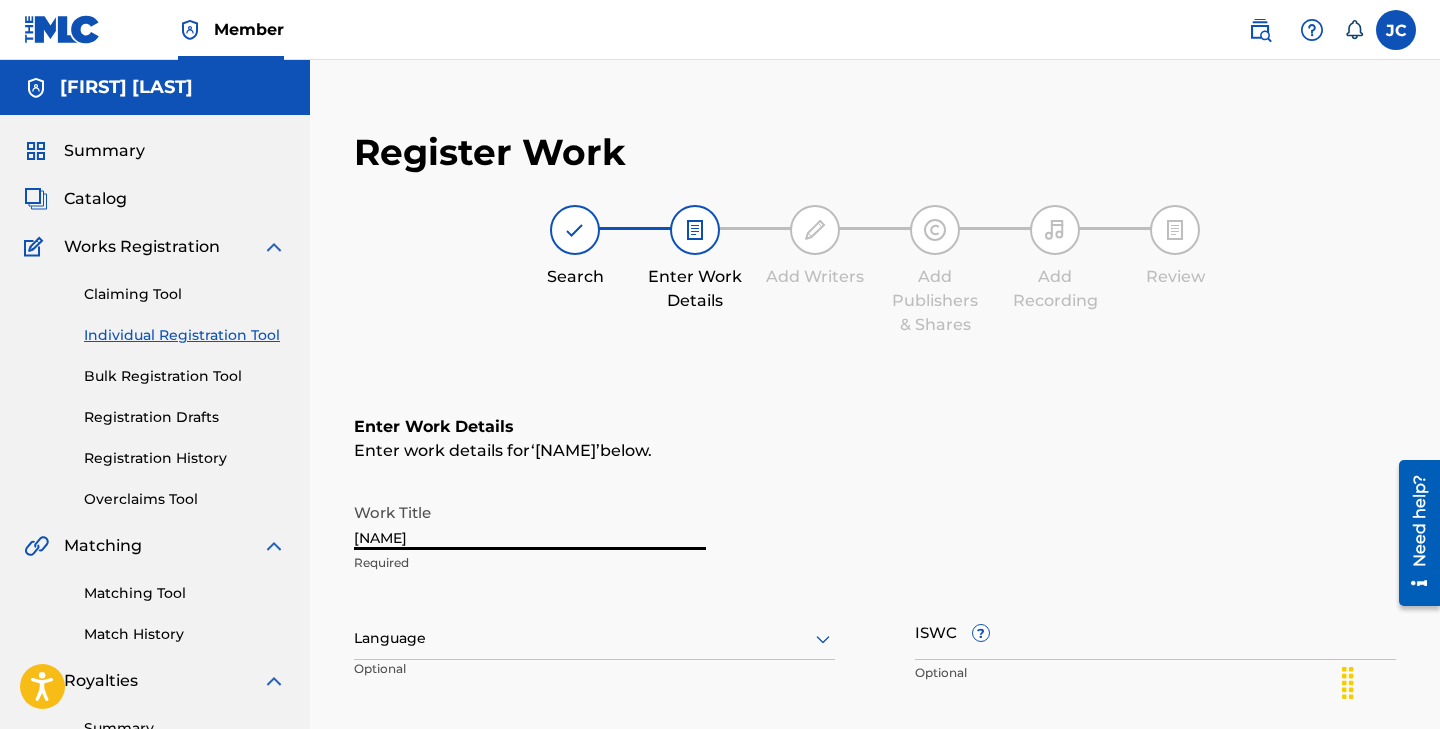click on "[NAME]" at bounding box center (530, 521) 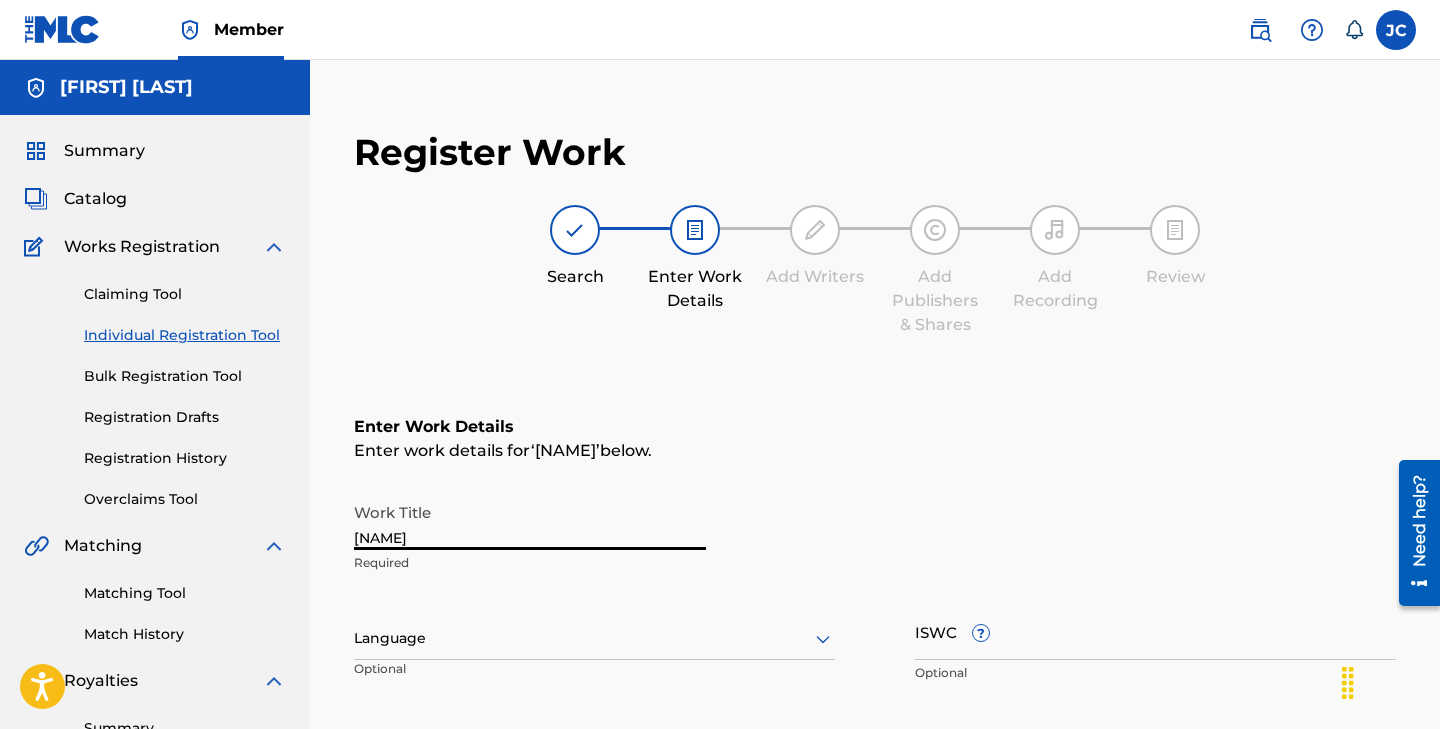 type on "[NAME]" 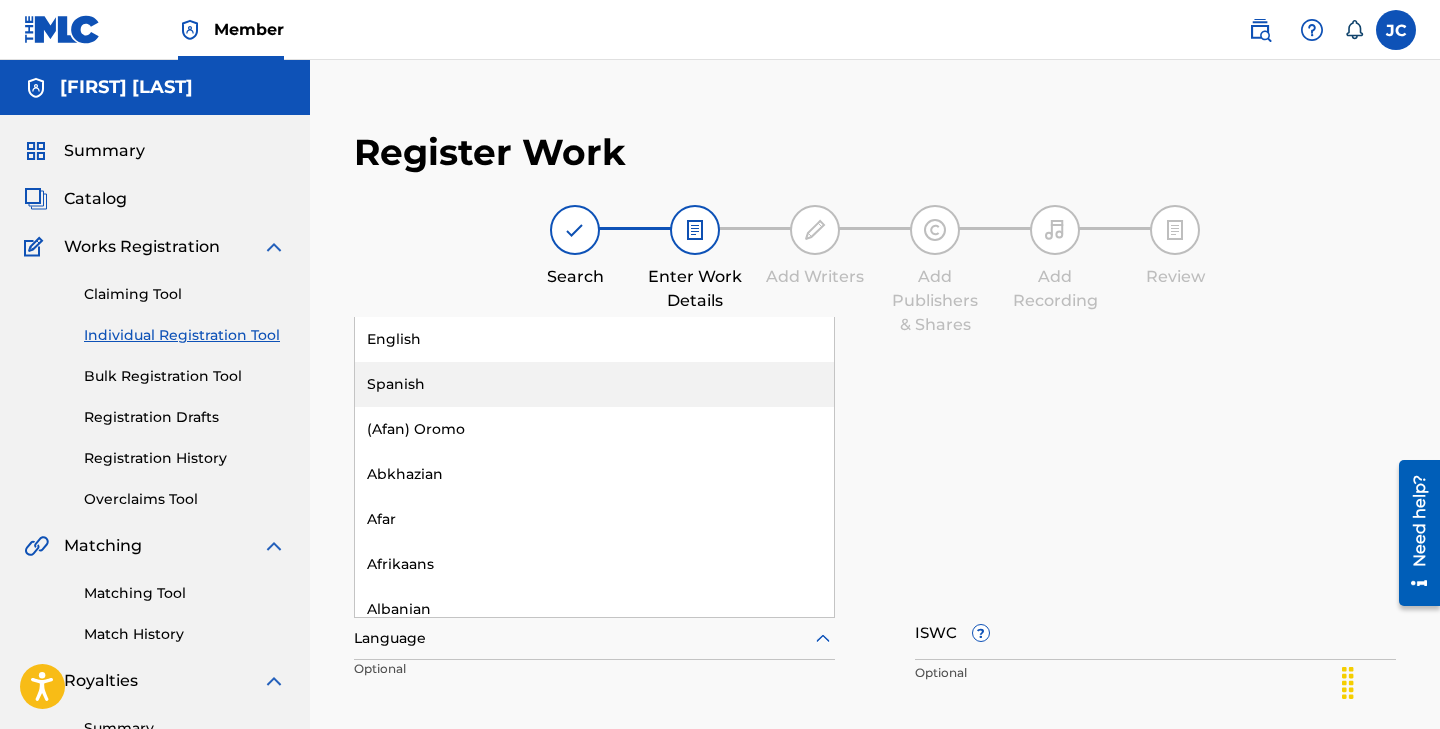 click on "Spanish" at bounding box center [594, 384] 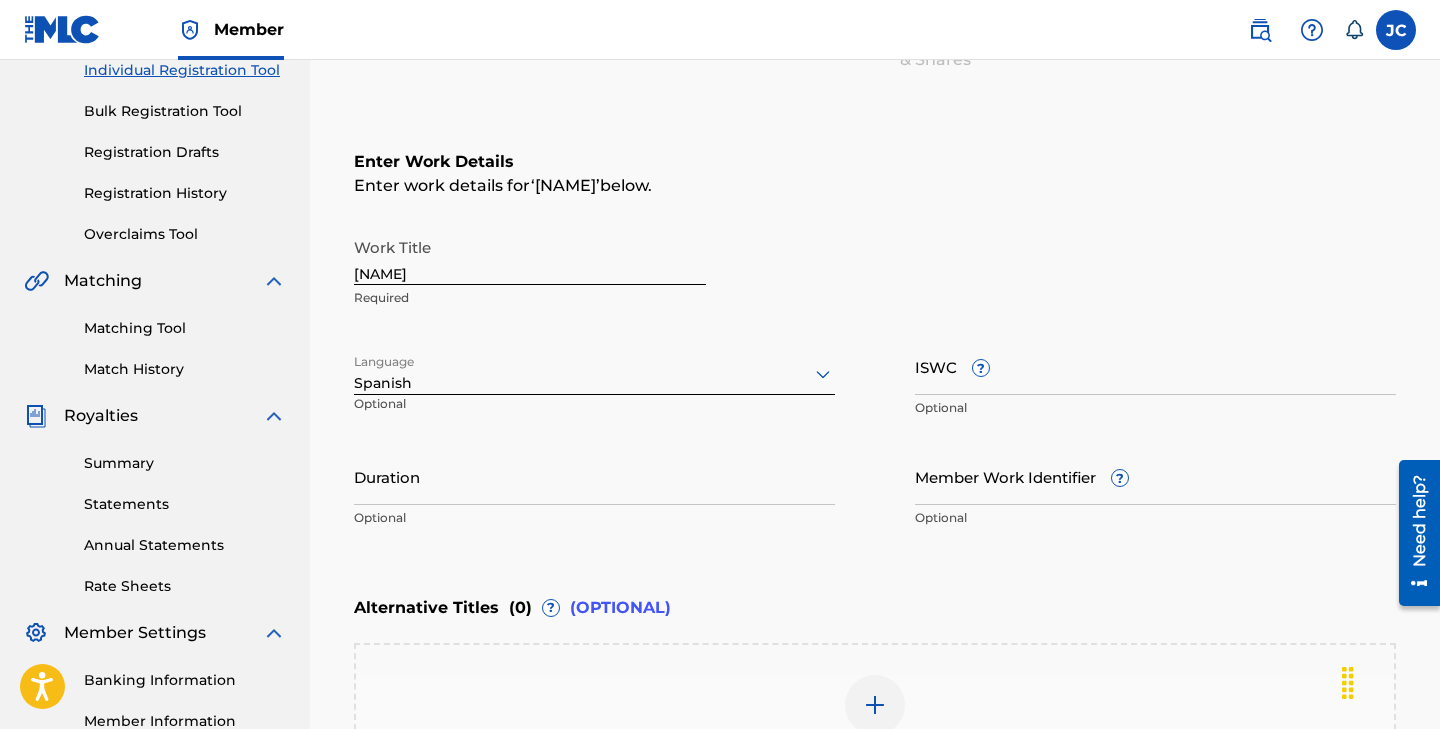 scroll, scrollTop: 313, scrollLeft: 0, axis: vertical 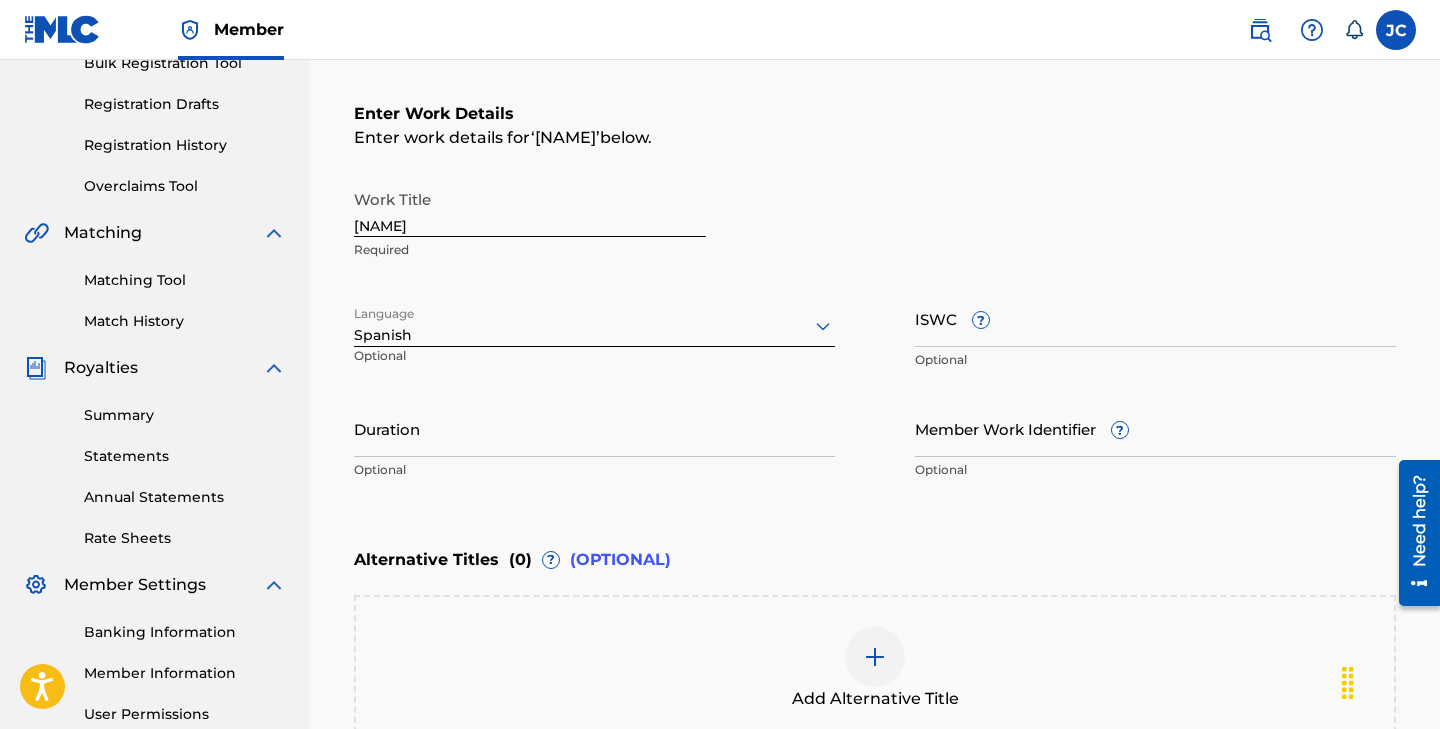 click on "Duration" at bounding box center (594, 428) 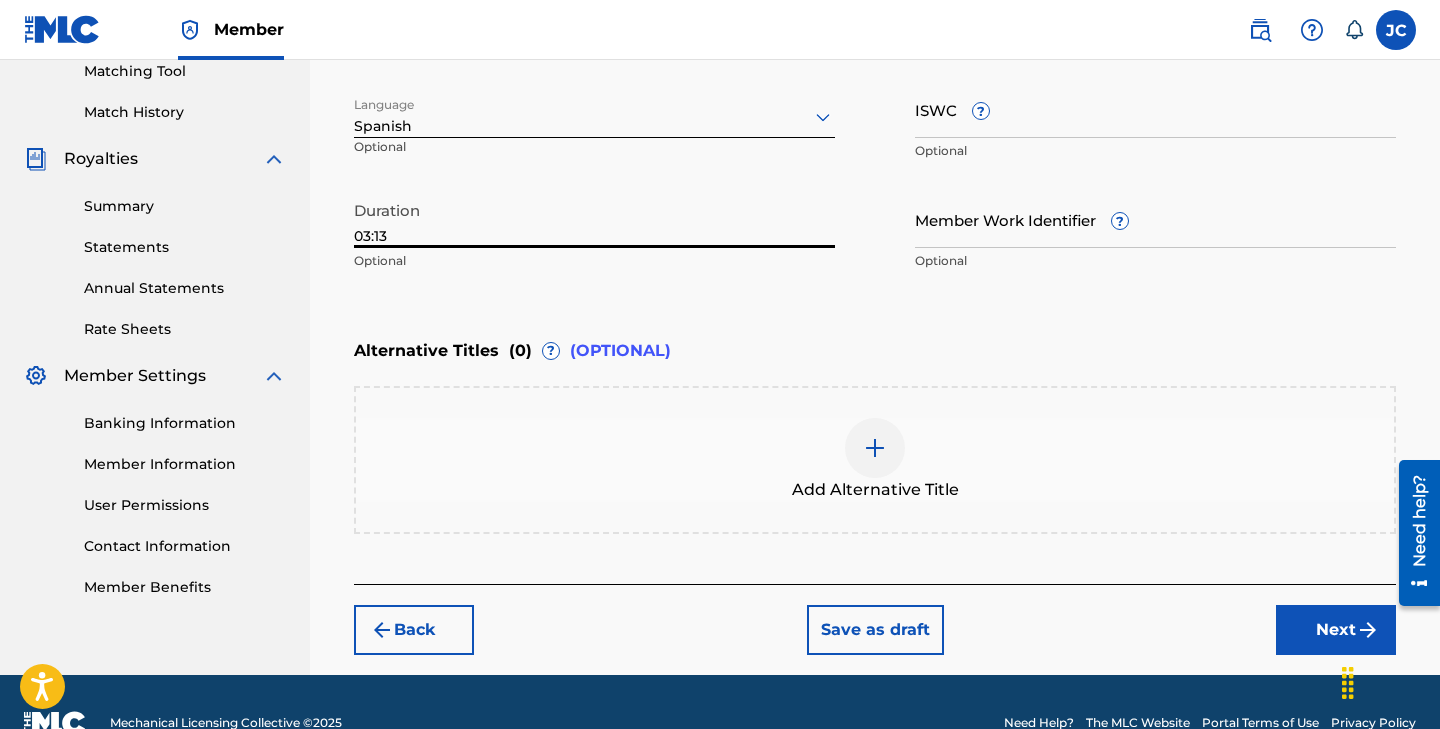 scroll, scrollTop: 564, scrollLeft: 0, axis: vertical 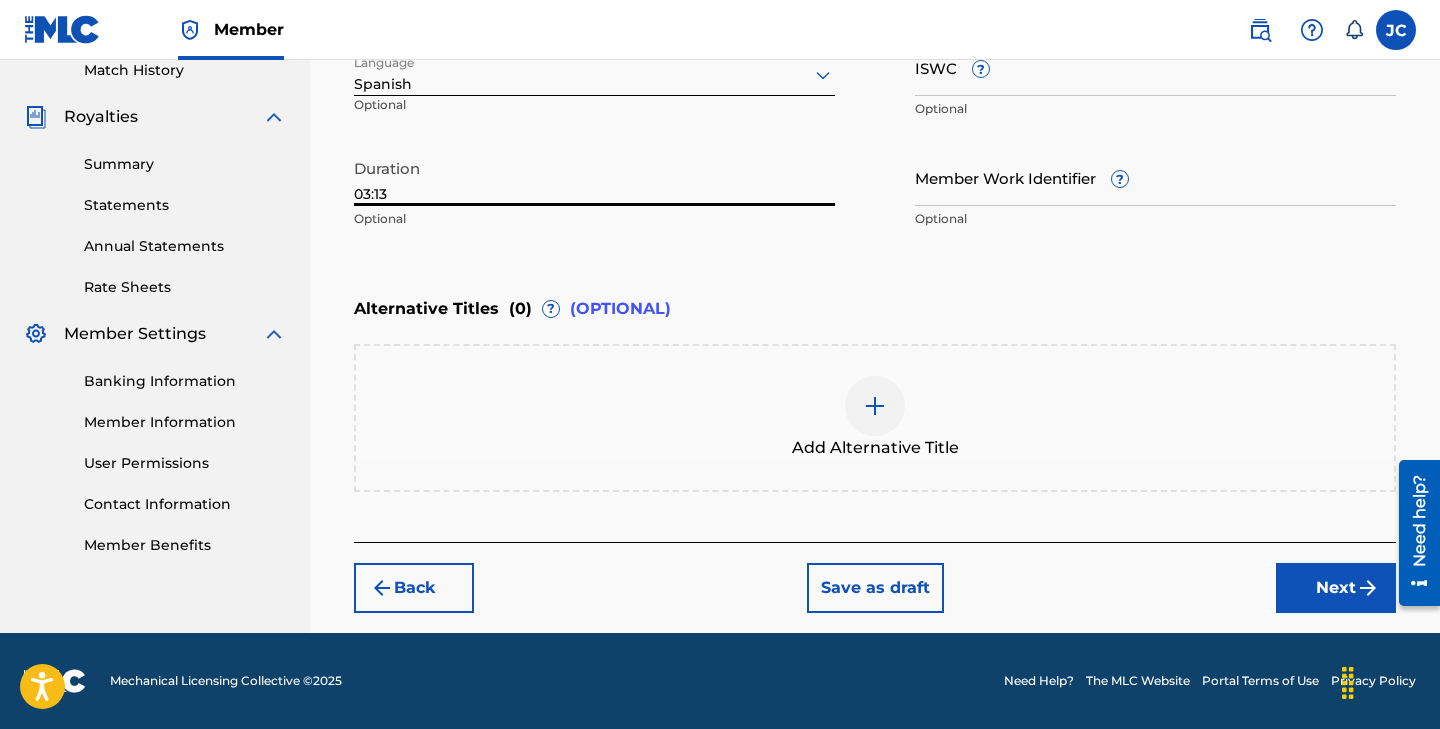 type on "03:13" 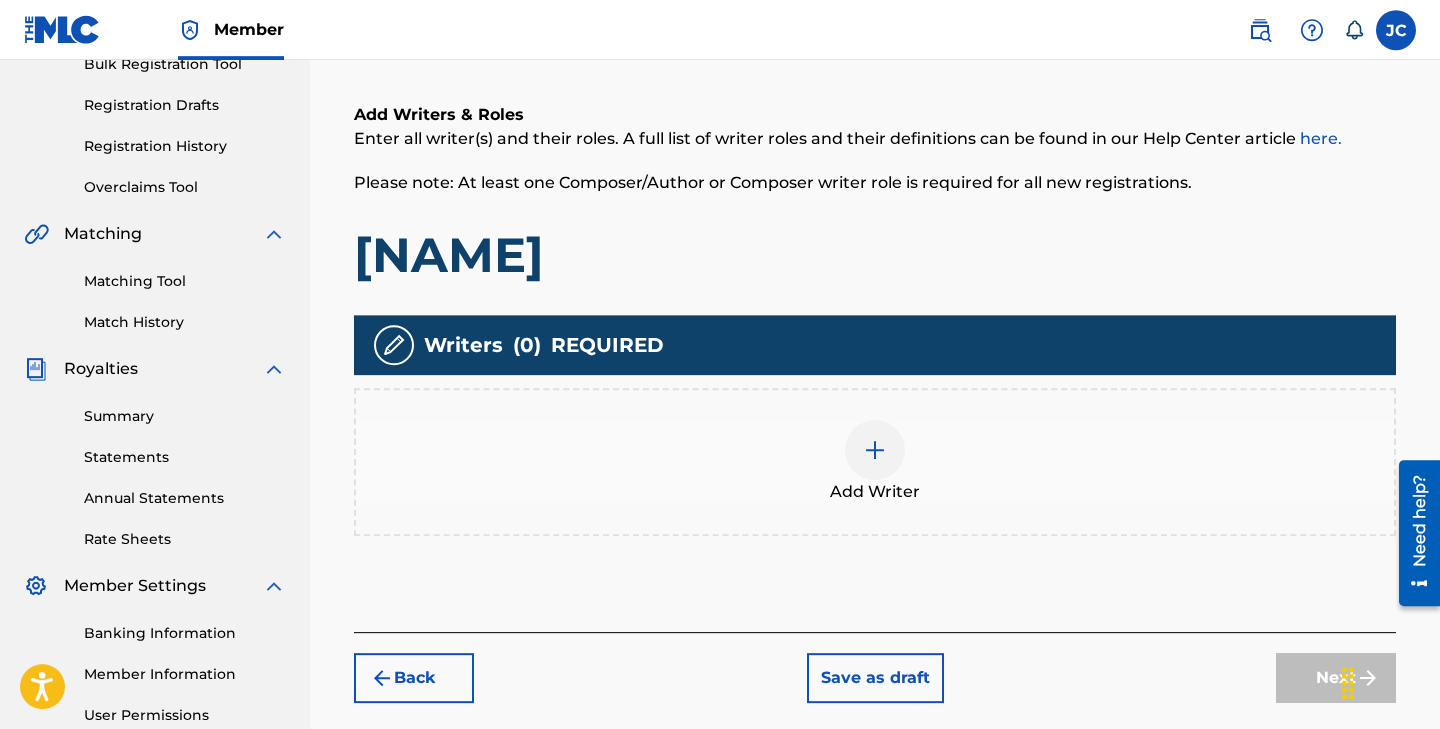 scroll, scrollTop: 317, scrollLeft: 0, axis: vertical 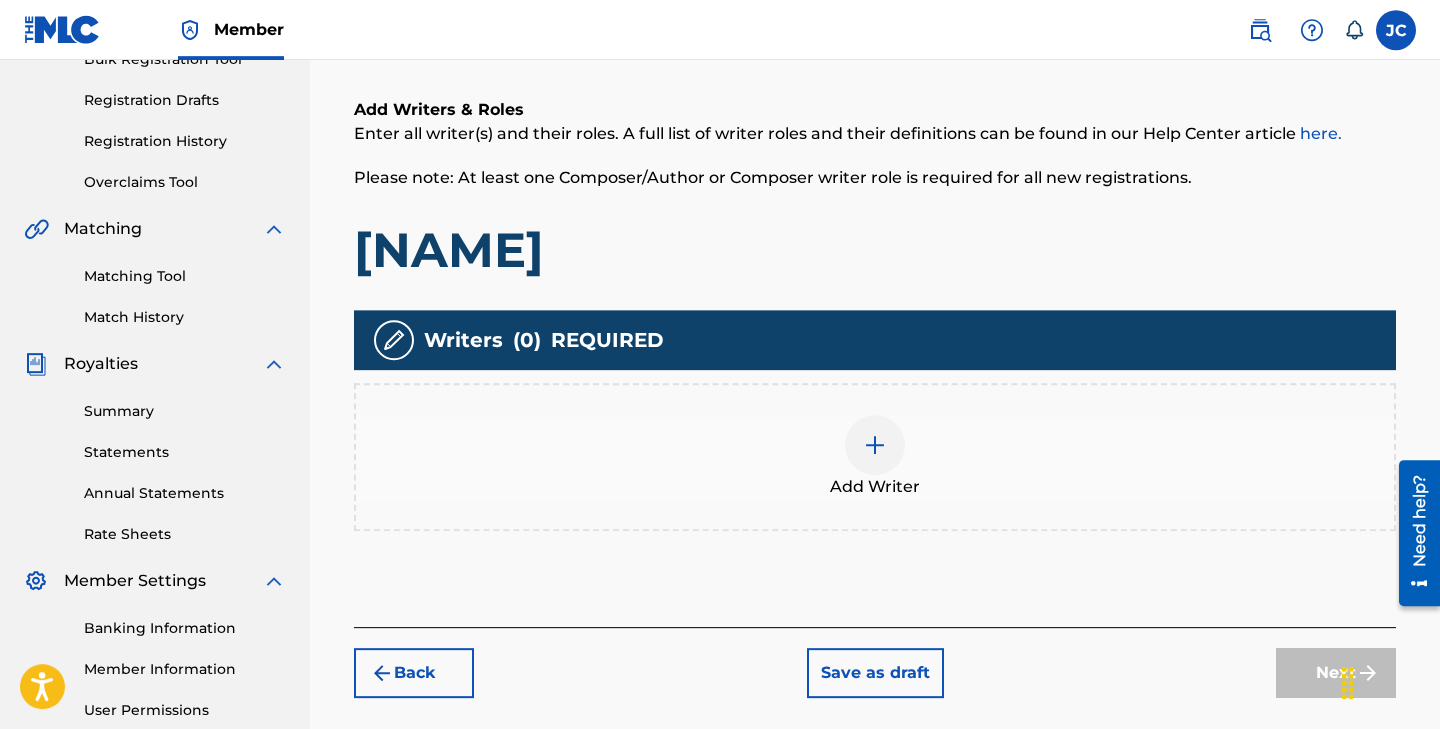 click at bounding box center [875, 445] 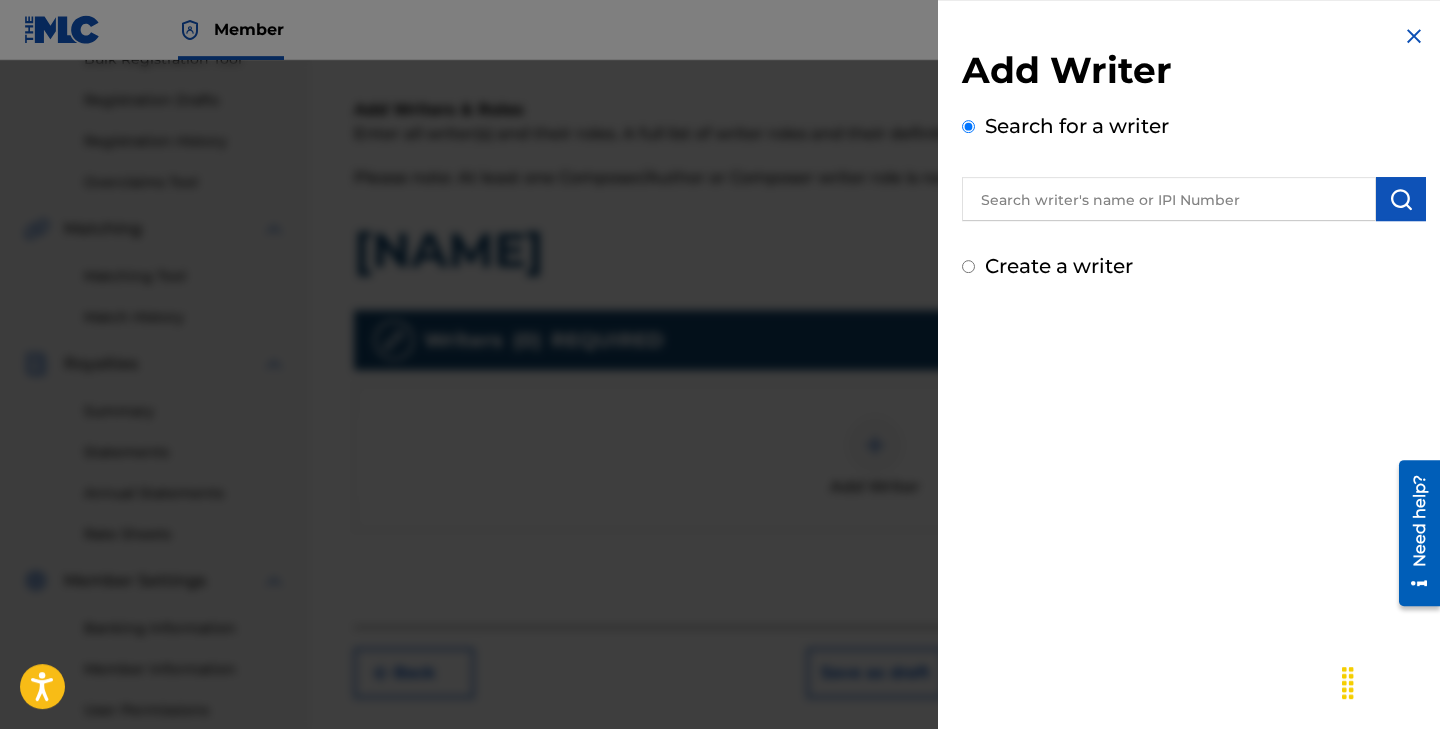click at bounding box center (1169, 199) 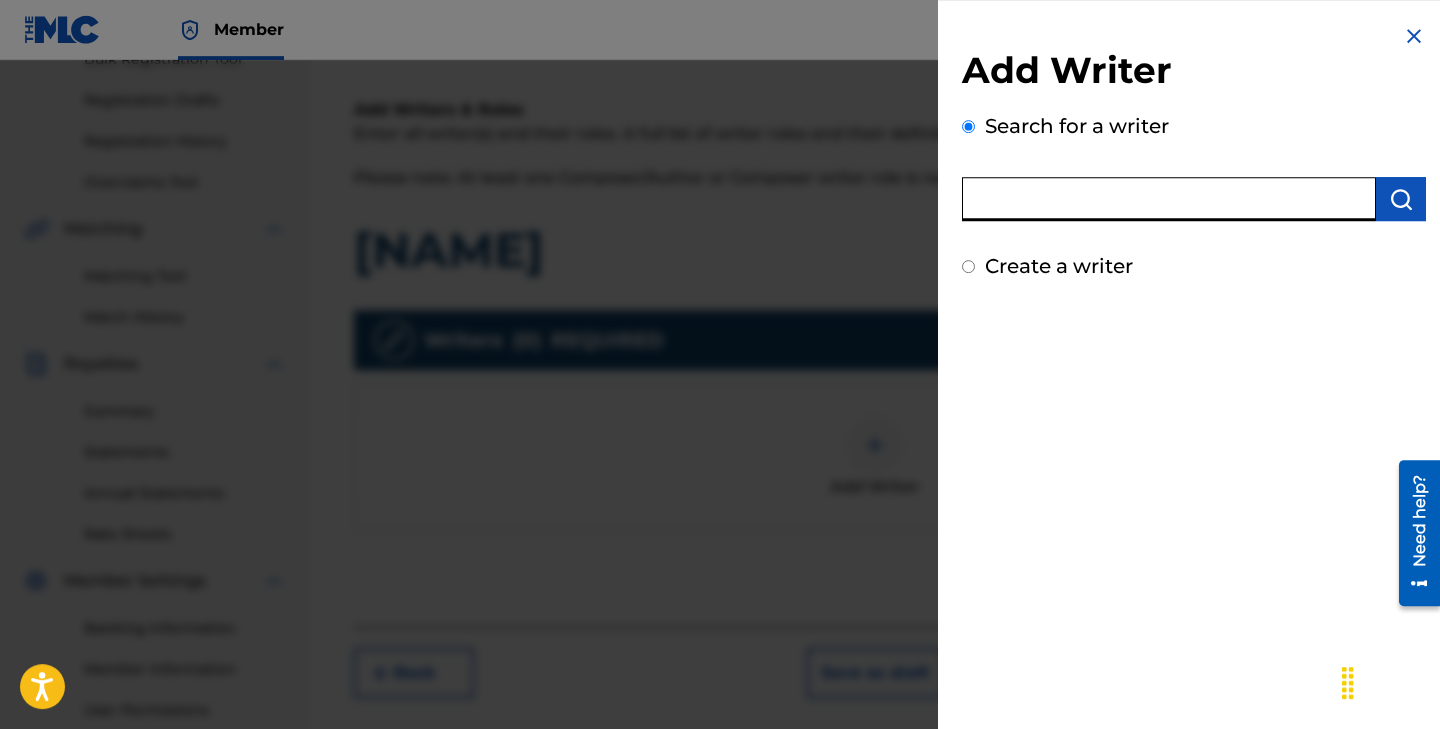 paste on "01202933099" 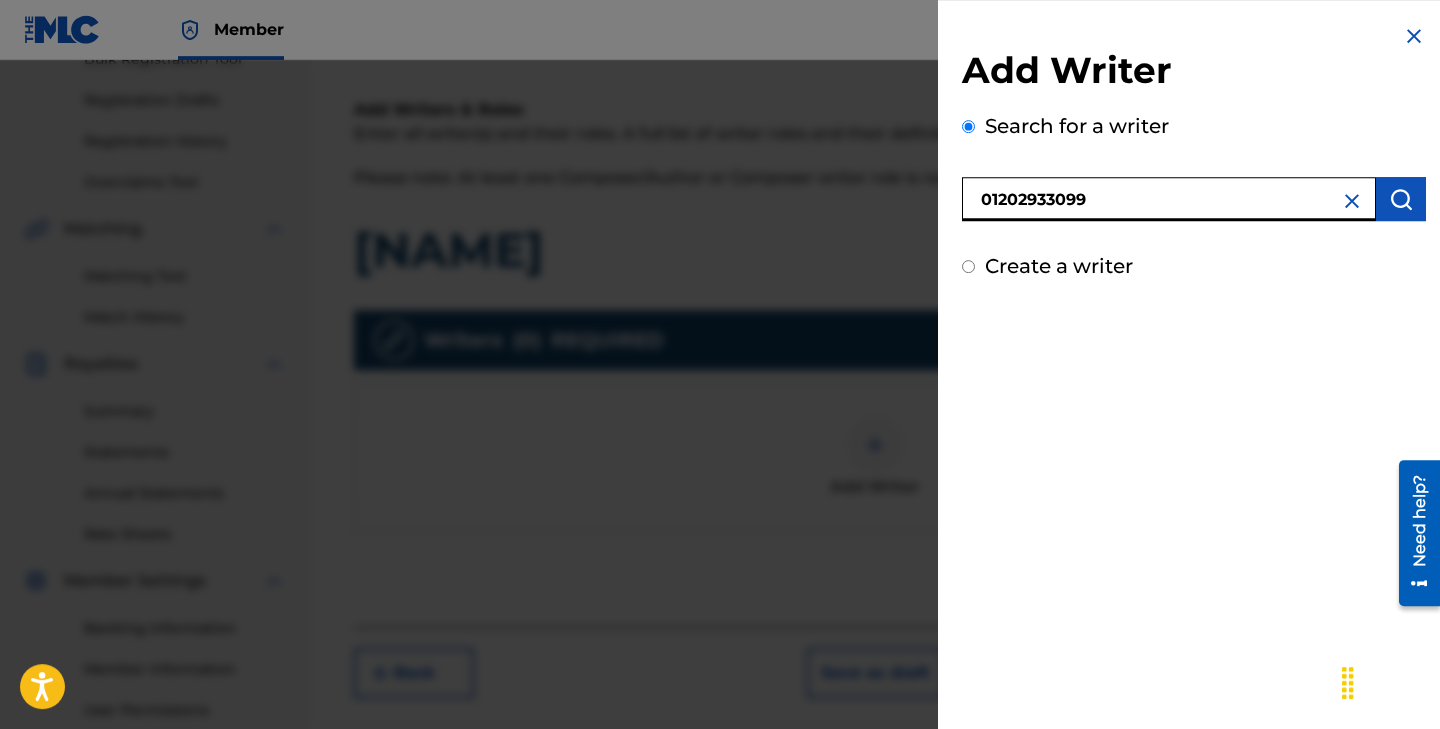 type on "01202933099" 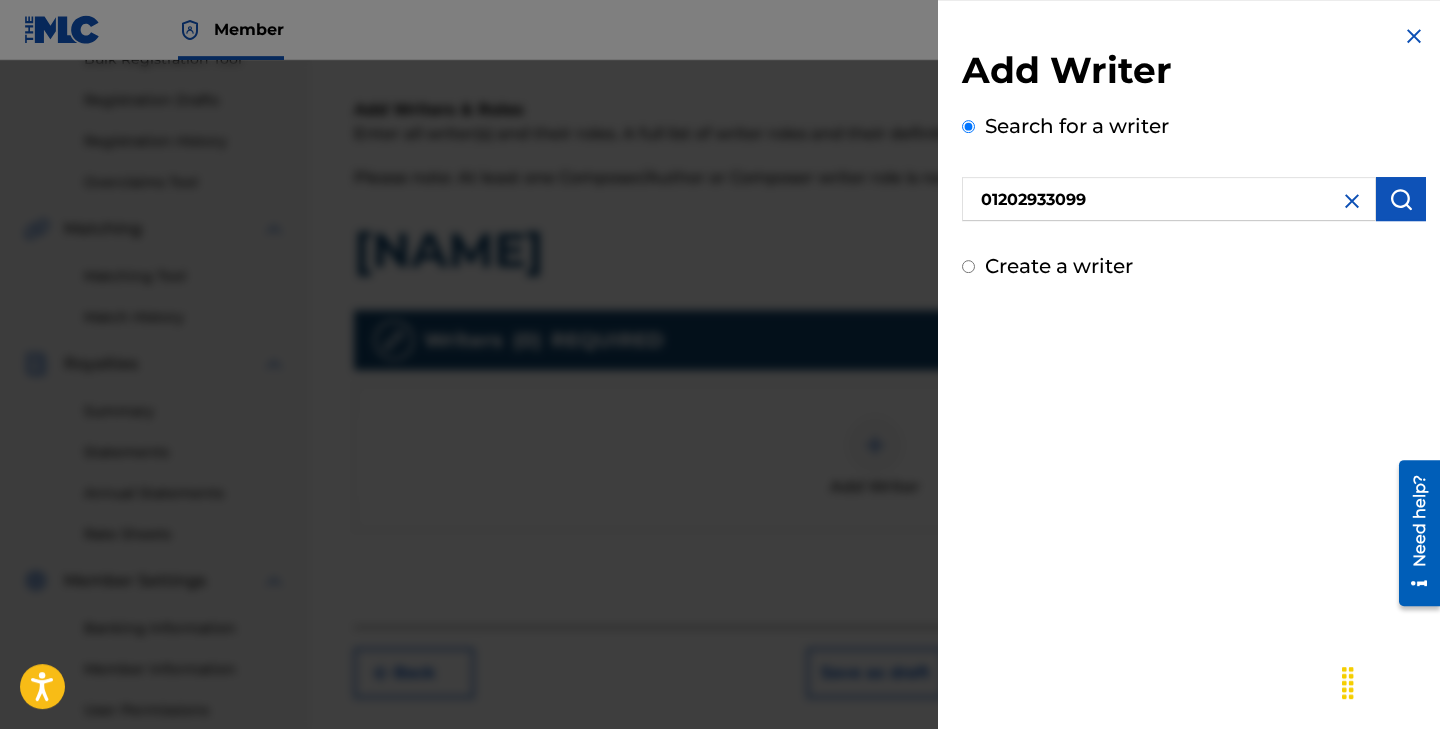 click at bounding box center [1401, 199] 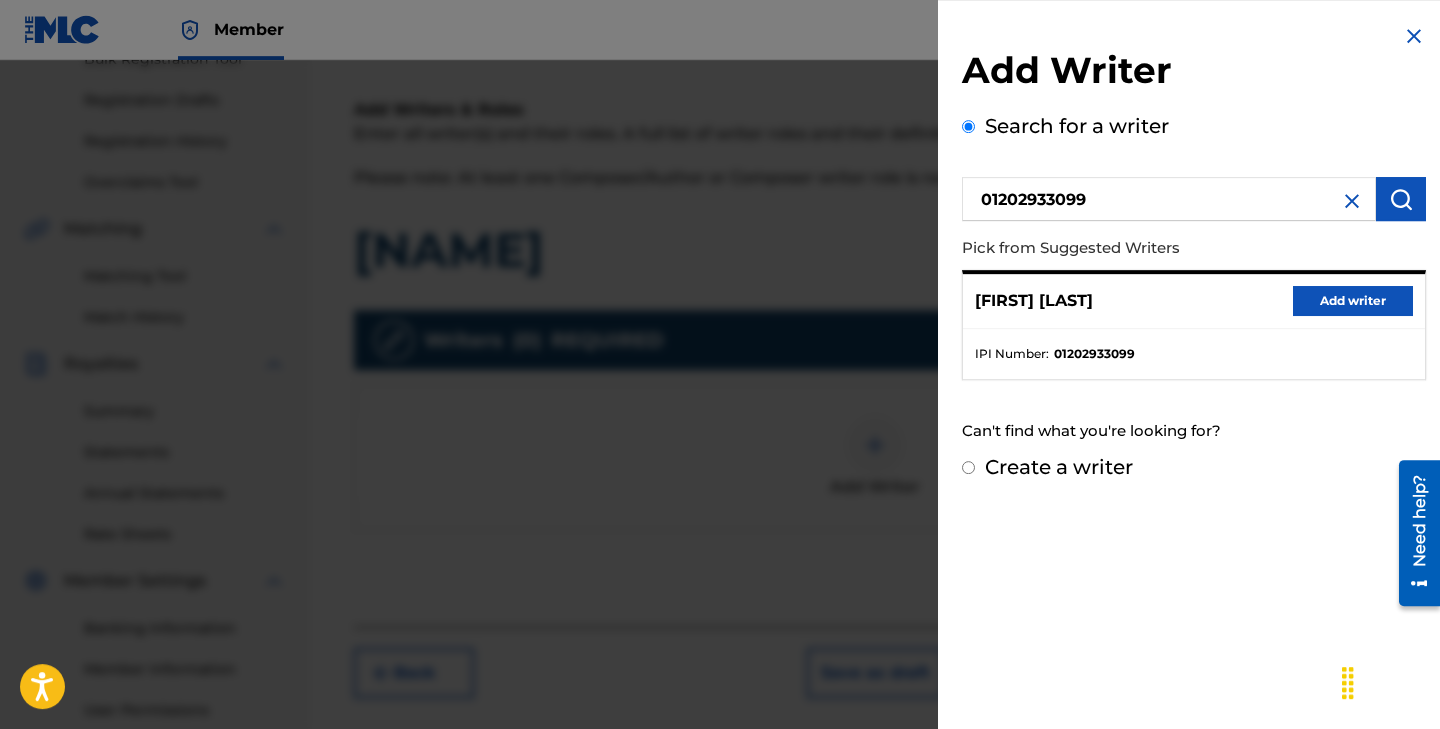 click on "Add writer" at bounding box center (1353, 301) 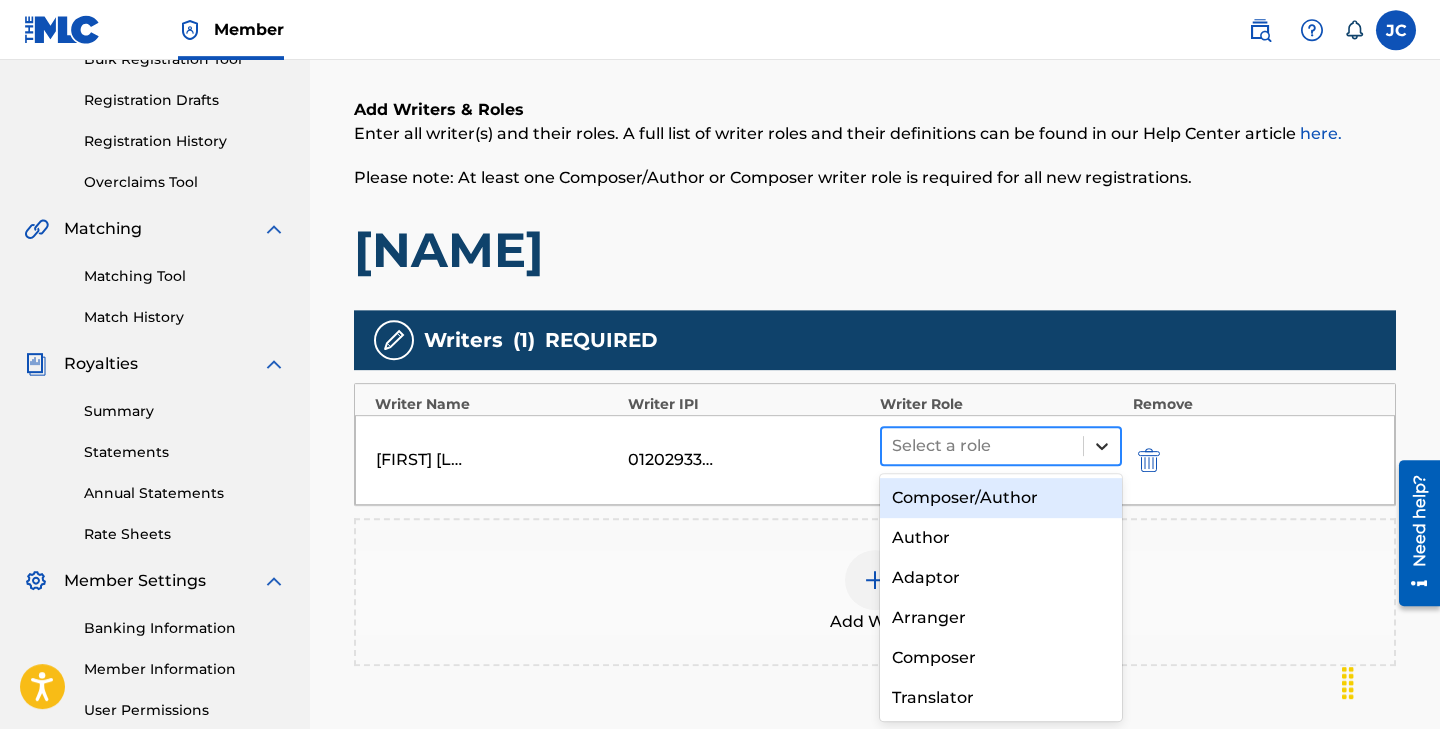 click 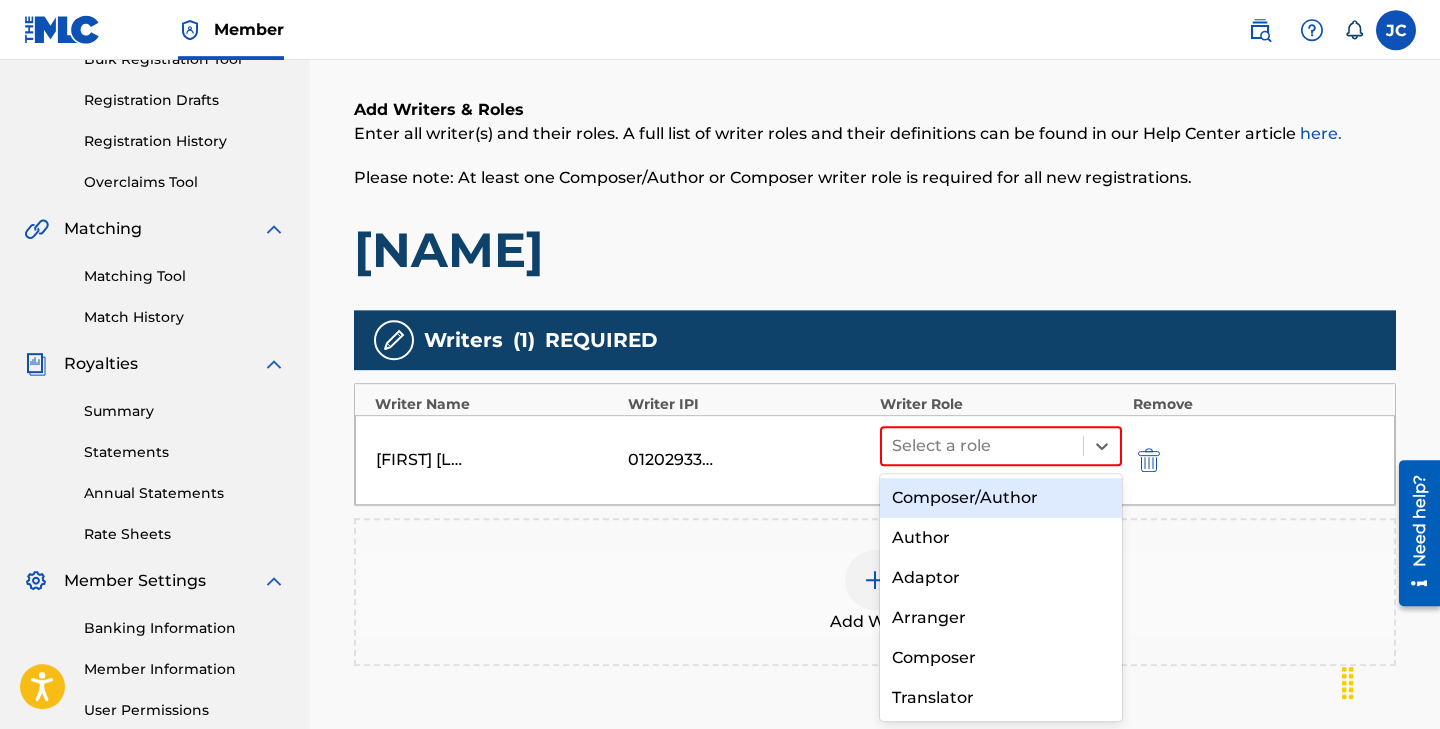 click on "Composer/Author" at bounding box center [1001, 498] 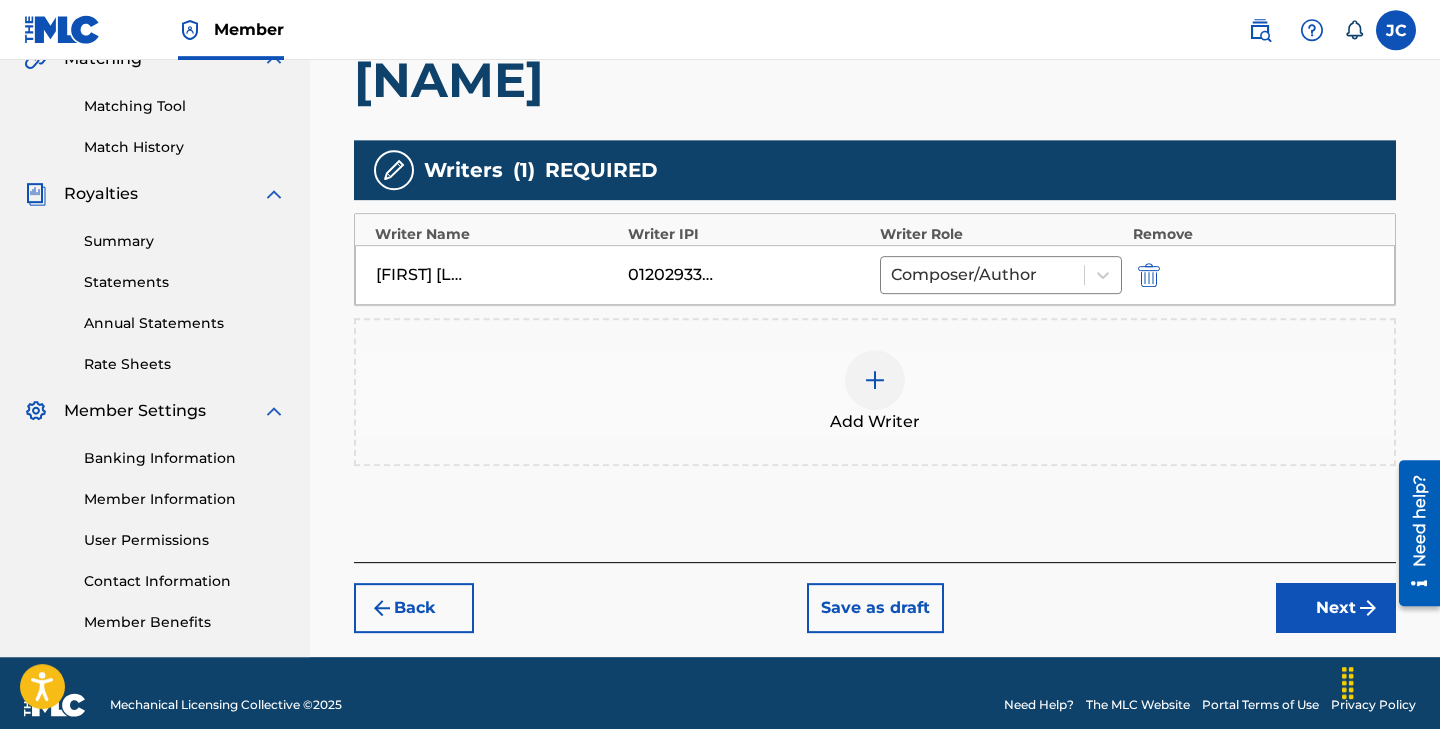 click on "Next" at bounding box center (1336, 608) 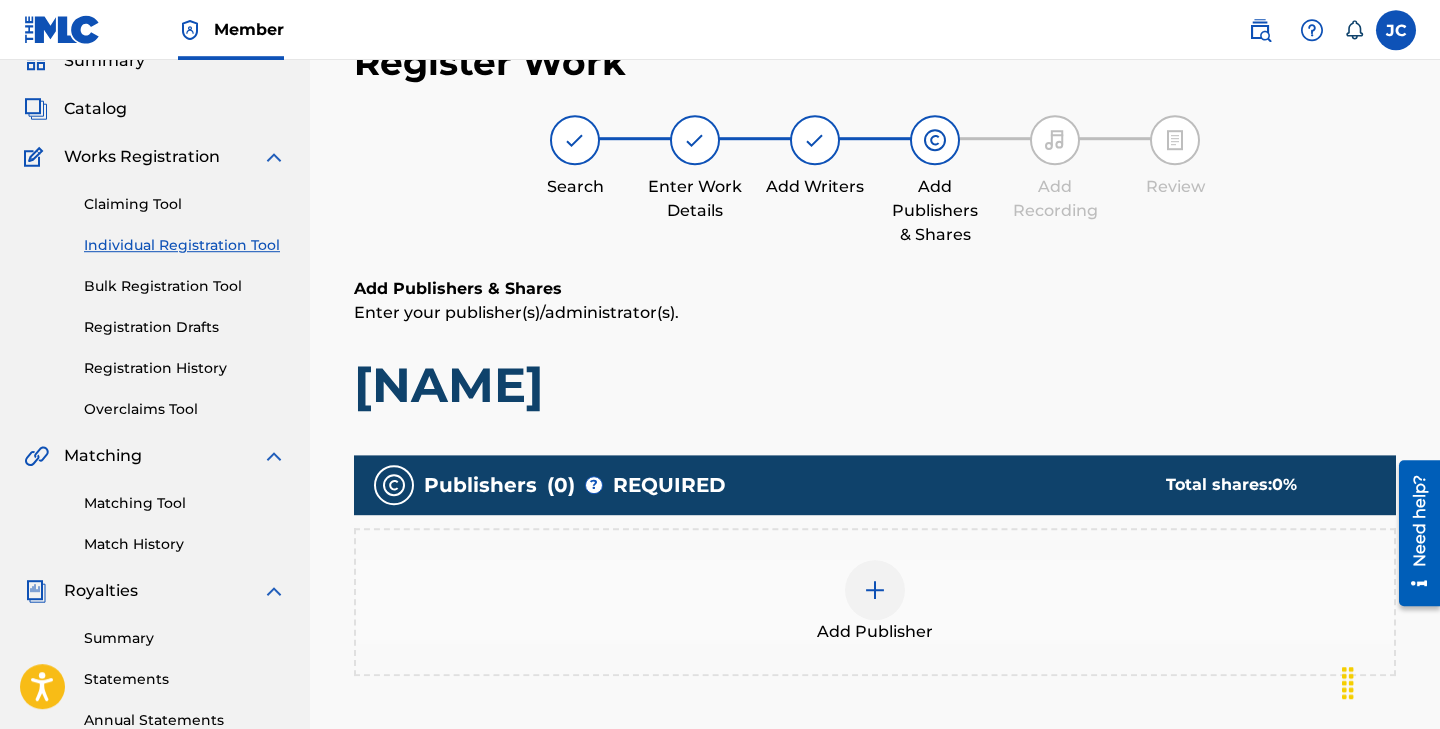 scroll, scrollTop: 90, scrollLeft: 0, axis: vertical 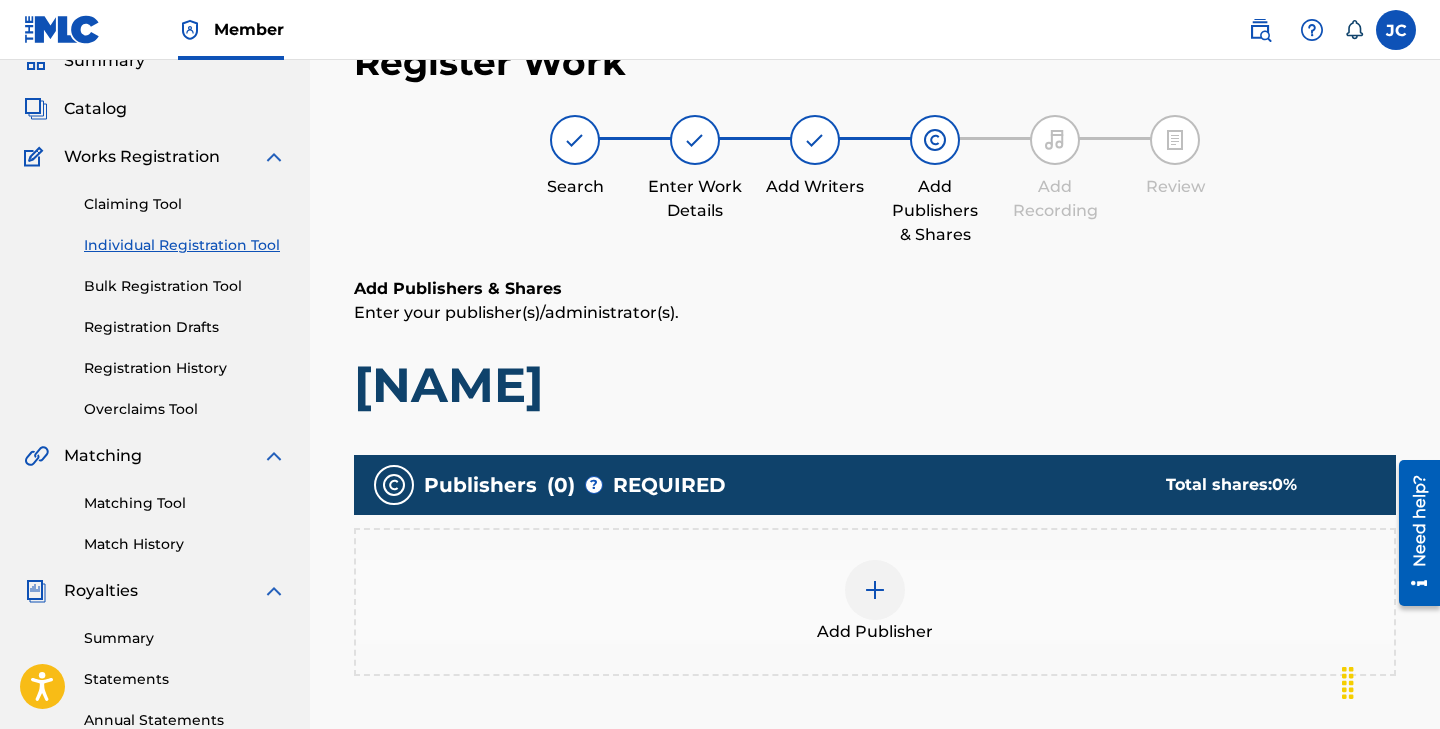click at bounding box center (875, 590) 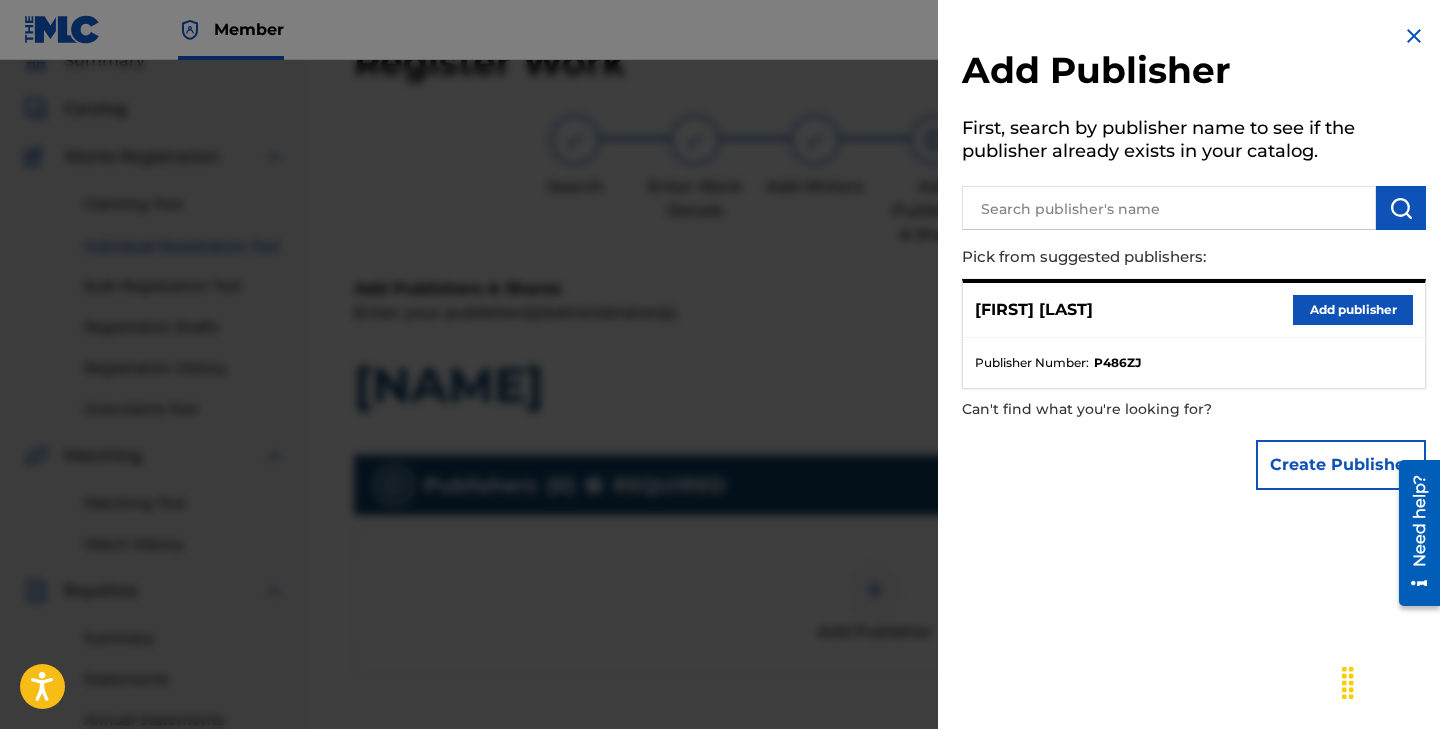 click on "Add publisher" at bounding box center [1353, 310] 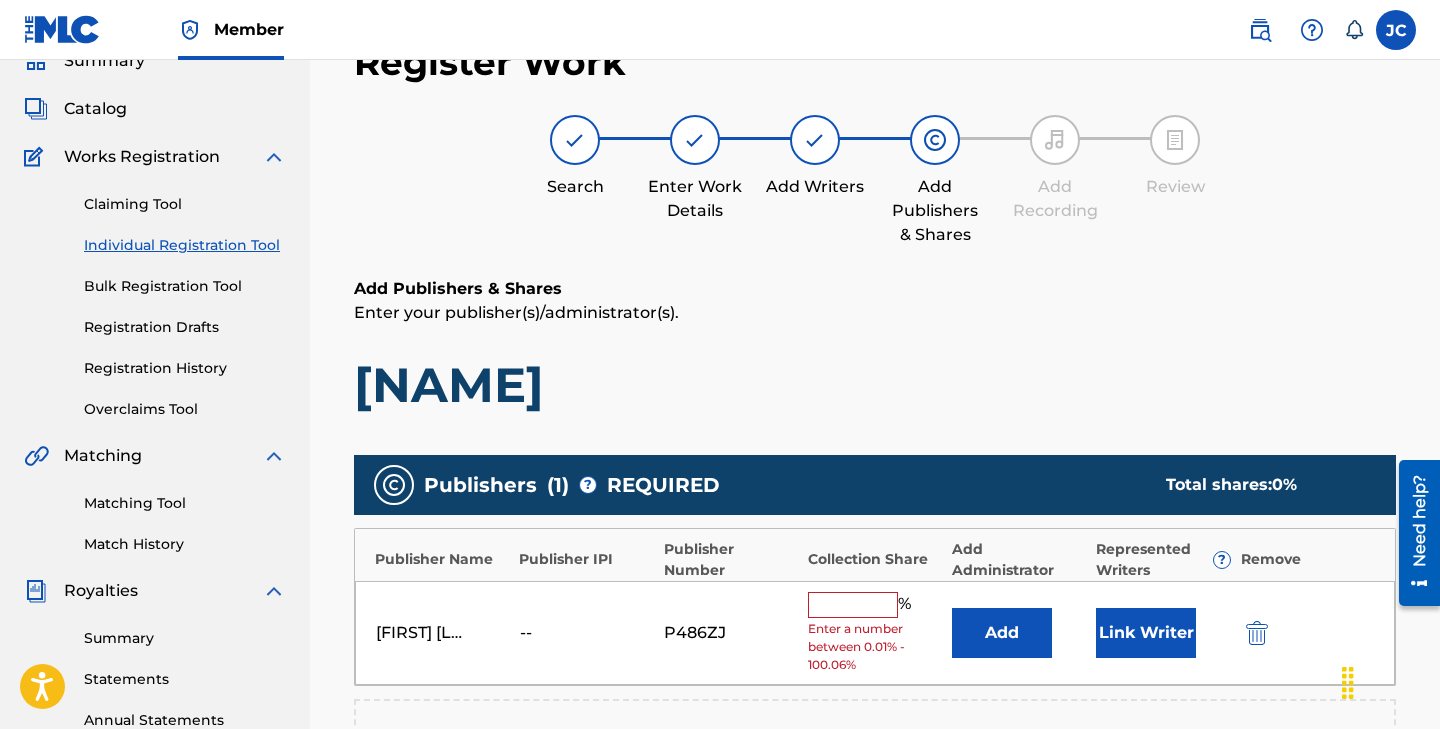 click at bounding box center [853, 605] 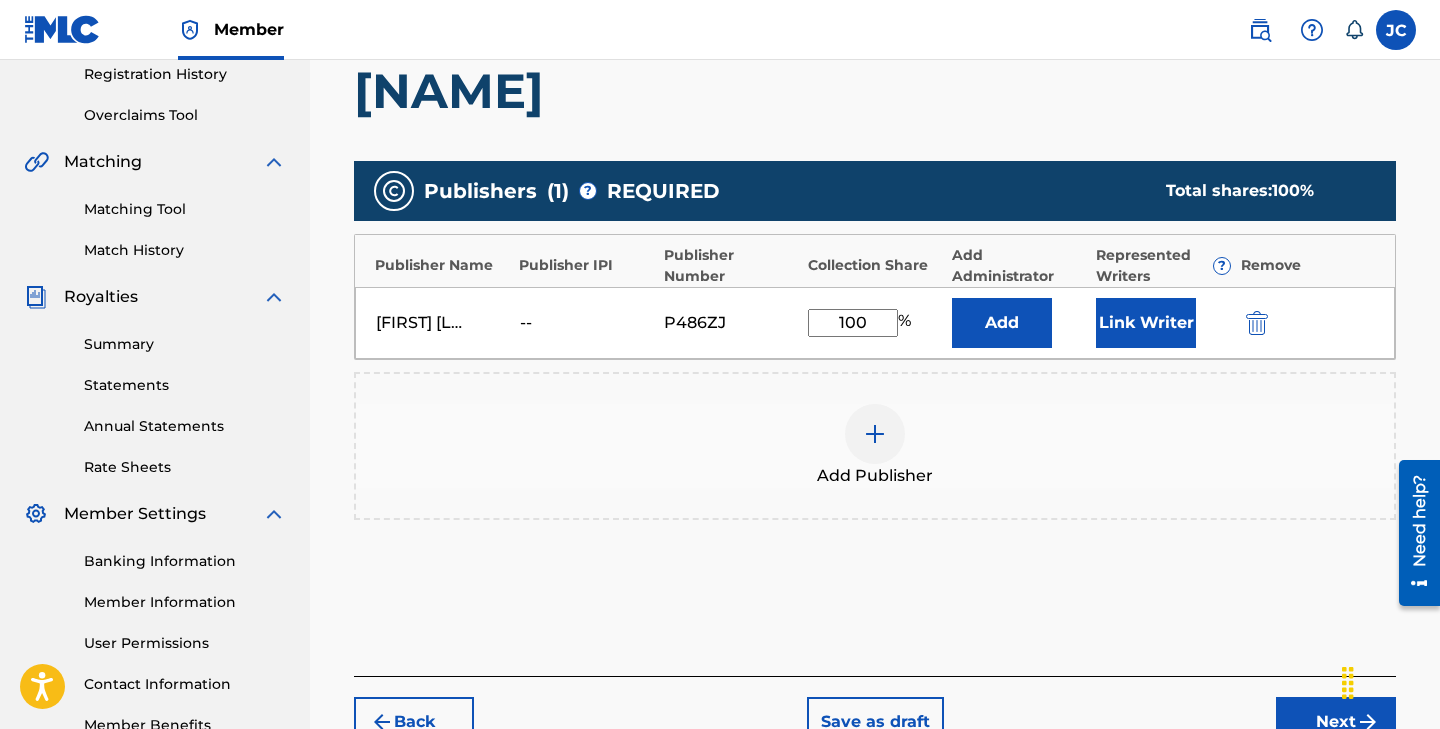 scroll, scrollTop: 395, scrollLeft: 0, axis: vertical 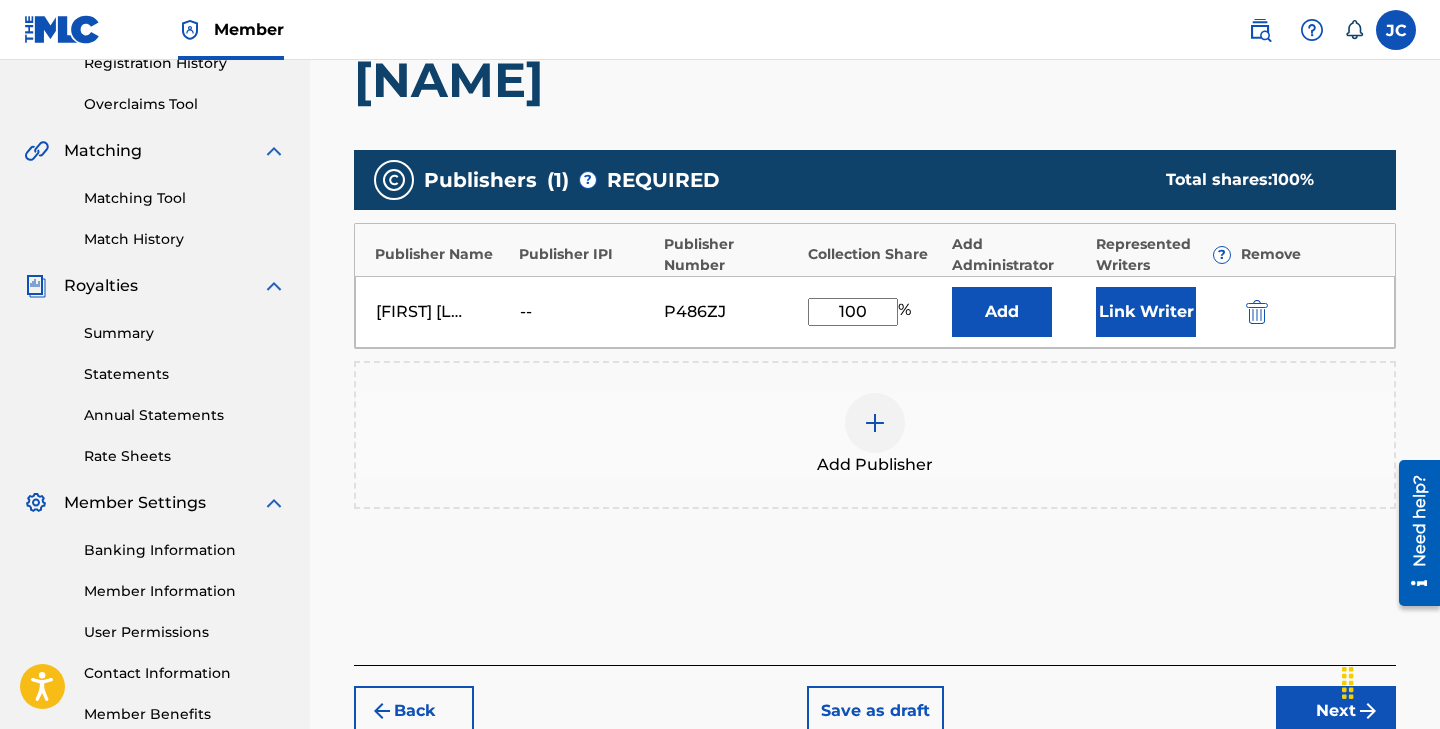 type on "100" 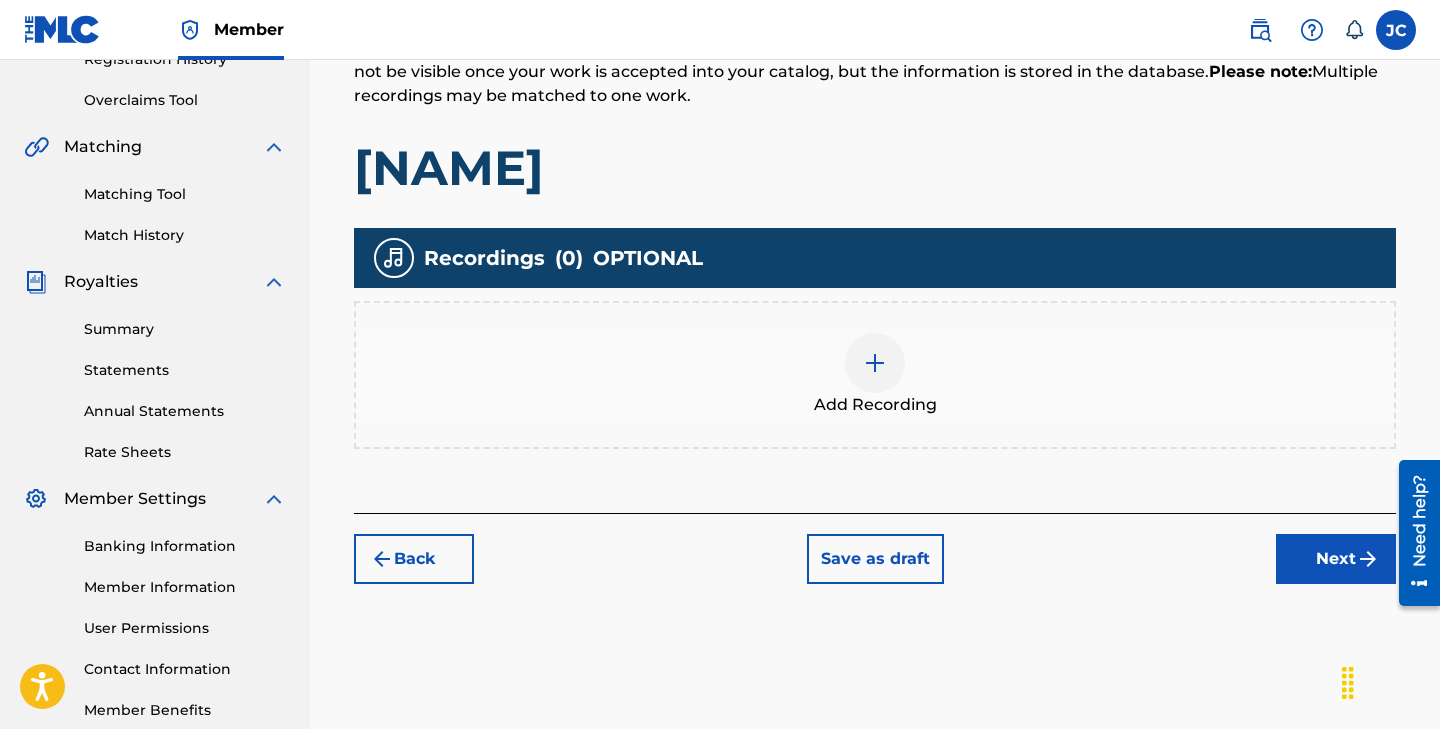 click on "Next" at bounding box center (1336, 559) 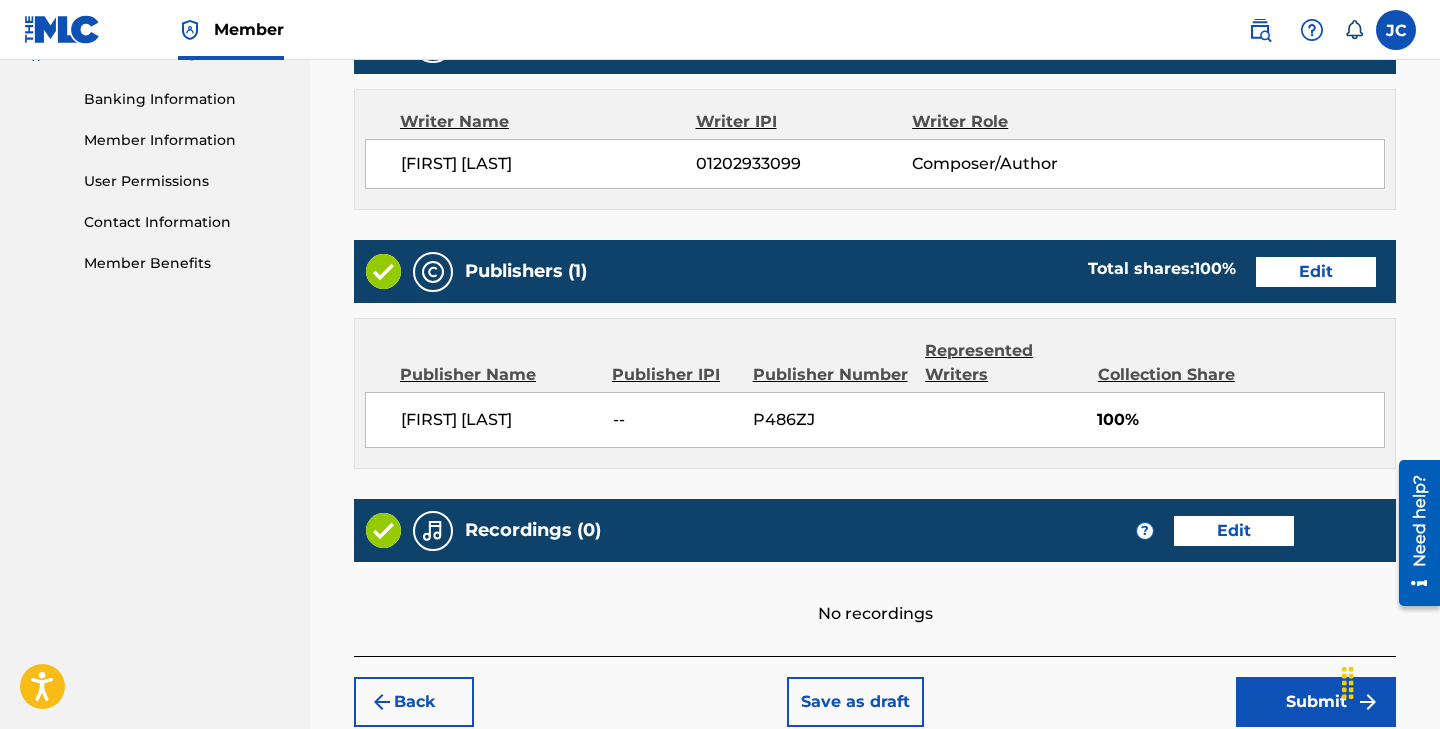 scroll, scrollTop: 992, scrollLeft: 0, axis: vertical 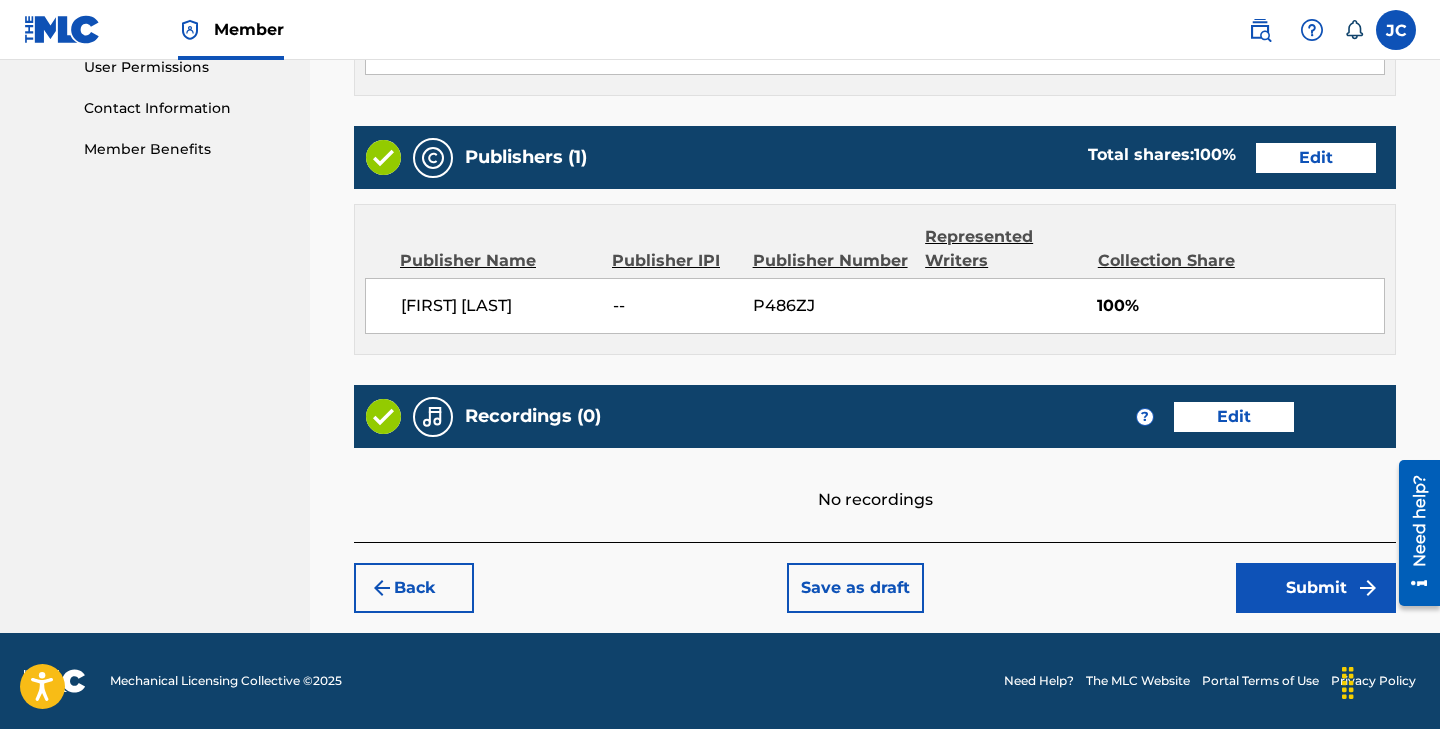 click on "Submit" at bounding box center [1316, 588] 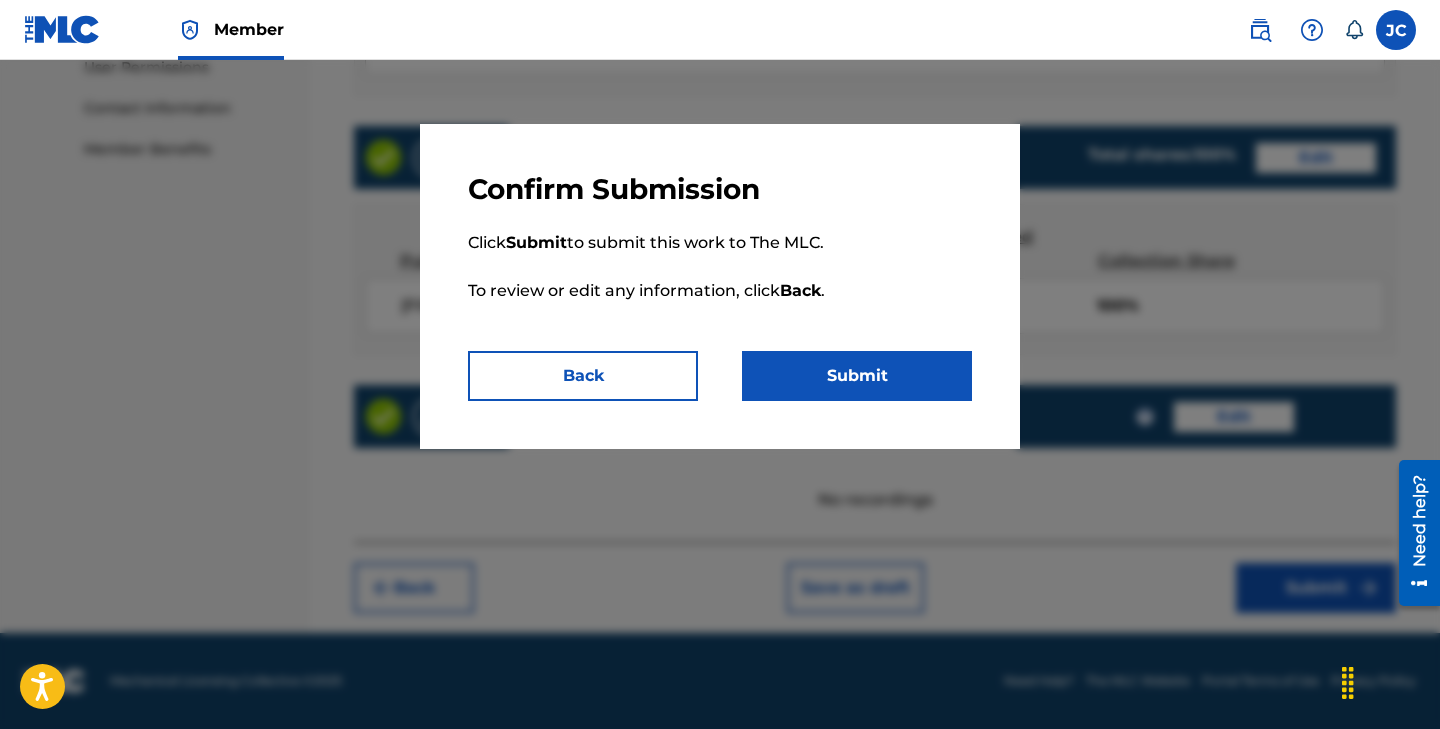 click on "Submit" at bounding box center (857, 376) 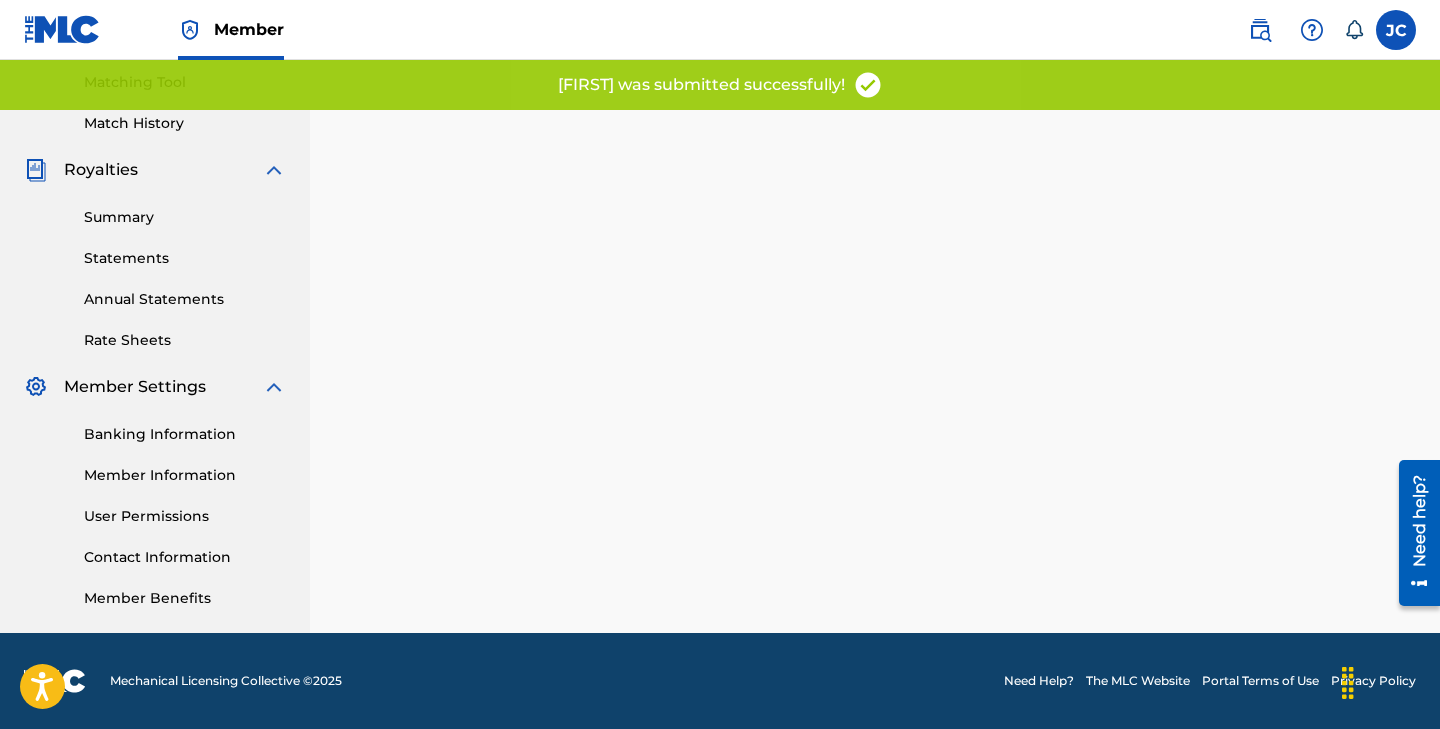 scroll, scrollTop: 0, scrollLeft: 0, axis: both 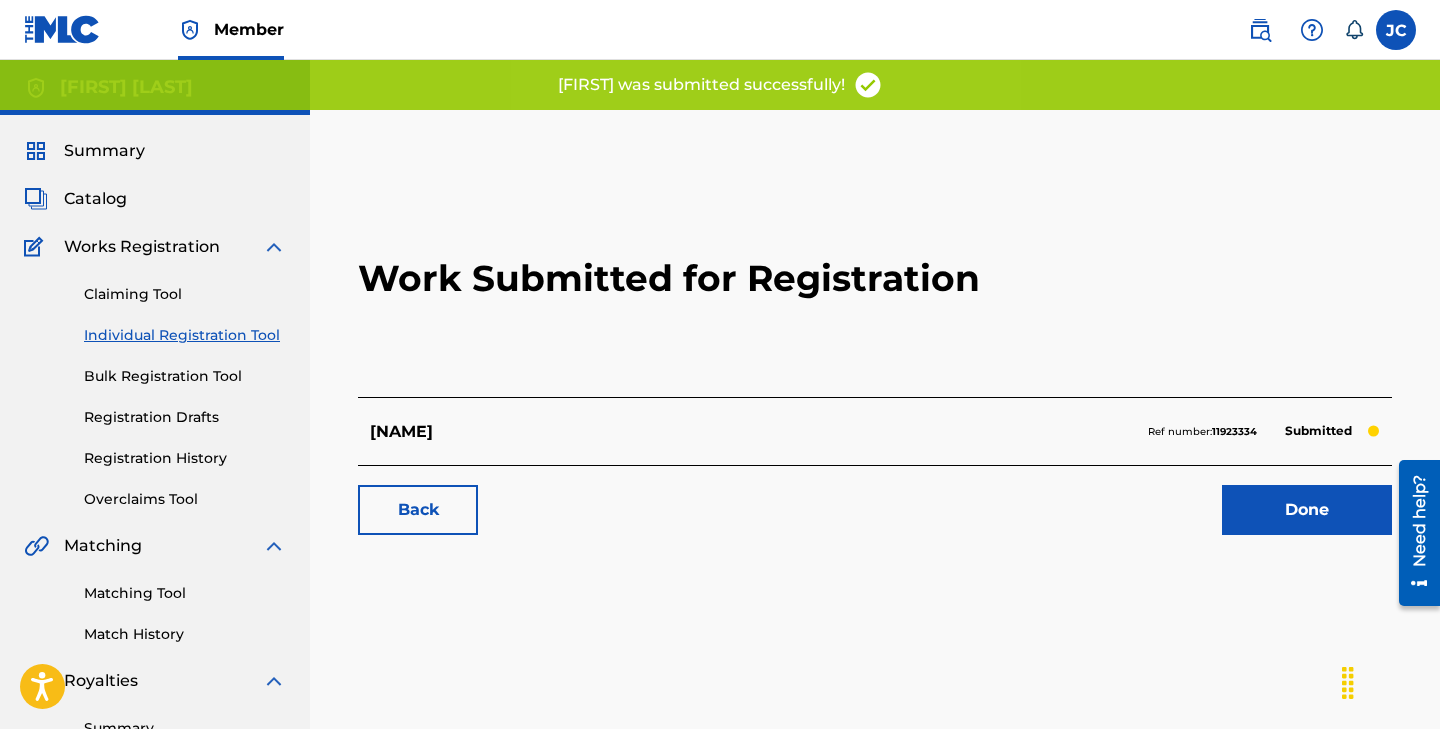 click on "Done" at bounding box center [1307, 510] 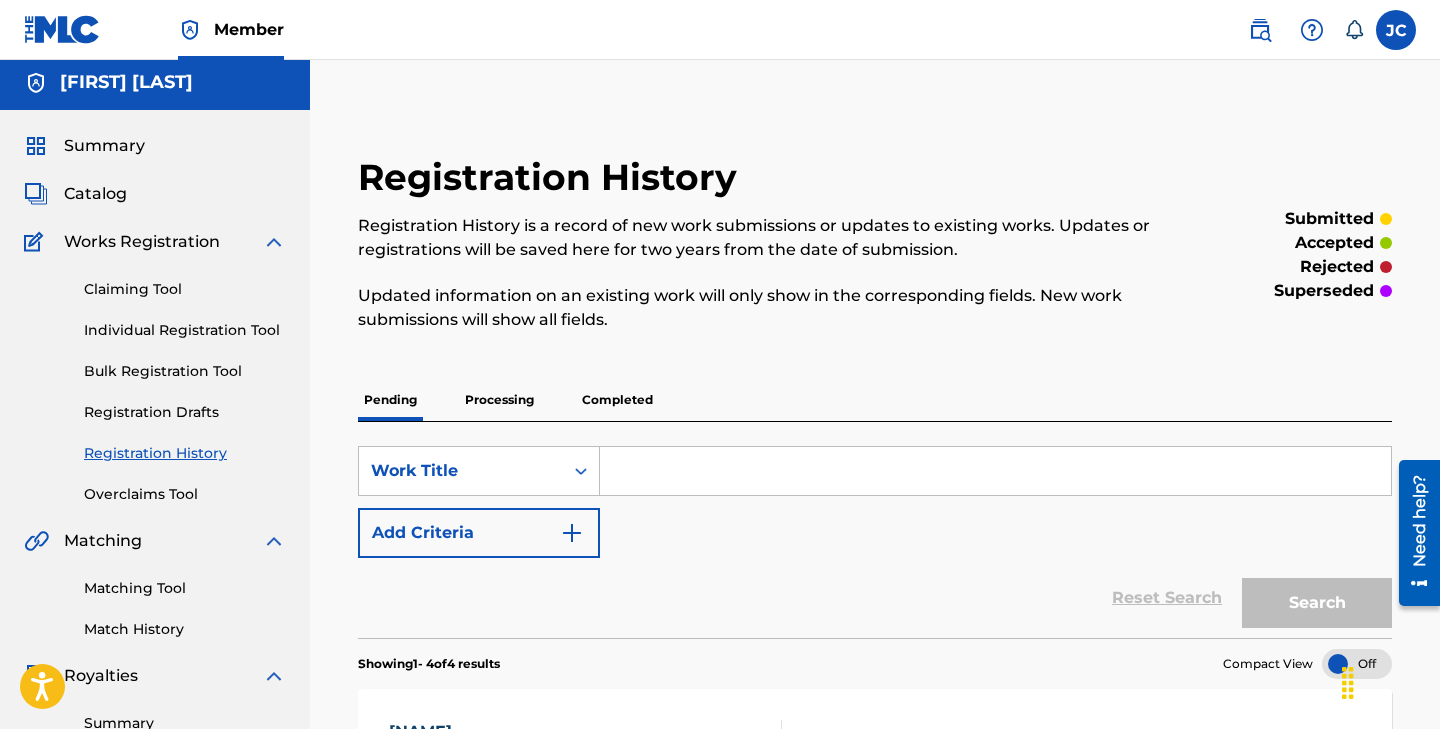 scroll, scrollTop: 0, scrollLeft: 0, axis: both 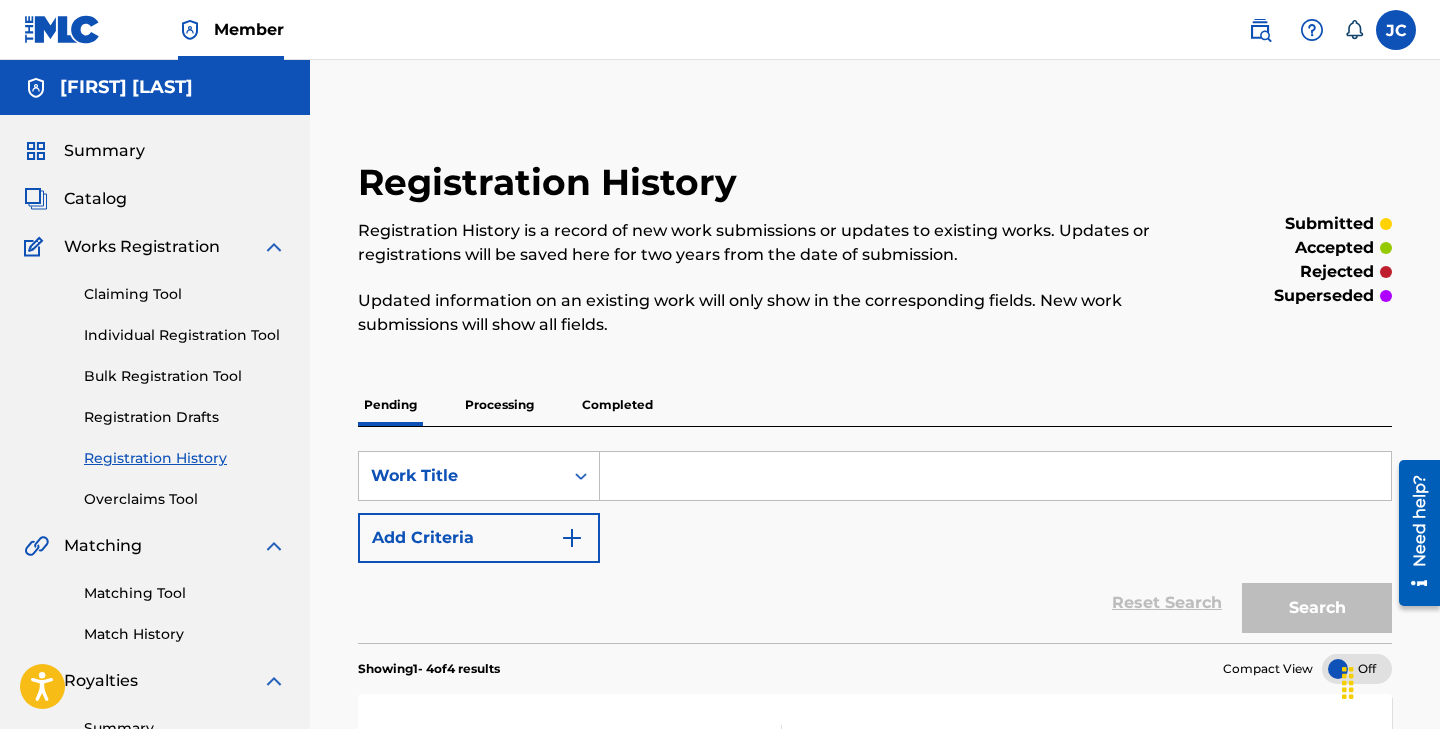 click on "Individual Registration Tool" at bounding box center (185, 335) 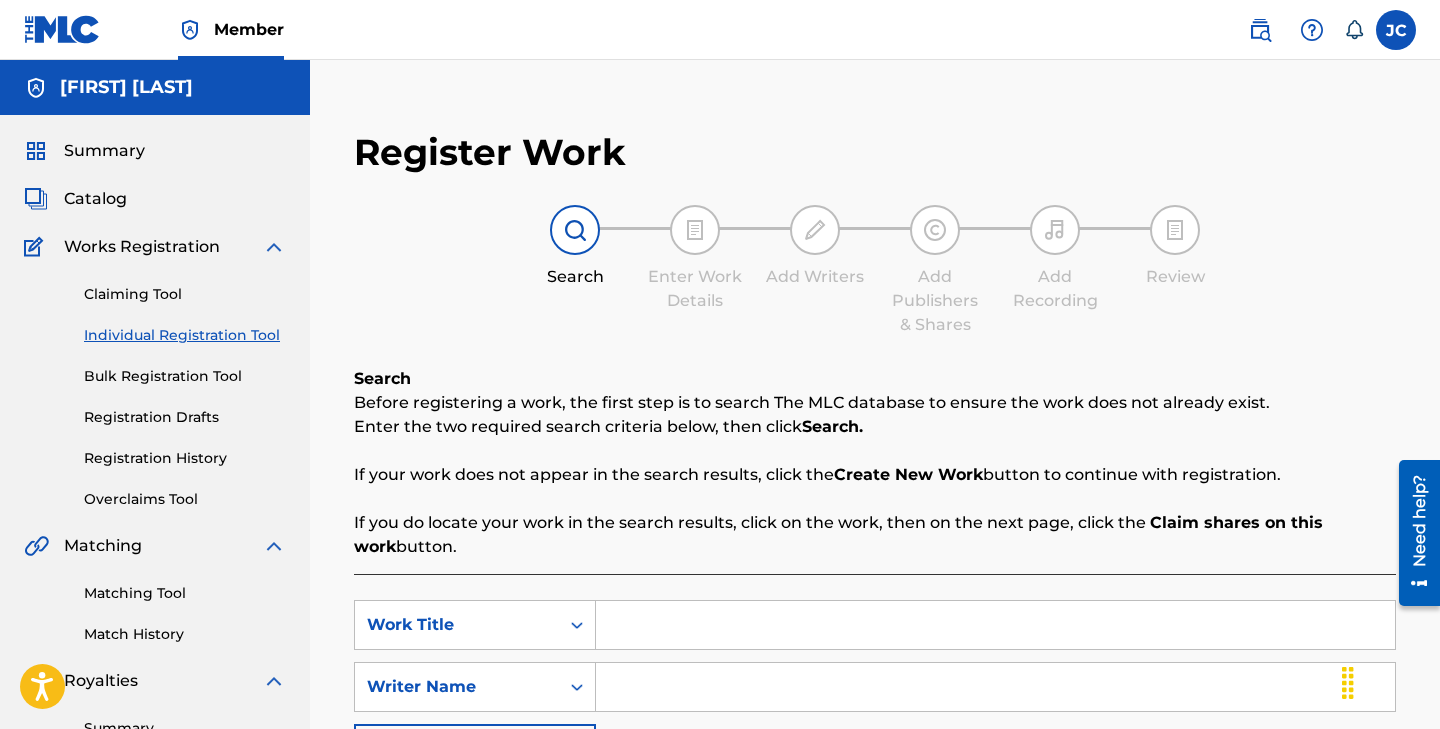 click at bounding box center [995, 625] 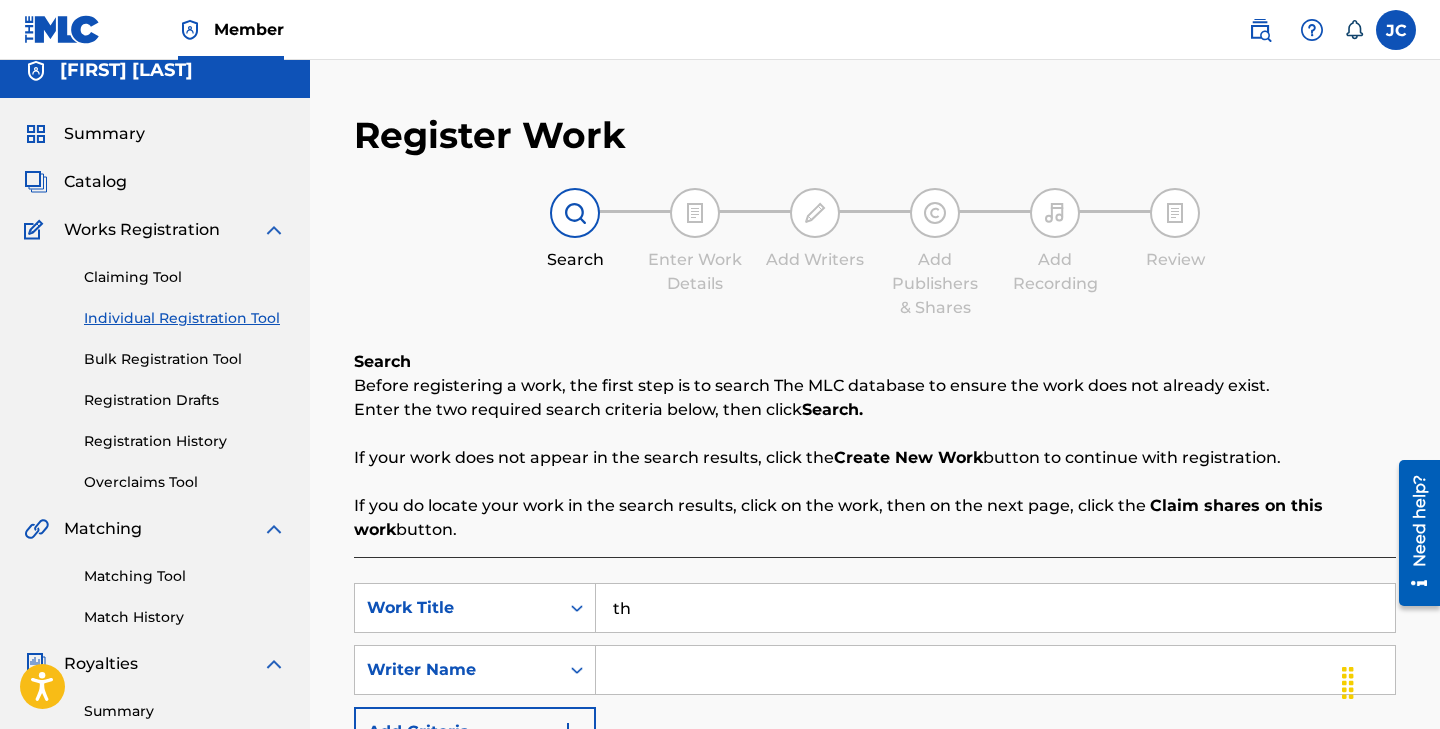 scroll, scrollTop: 0, scrollLeft: 0, axis: both 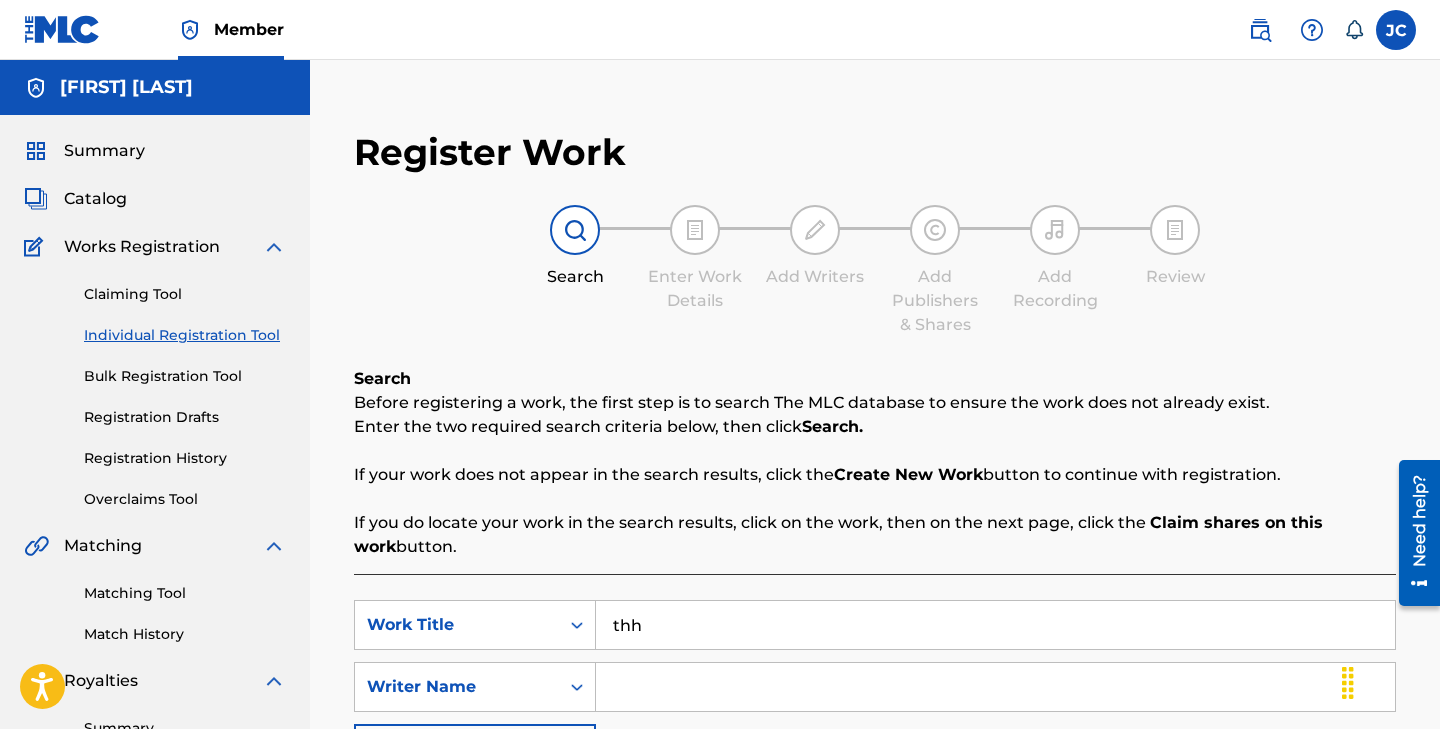 type on "thh" 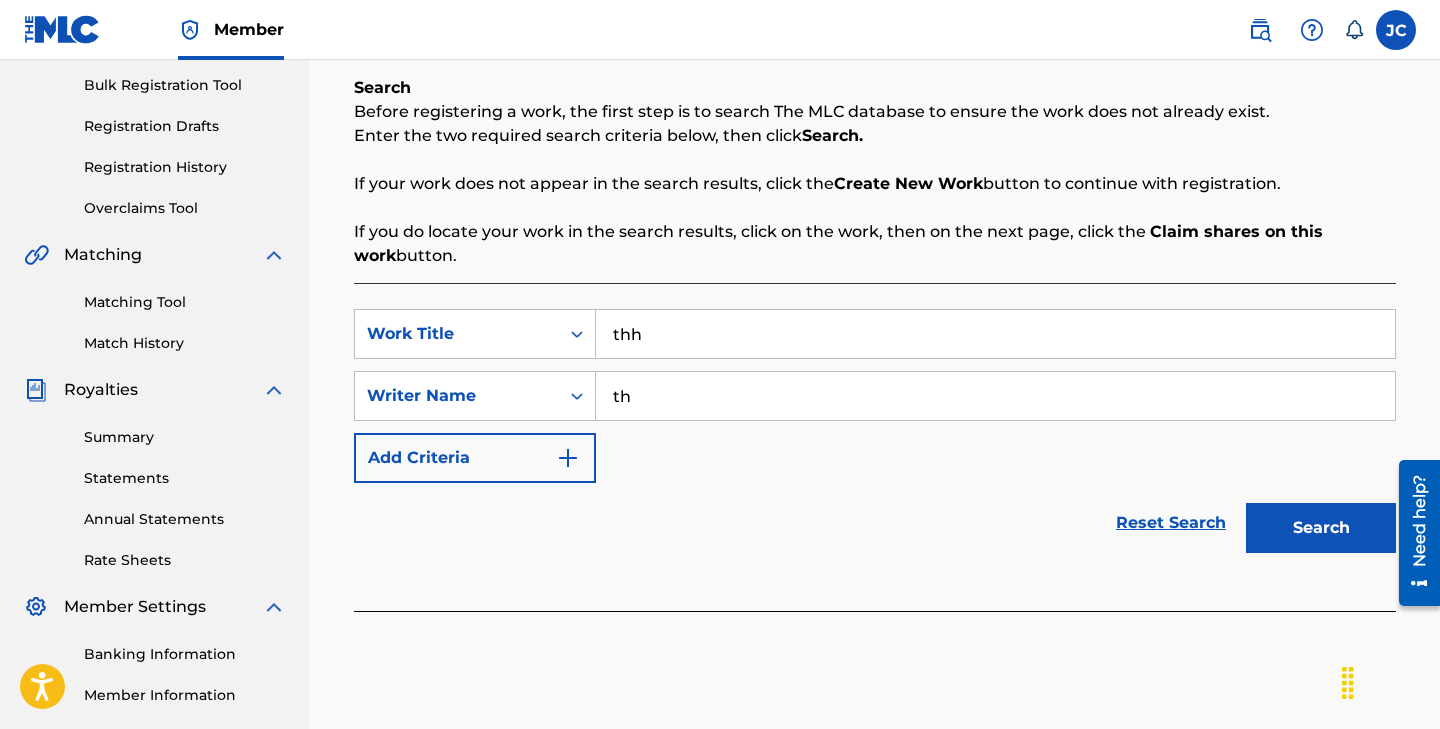 scroll, scrollTop: 343, scrollLeft: 0, axis: vertical 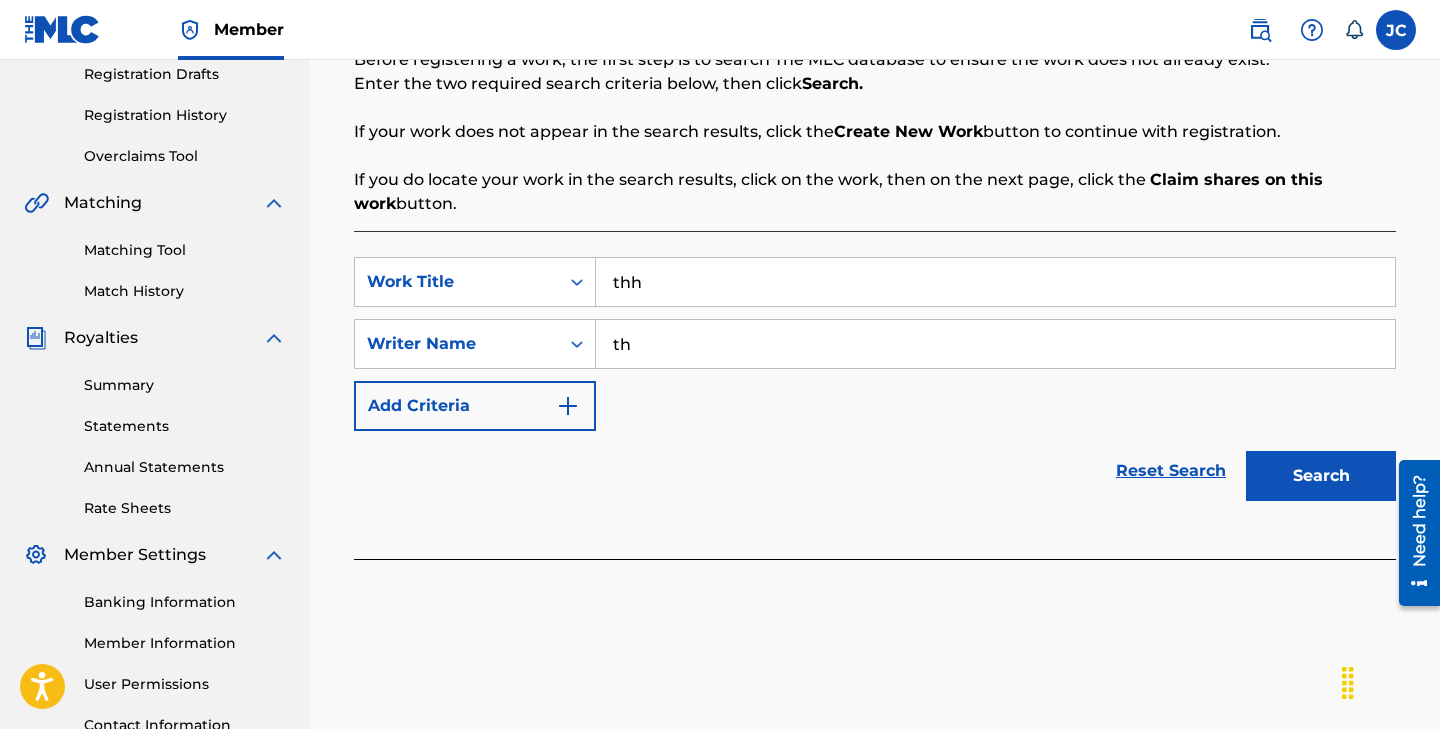 type on "th" 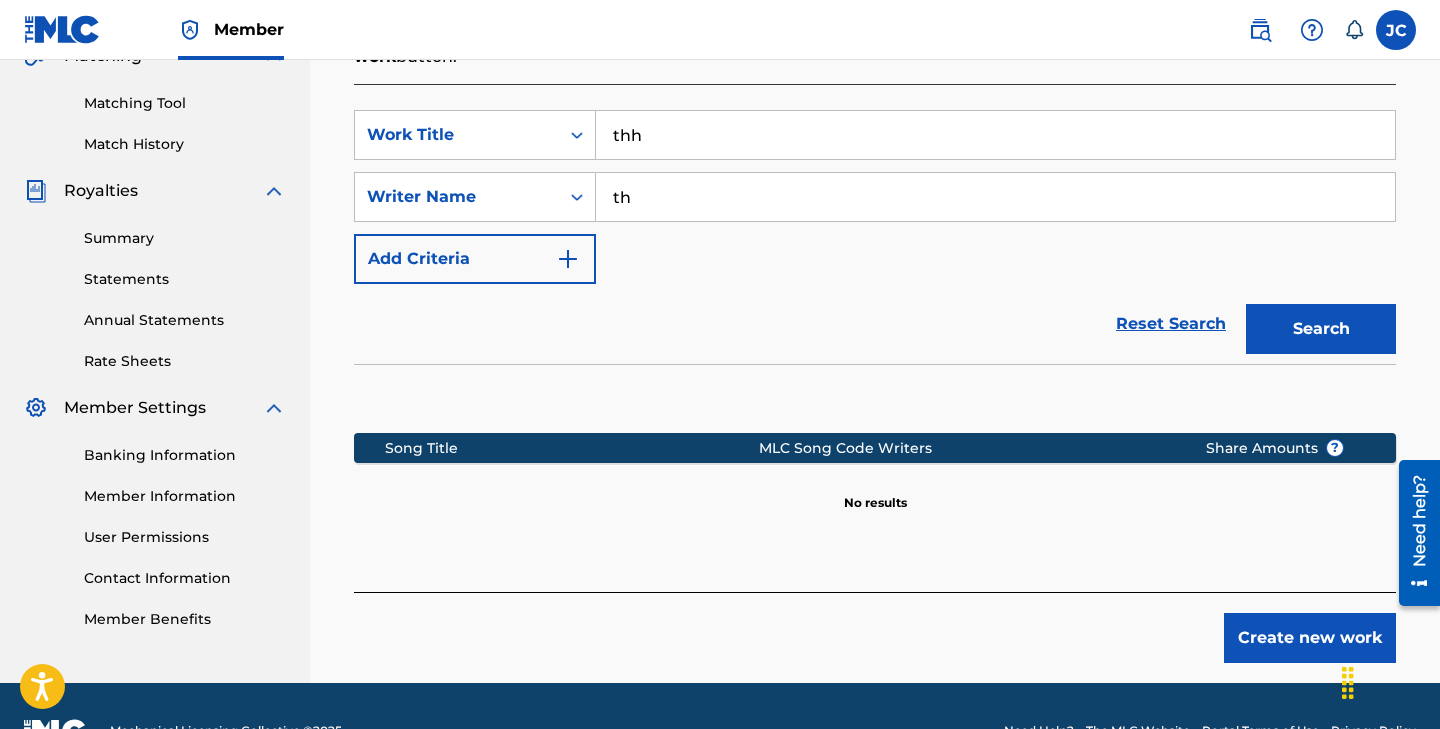scroll, scrollTop: 501, scrollLeft: 0, axis: vertical 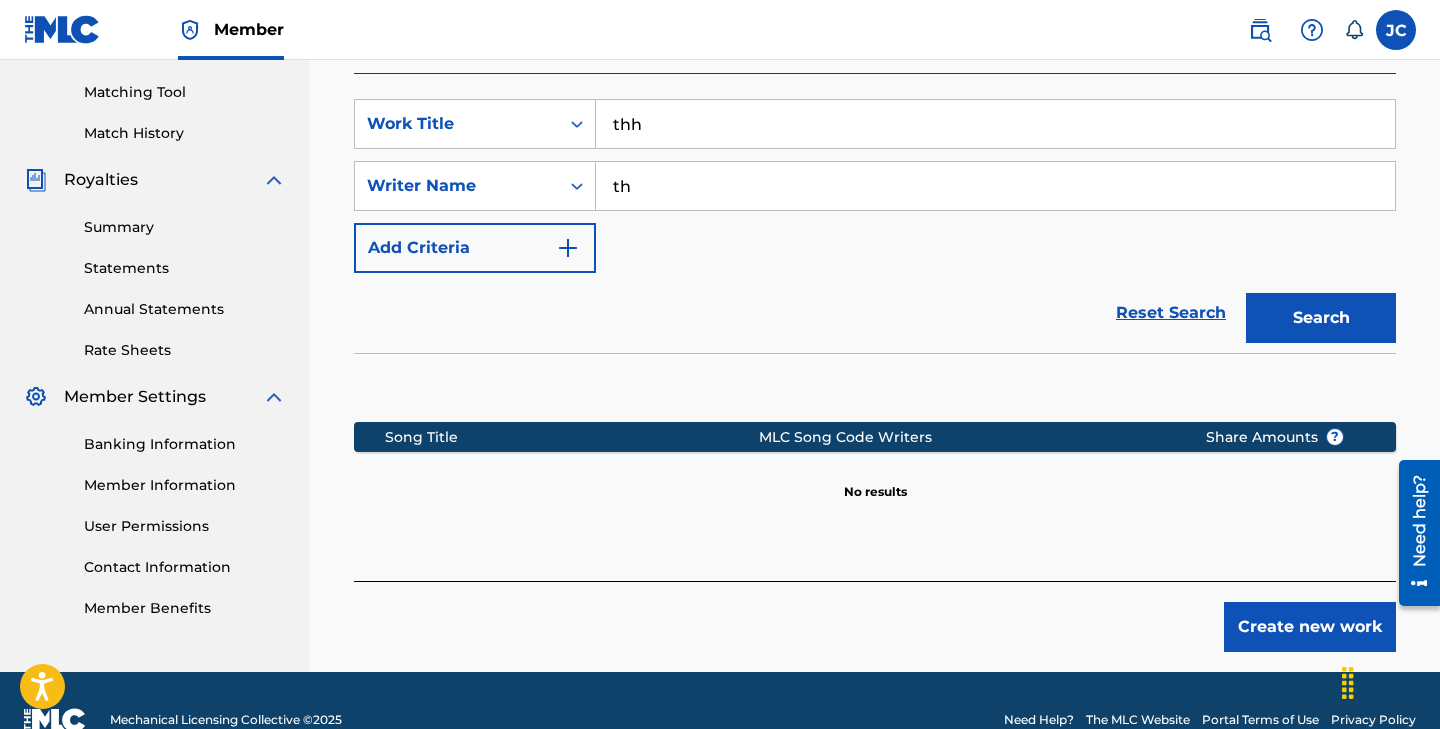 click on "Create new work" at bounding box center [1310, 627] 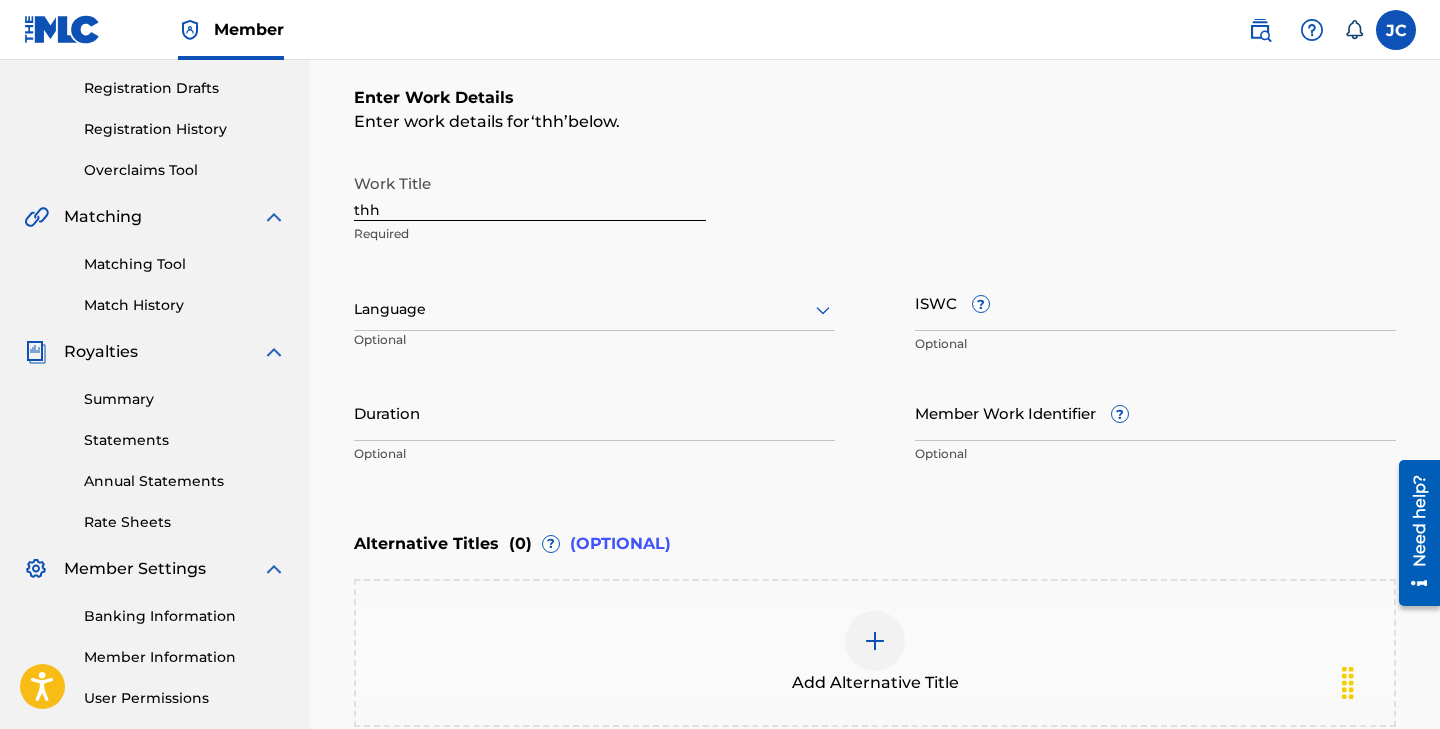 scroll, scrollTop: 327, scrollLeft: 0, axis: vertical 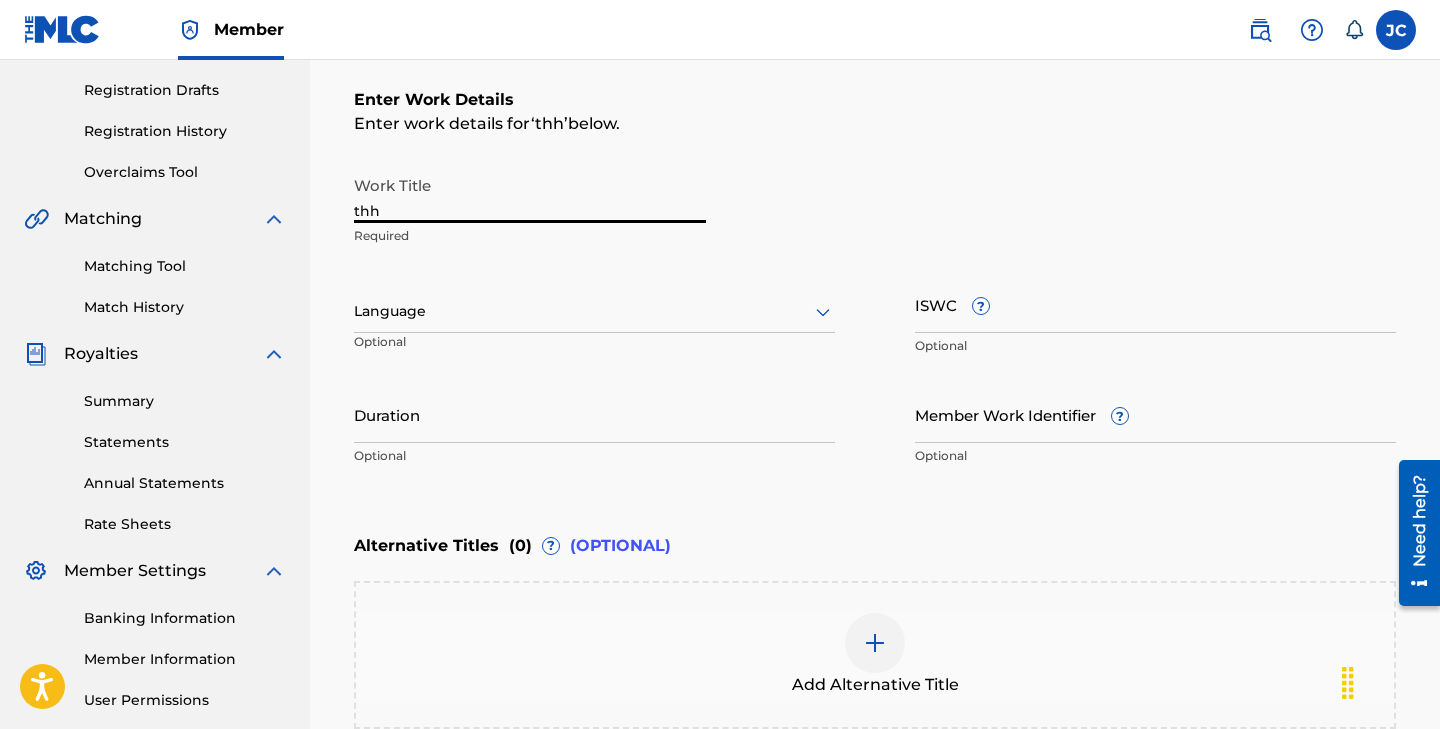 click on "thh" at bounding box center (530, 194) 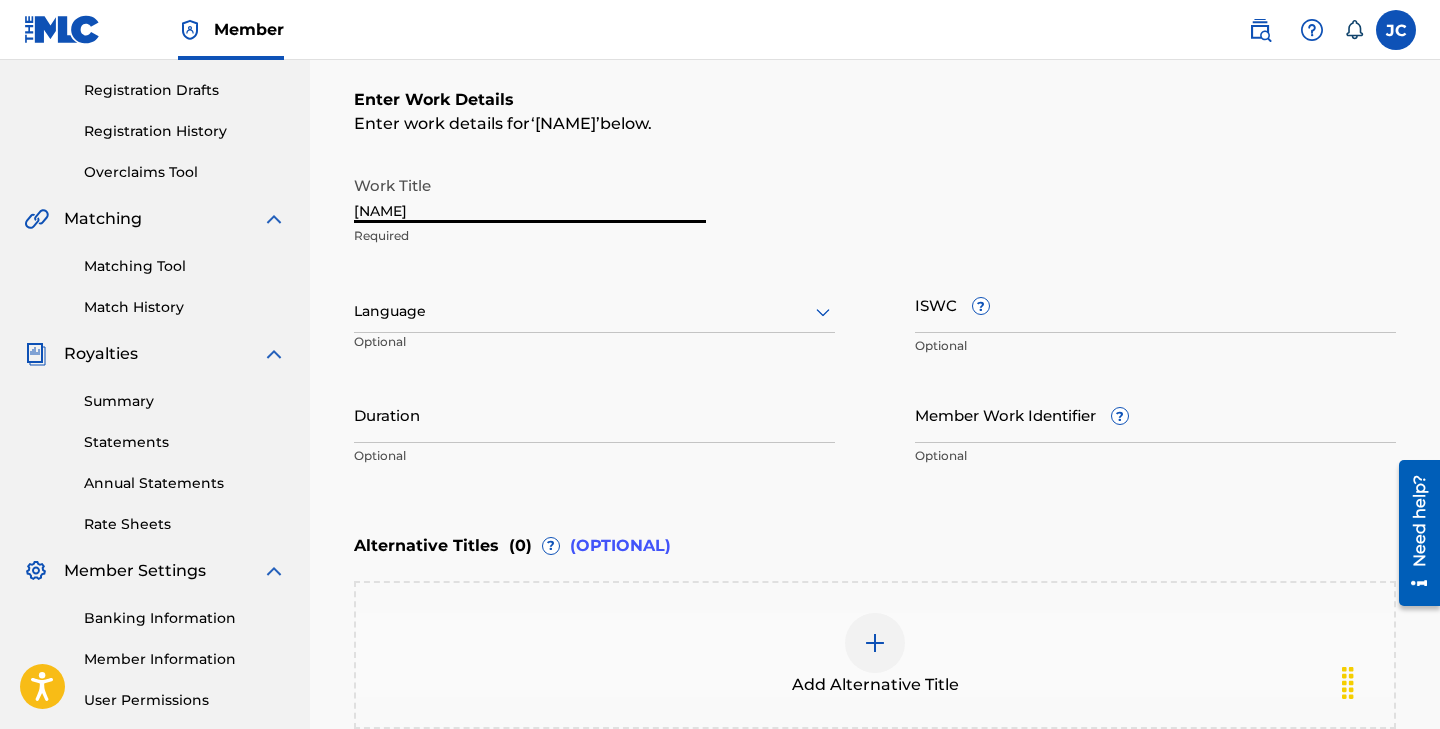 type on "[NAME]" 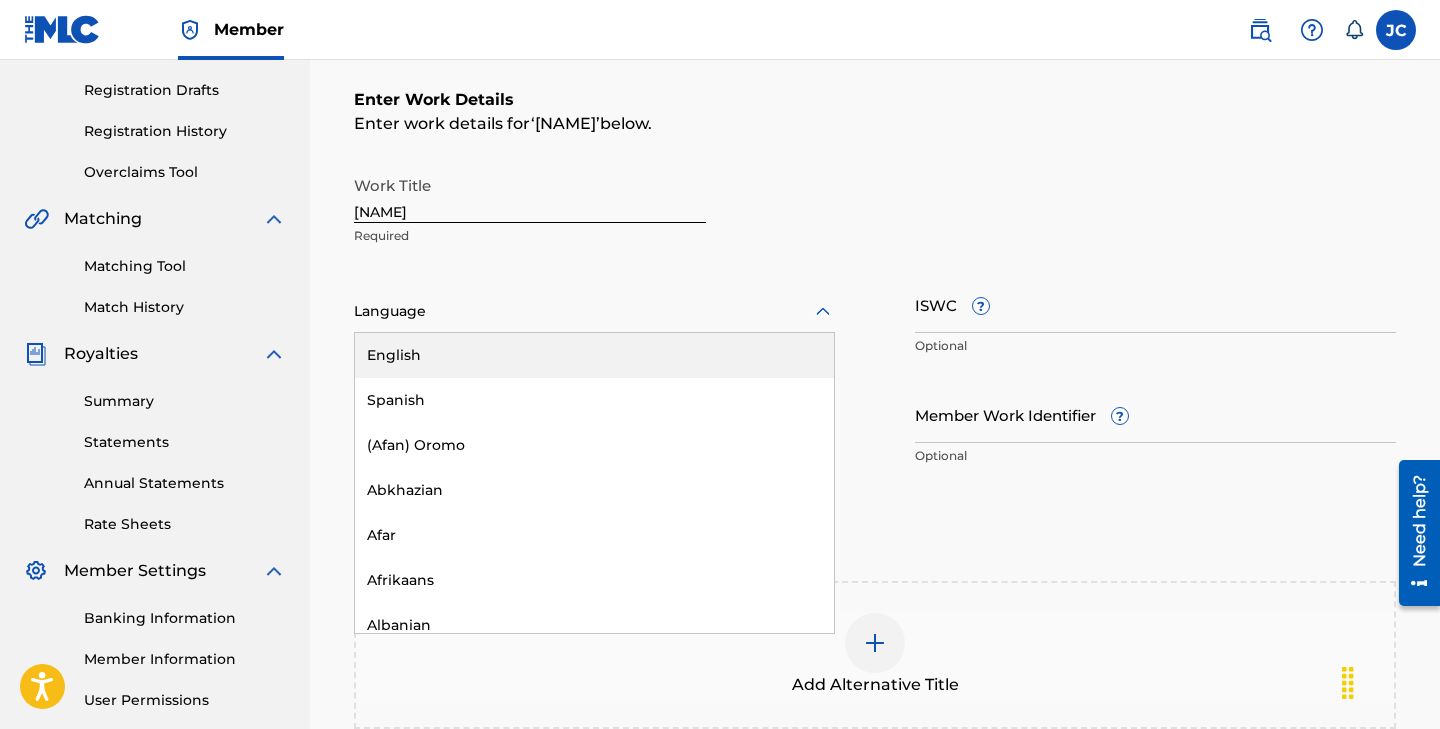 click at bounding box center [594, 311] 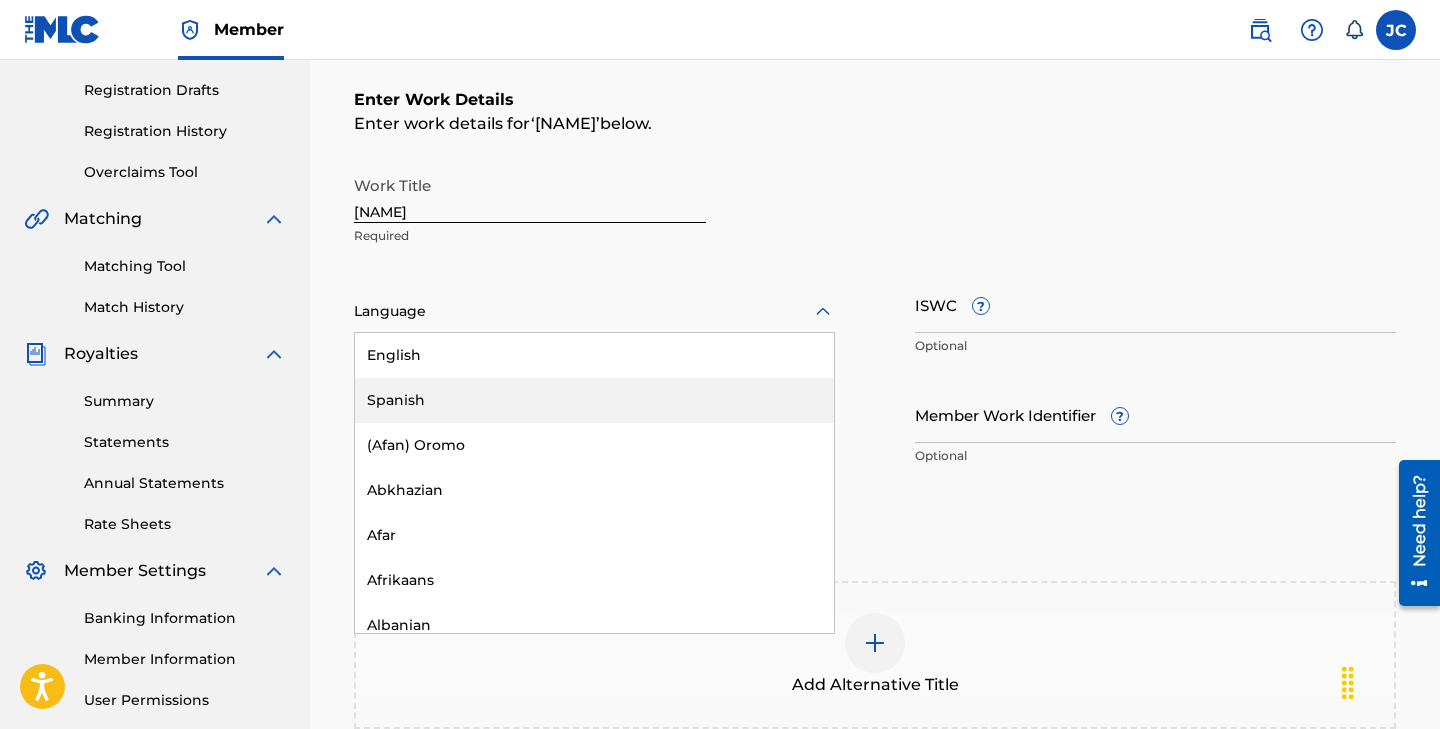 click on "Spanish" at bounding box center (594, 400) 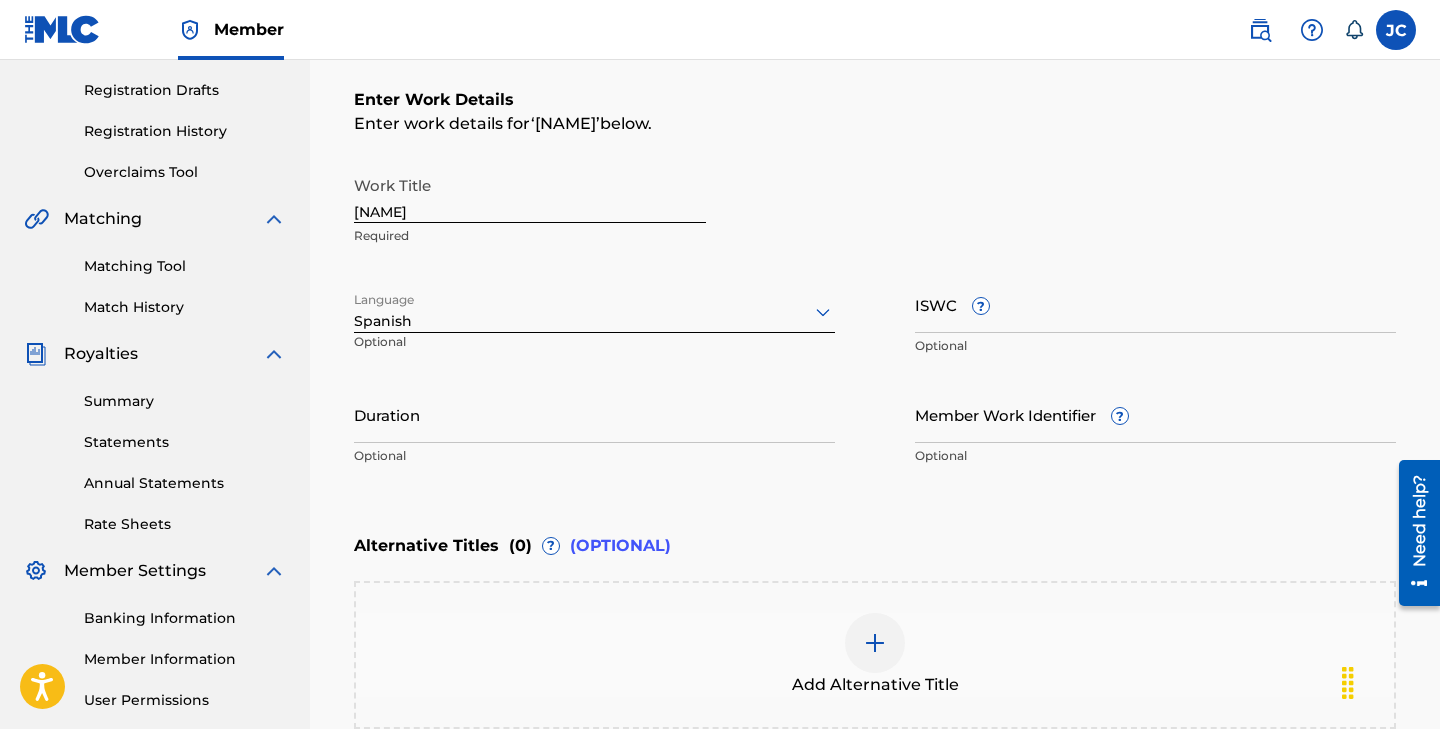 click on "Duration" at bounding box center [594, 414] 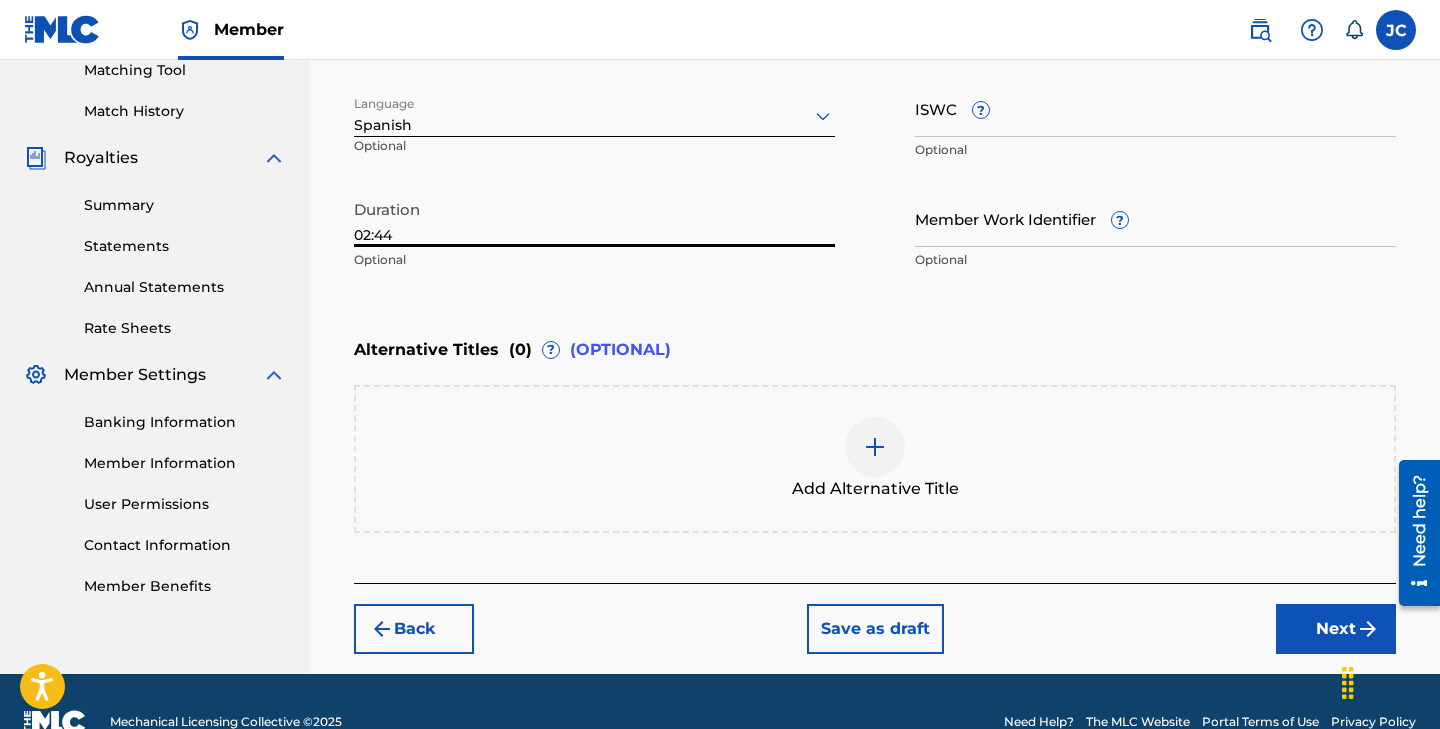 scroll, scrollTop: 564, scrollLeft: 0, axis: vertical 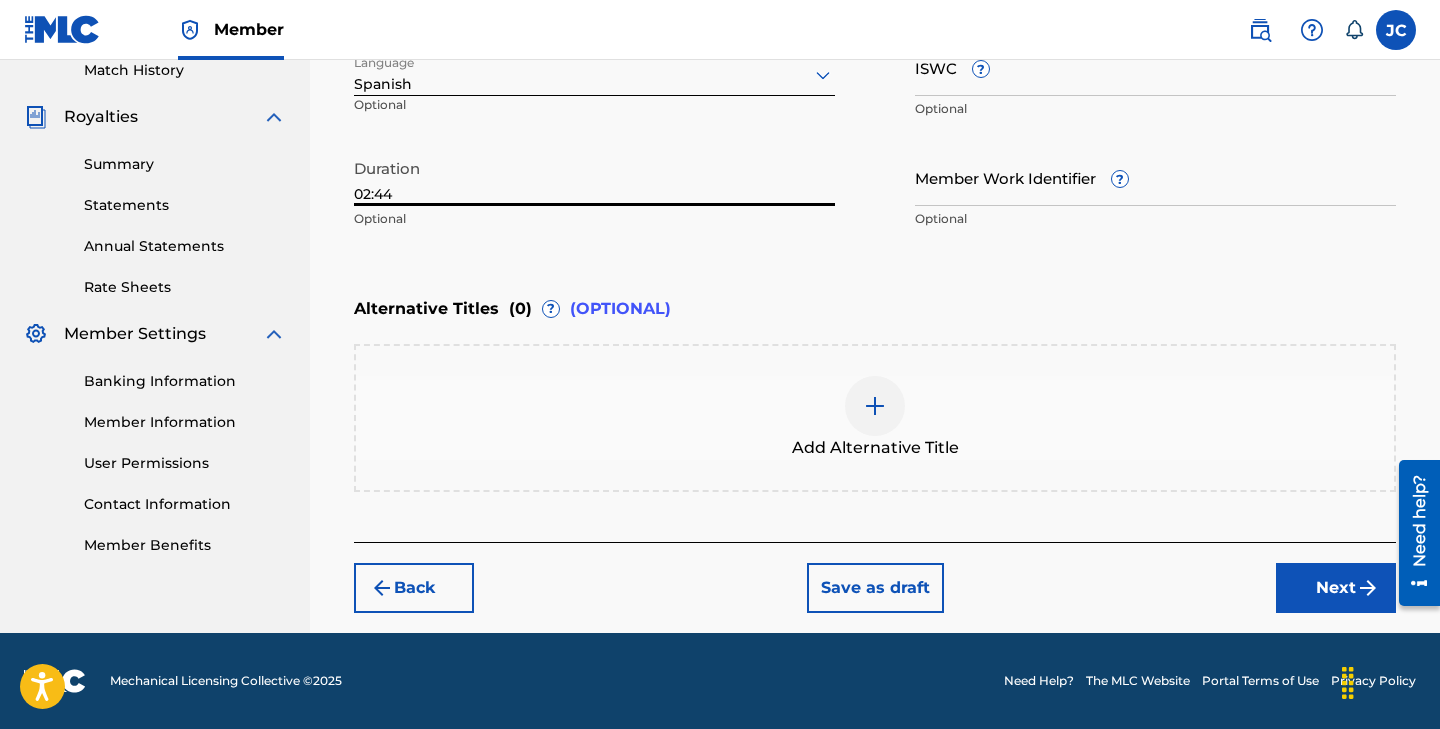 type on "02:44" 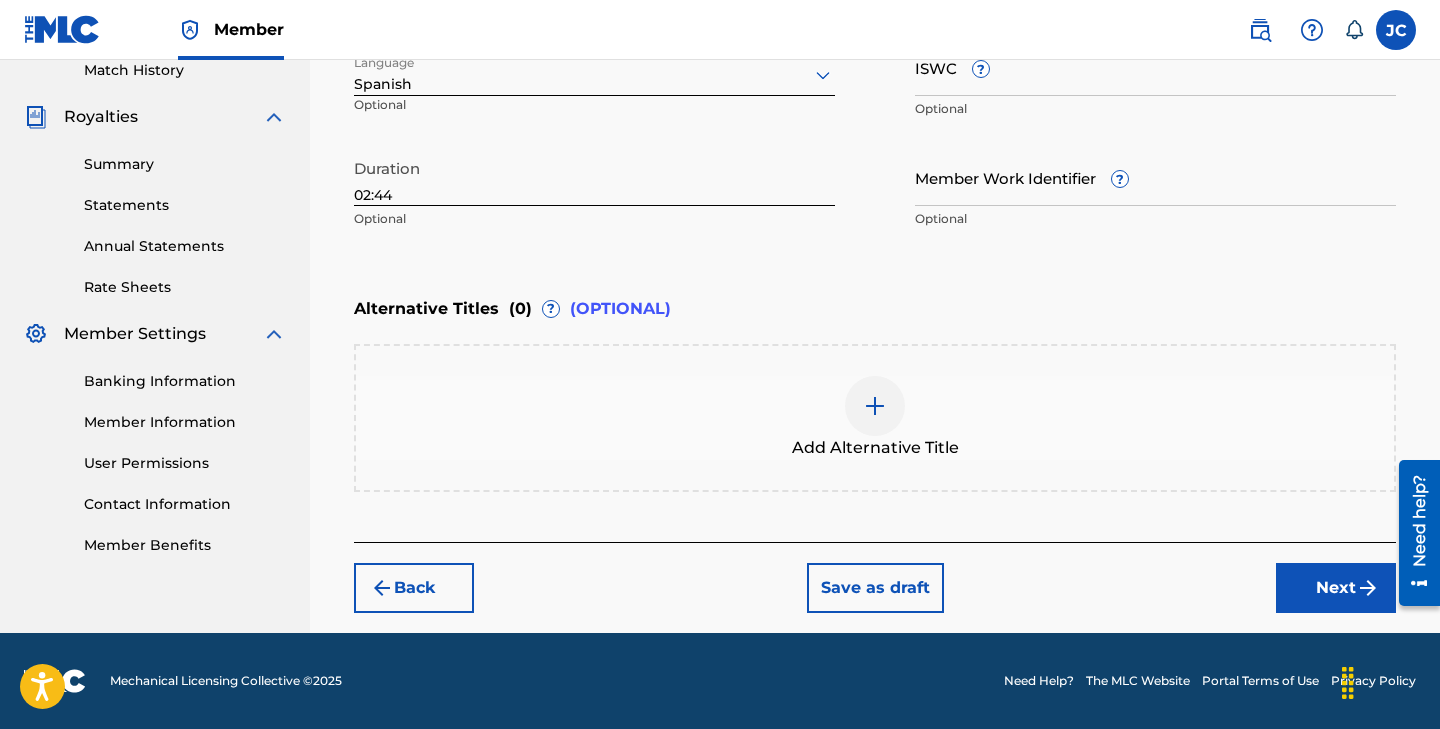click on "Next" at bounding box center [1336, 588] 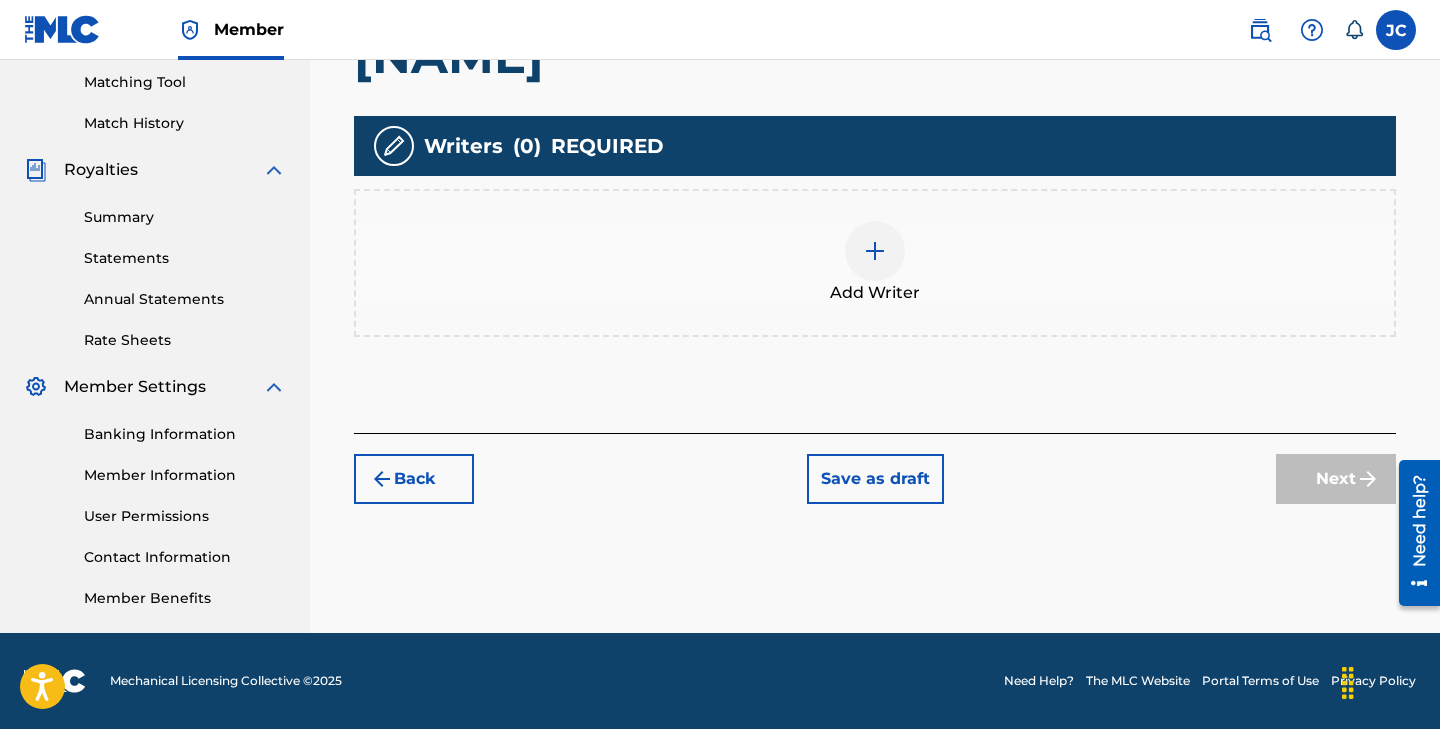 click on "Add Writer" at bounding box center [875, 263] 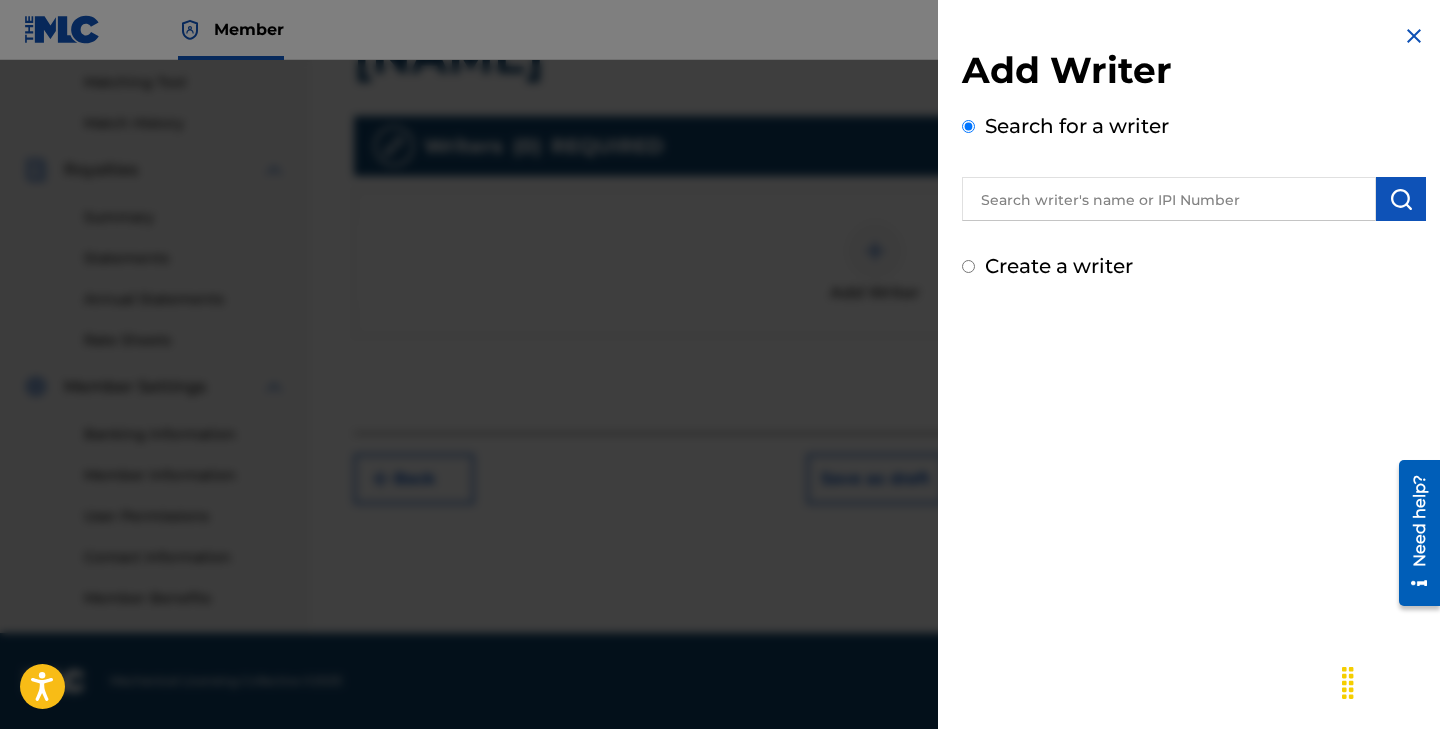 click at bounding box center (1169, 199) 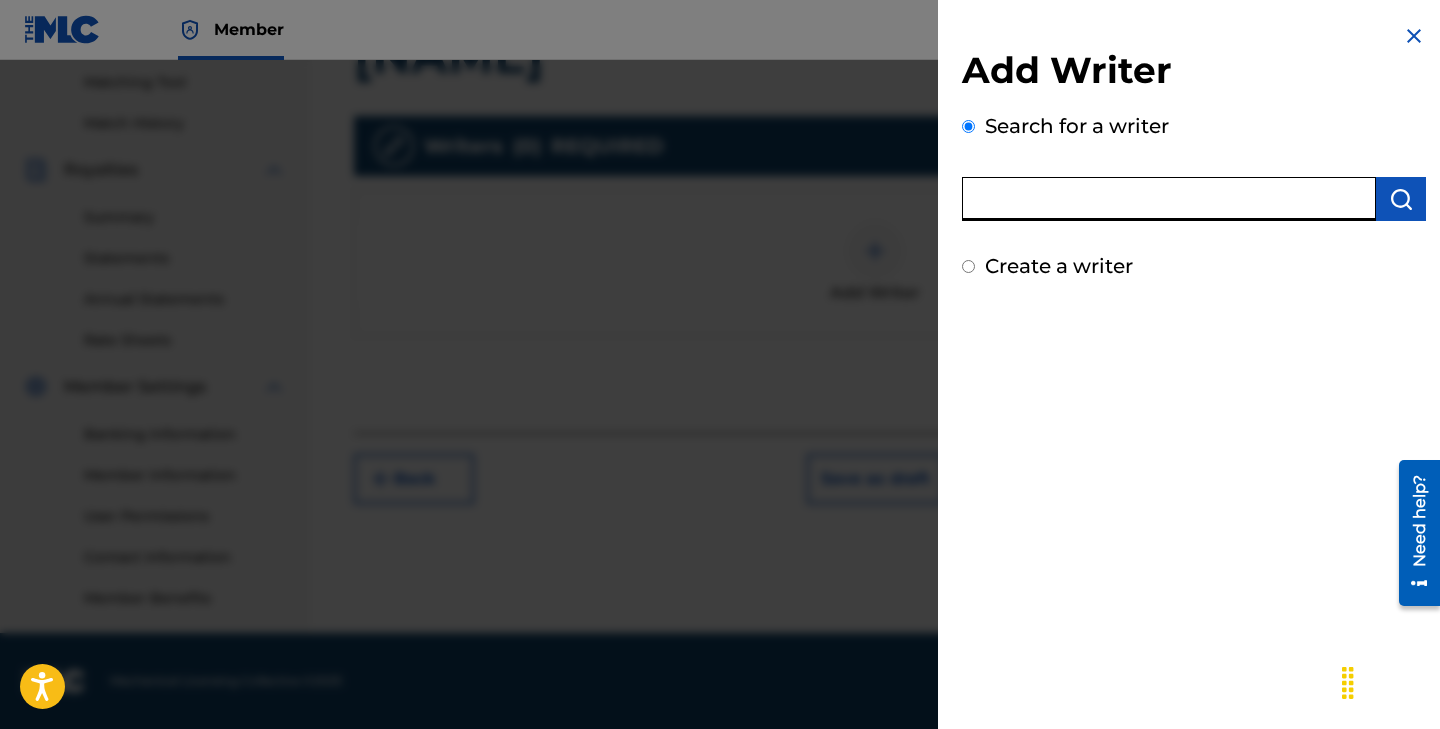 type on "V" 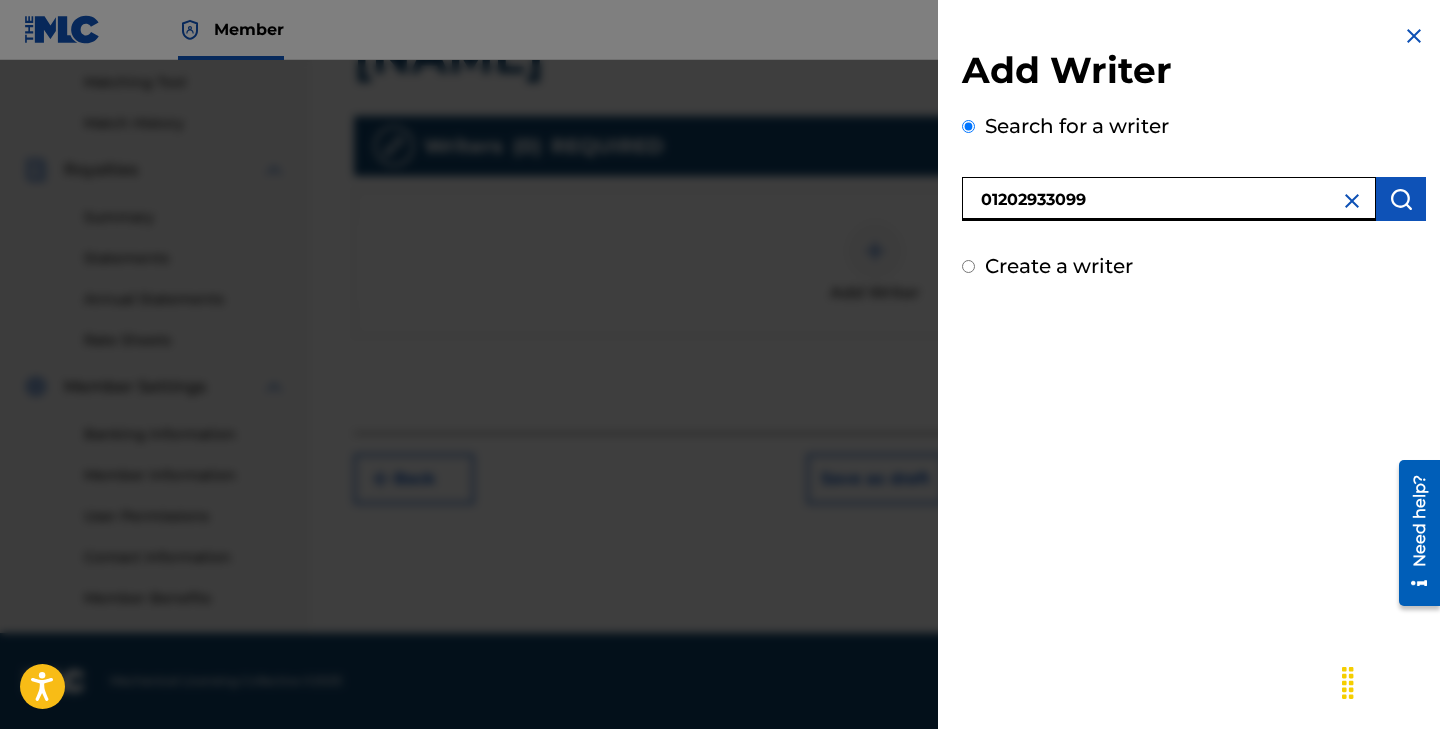 type on "01202933099" 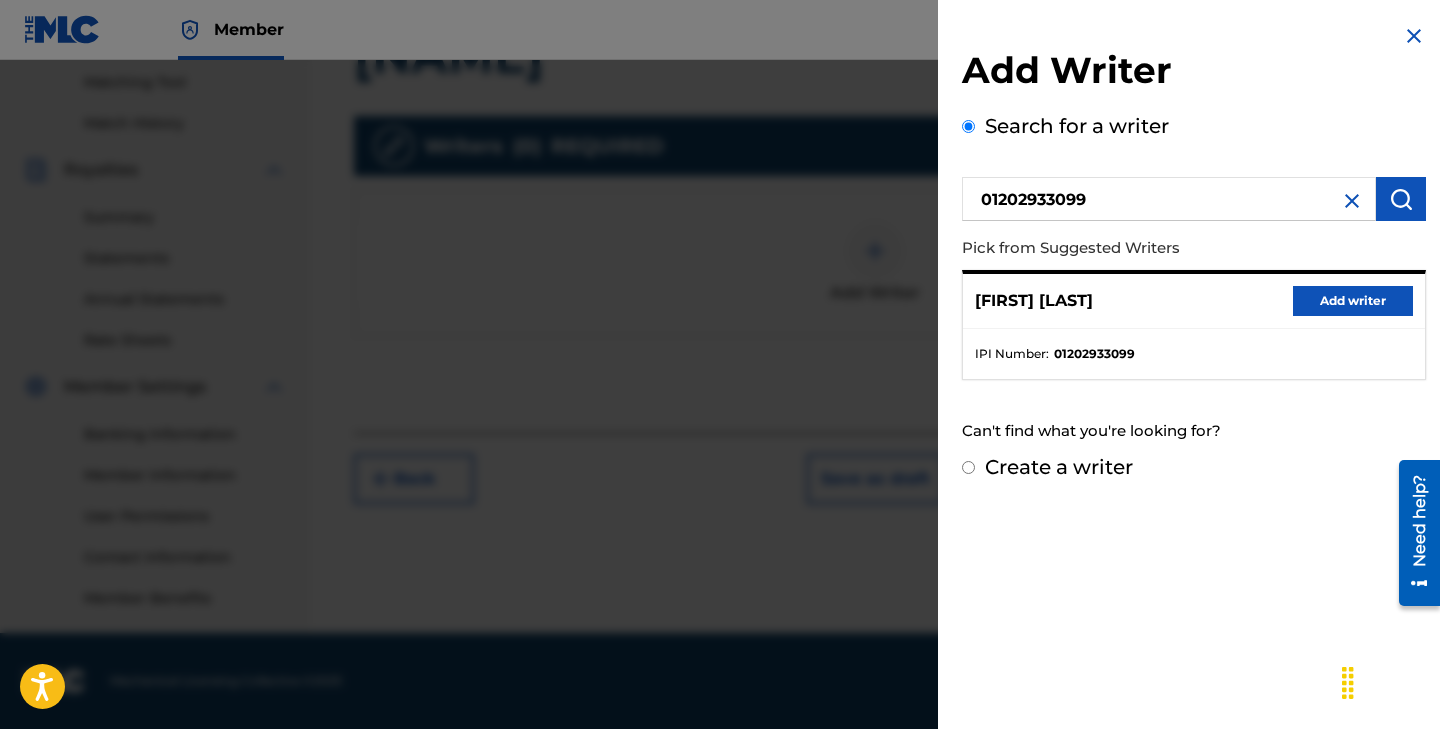 click on "Add writer" at bounding box center (1353, 301) 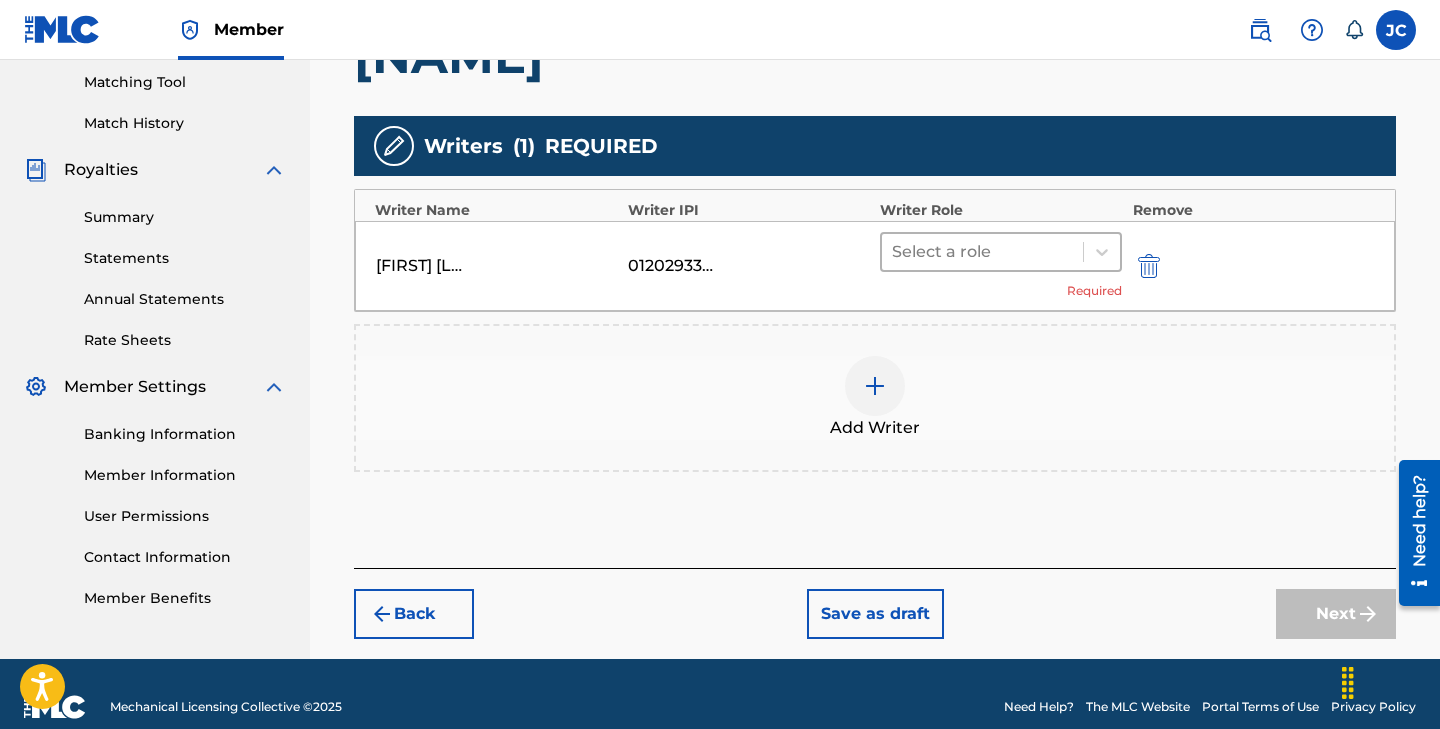 click at bounding box center (1083, 252) 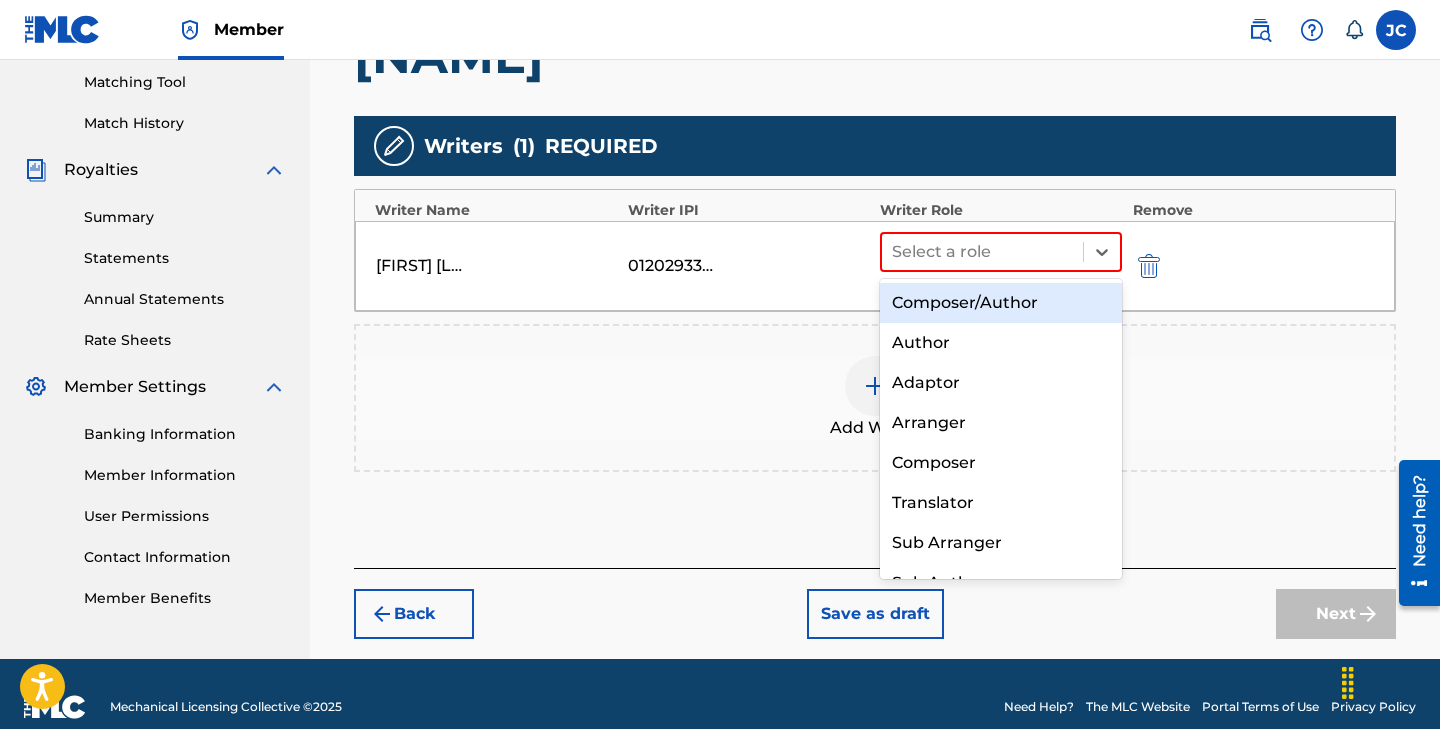 click on "Composer/Author" at bounding box center (1001, 303) 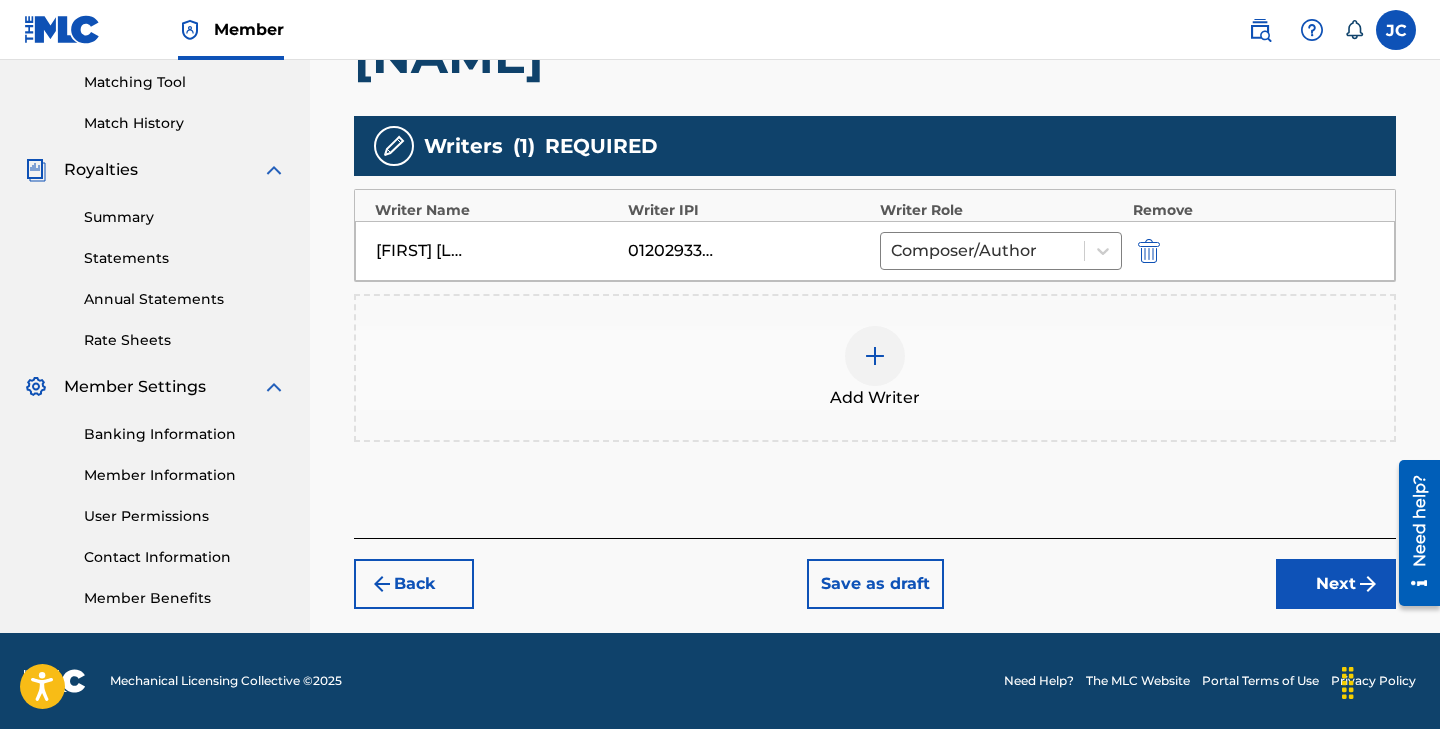click on "Next" at bounding box center [1336, 584] 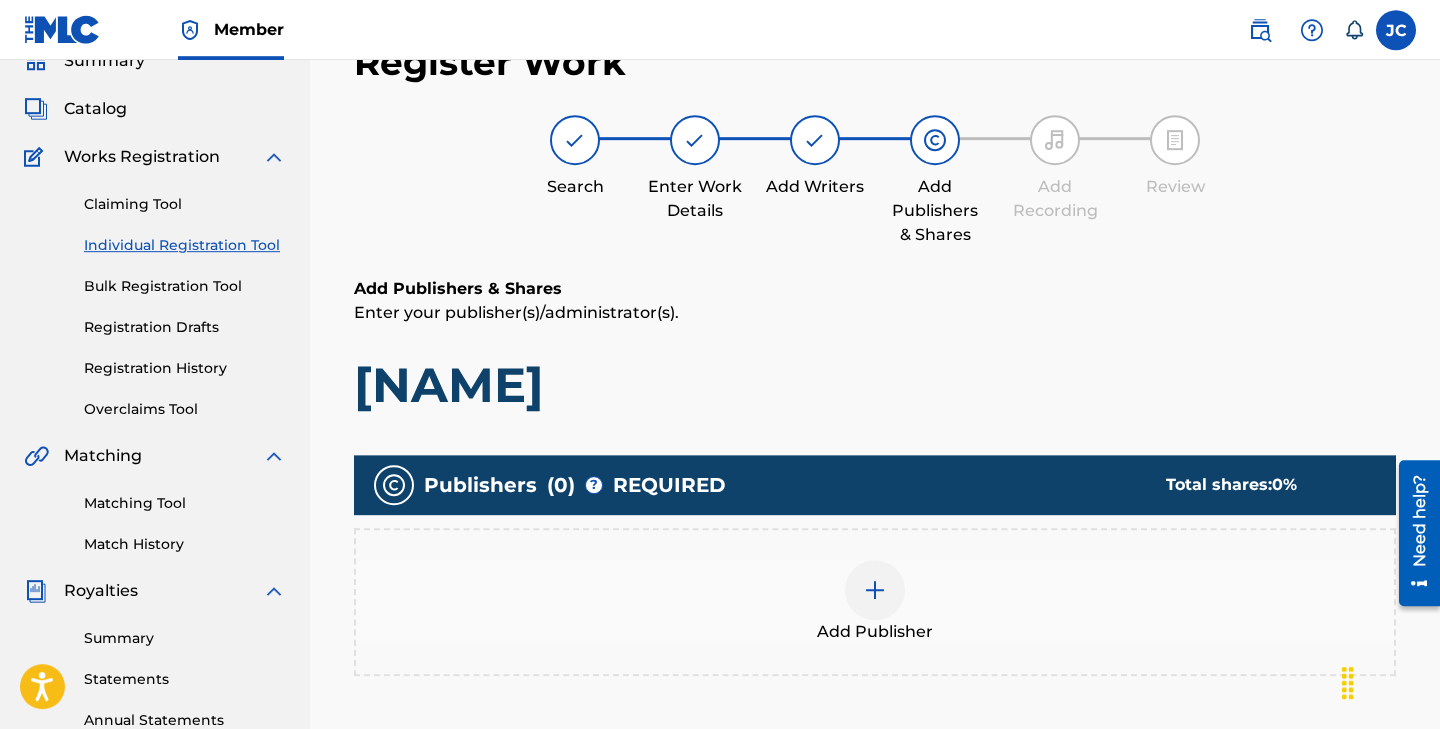 scroll, scrollTop: 90, scrollLeft: 0, axis: vertical 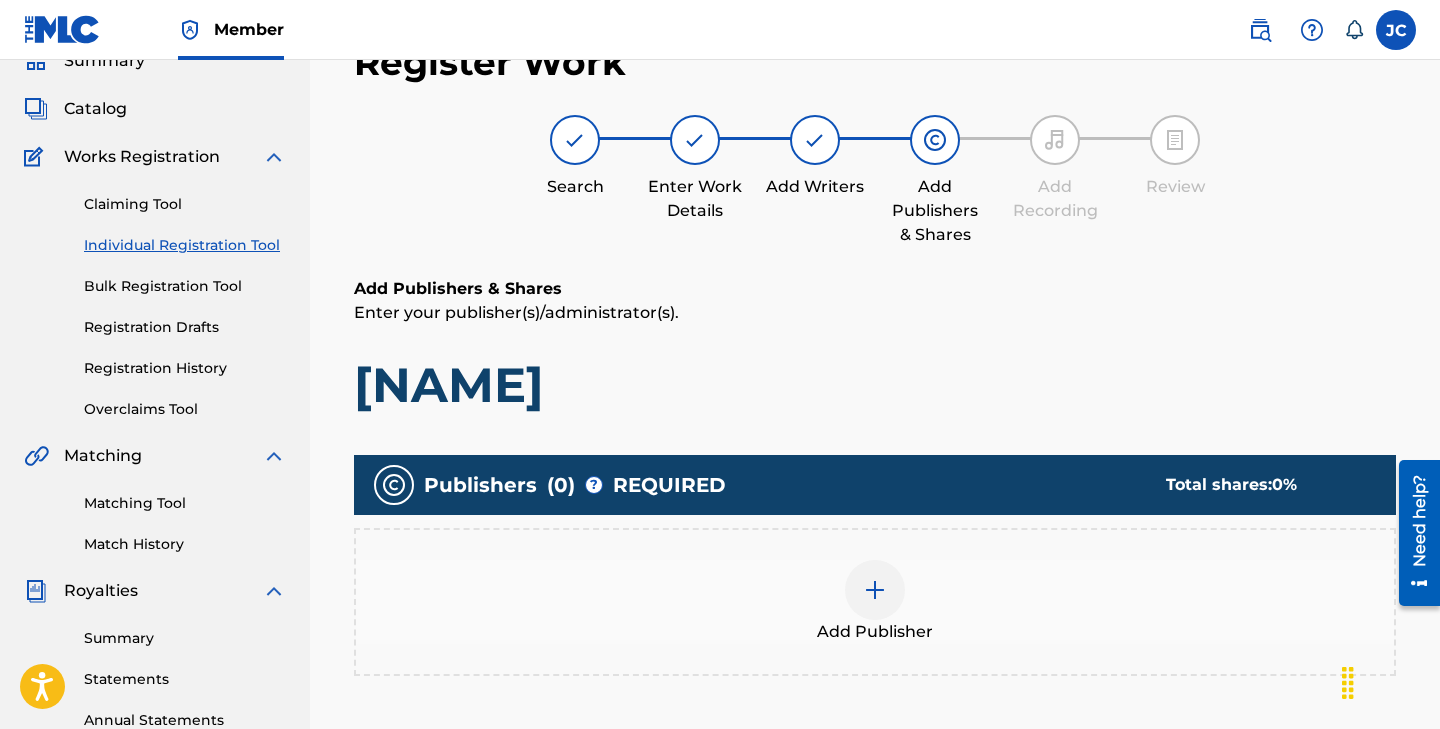 click at bounding box center (875, 590) 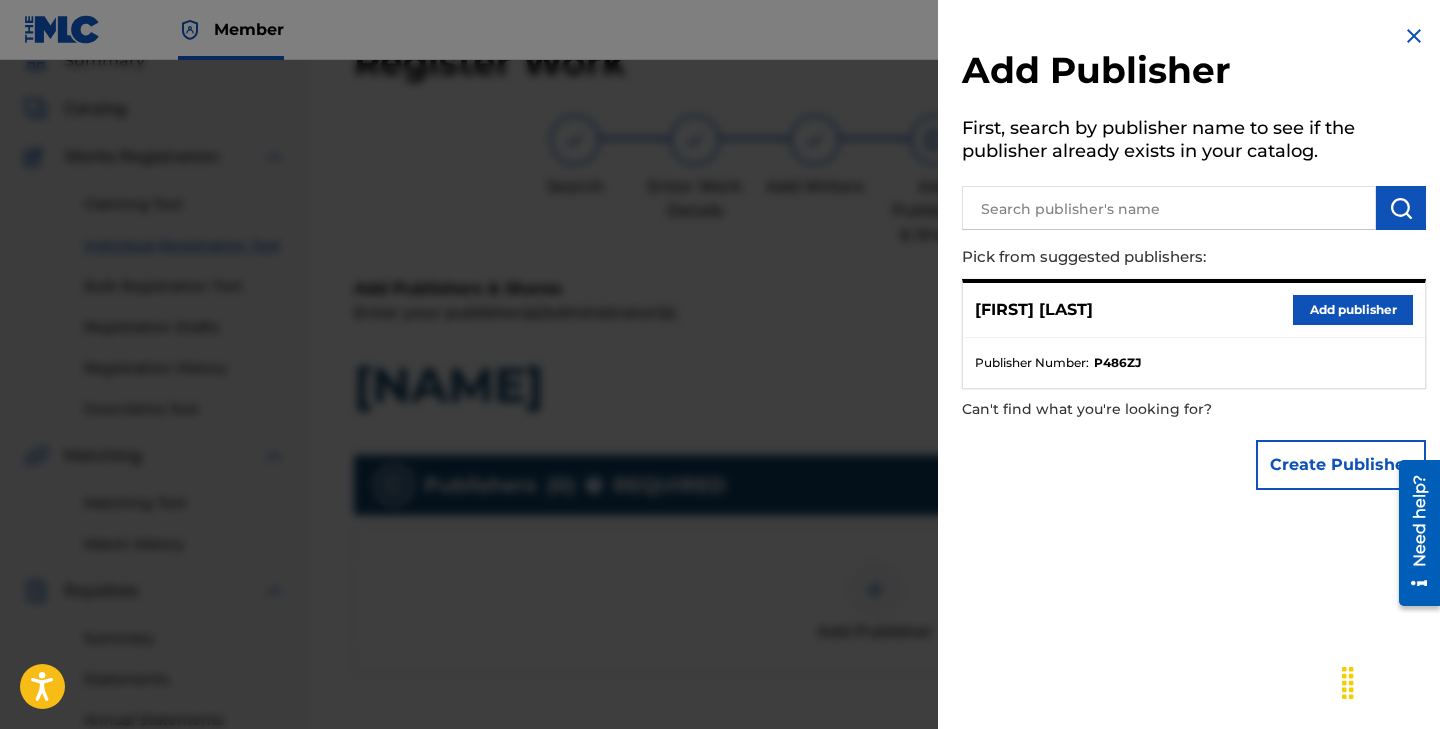 click on "Add publisher" at bounding box center [1353, 310] 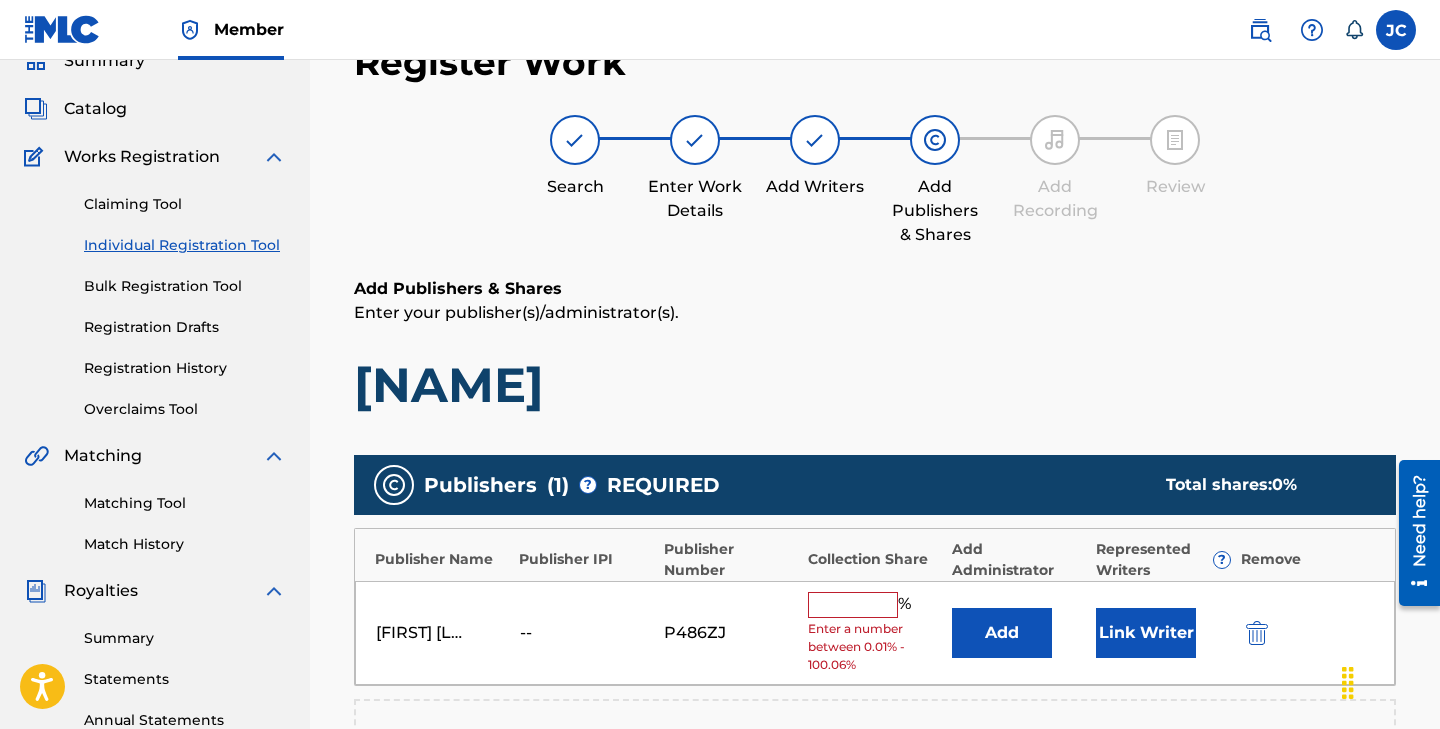 click at bounding box center (853, 605) 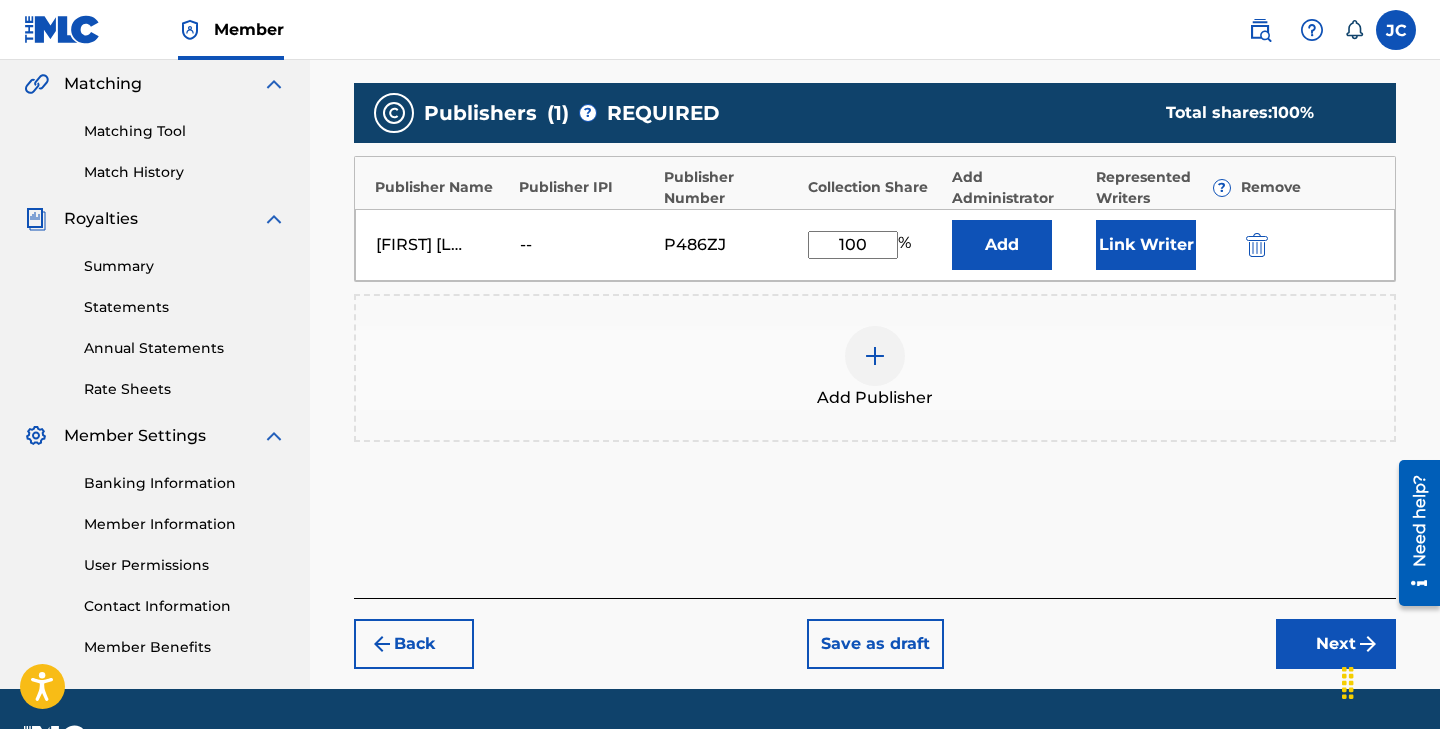 type on "100" 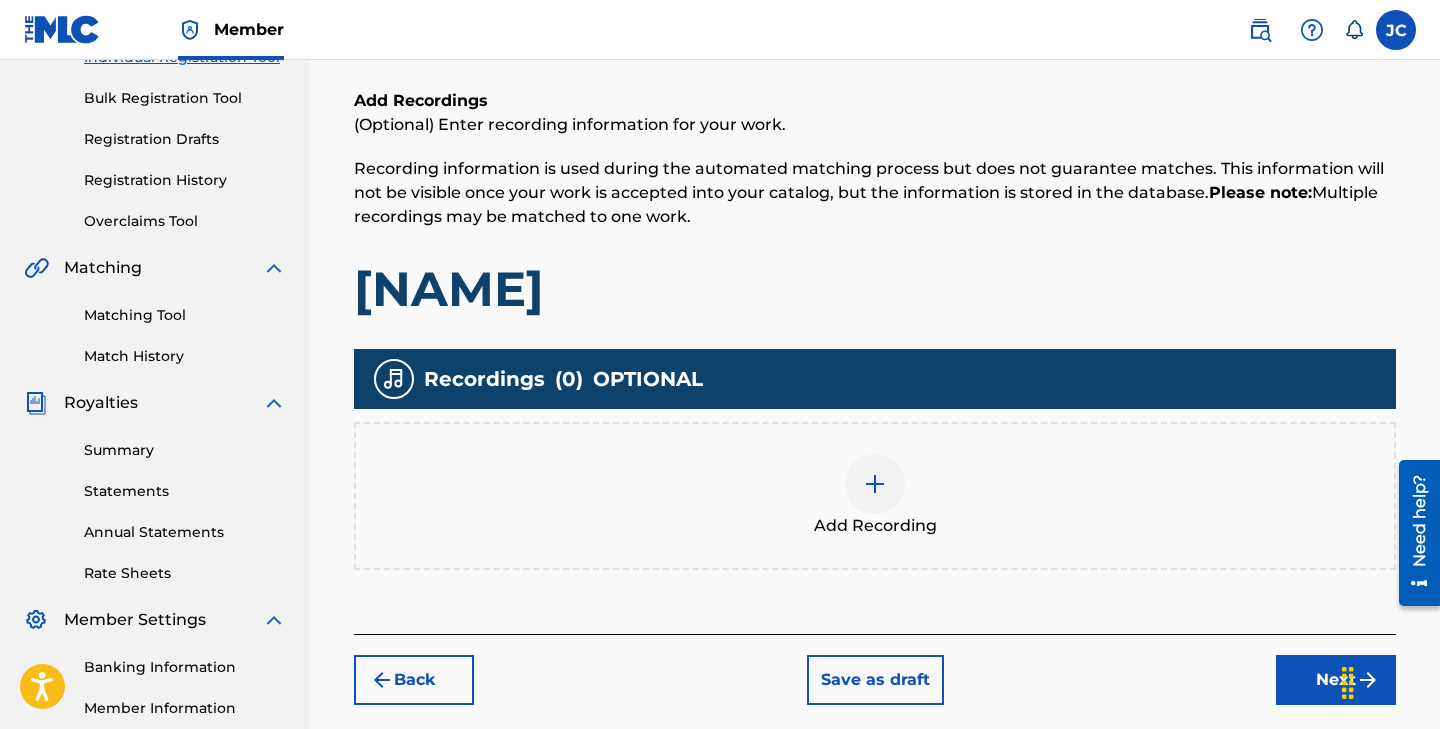 click on "Next" at bounding box center [1336, 680] 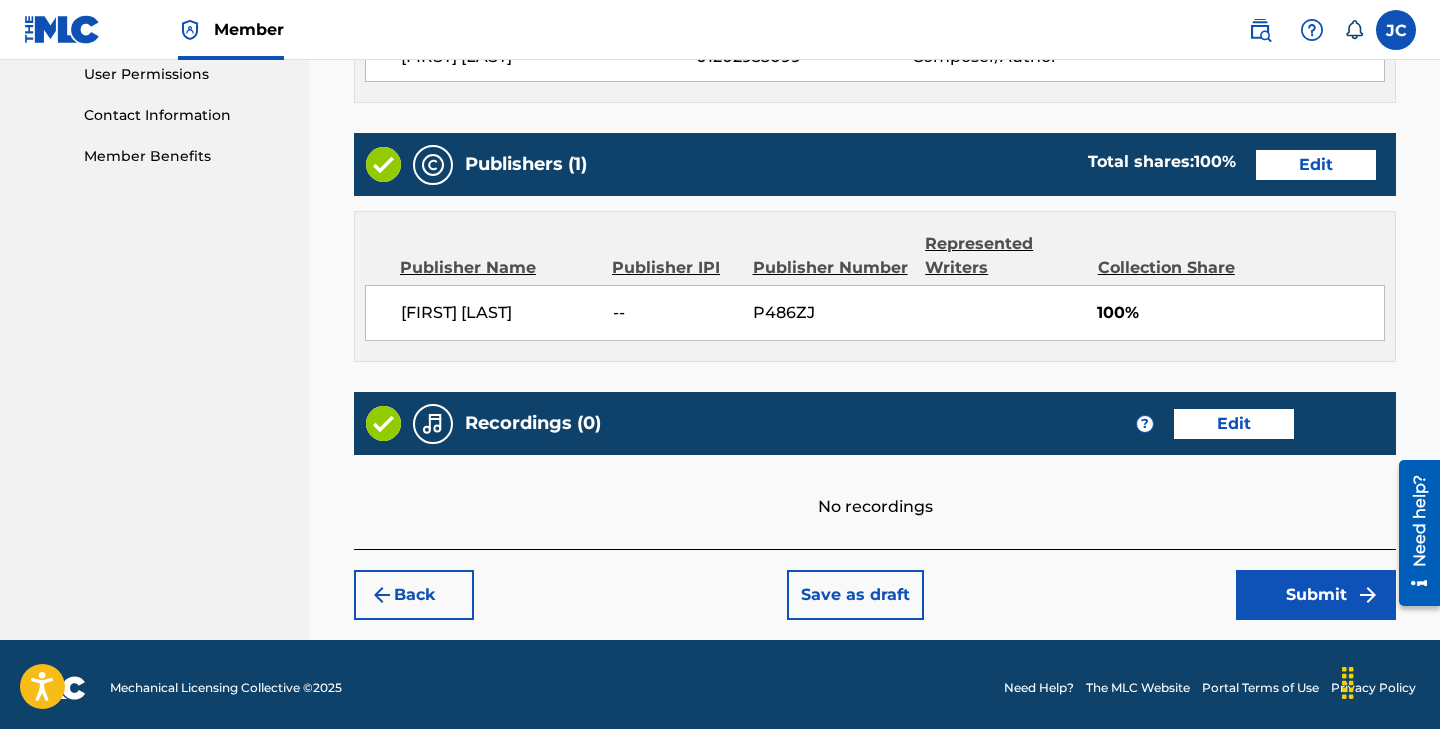 scroll, scrollTop: 992, scrollLeft: 0, axis: vertical 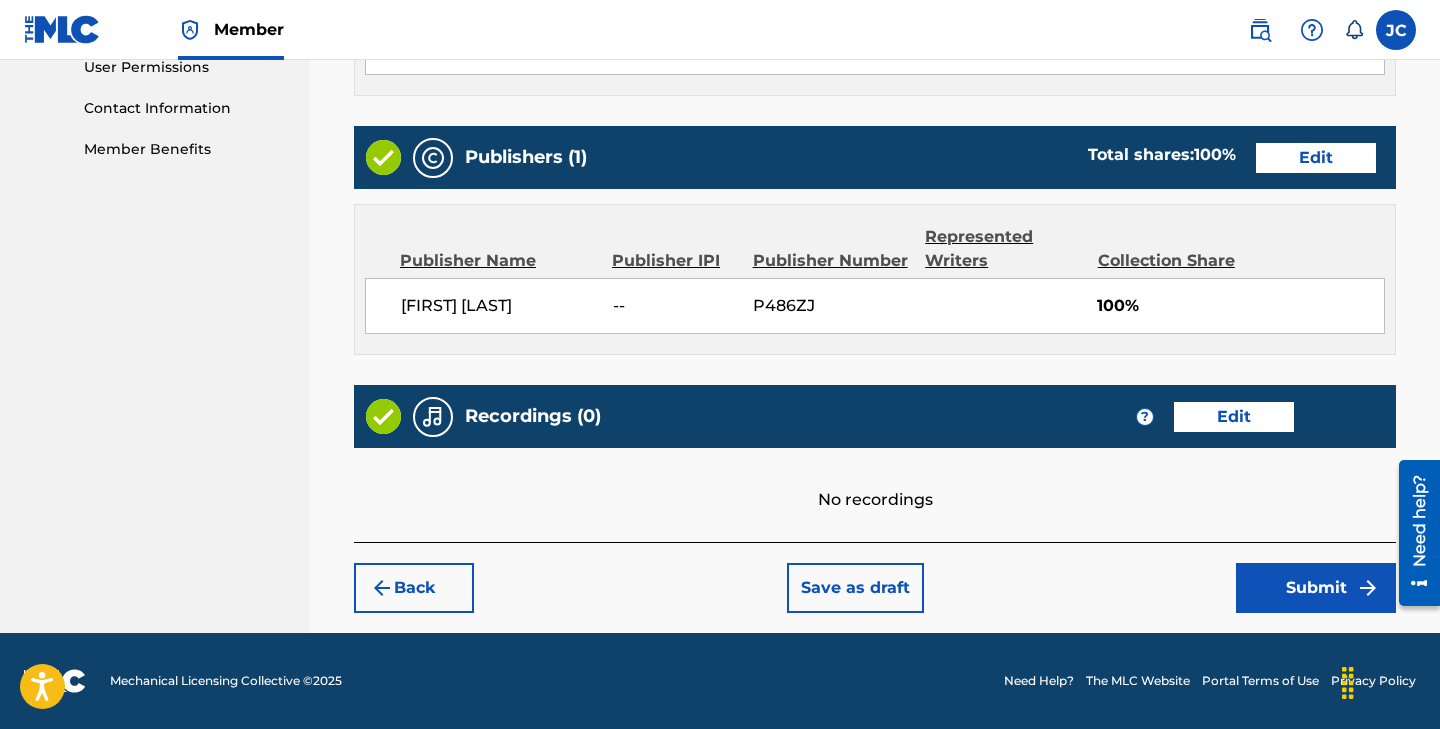 click on "Submit" at bounding box center (1316, 588) 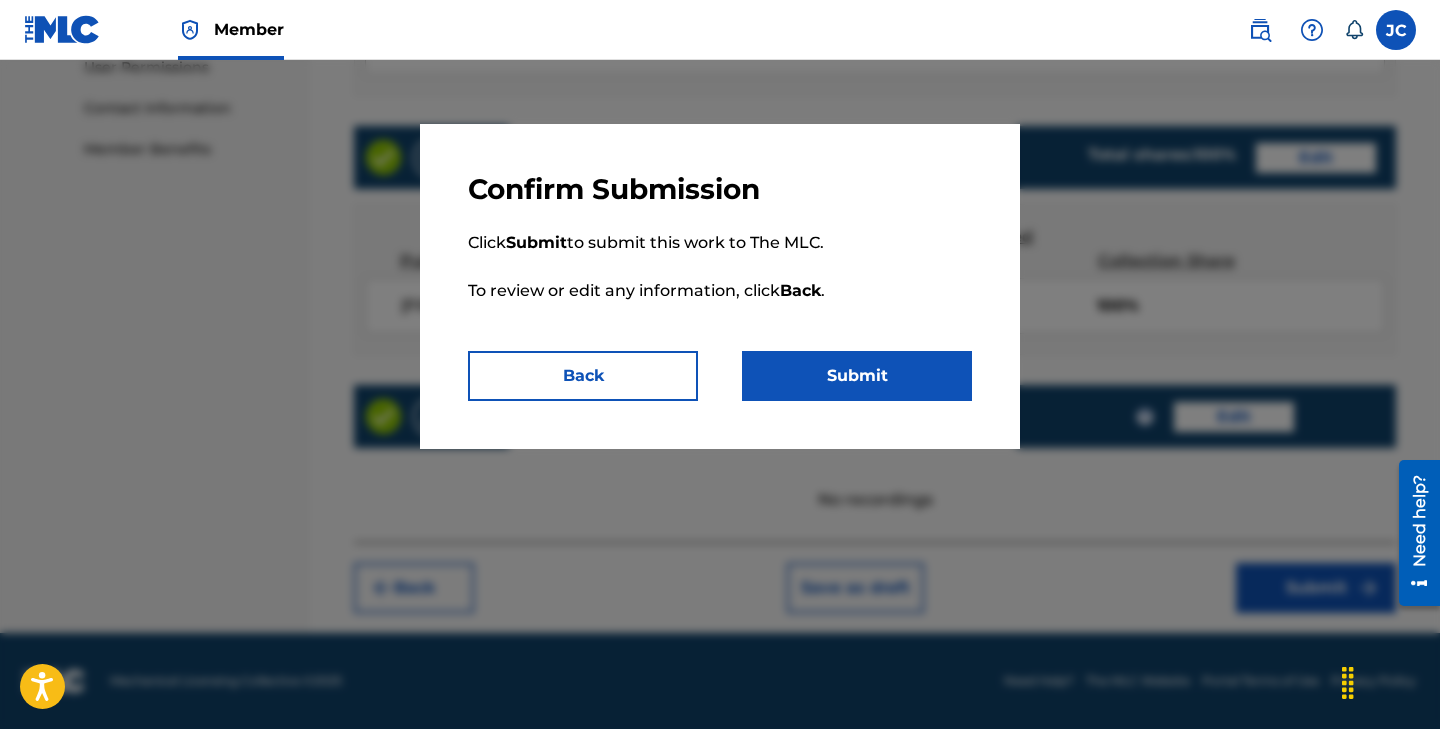 click on "Submit" at bounding box center (857, 376) 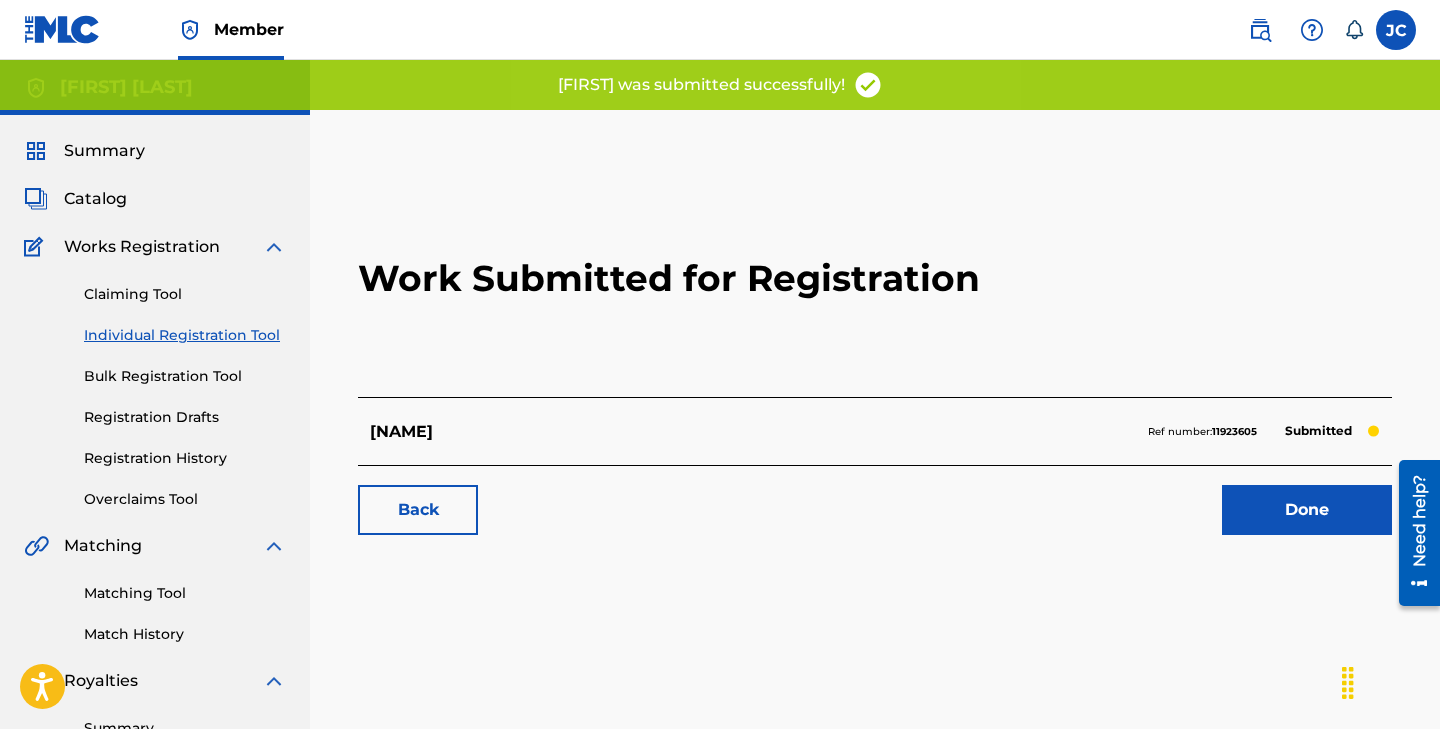 click on "Done" at bounding box center [1307, 510] 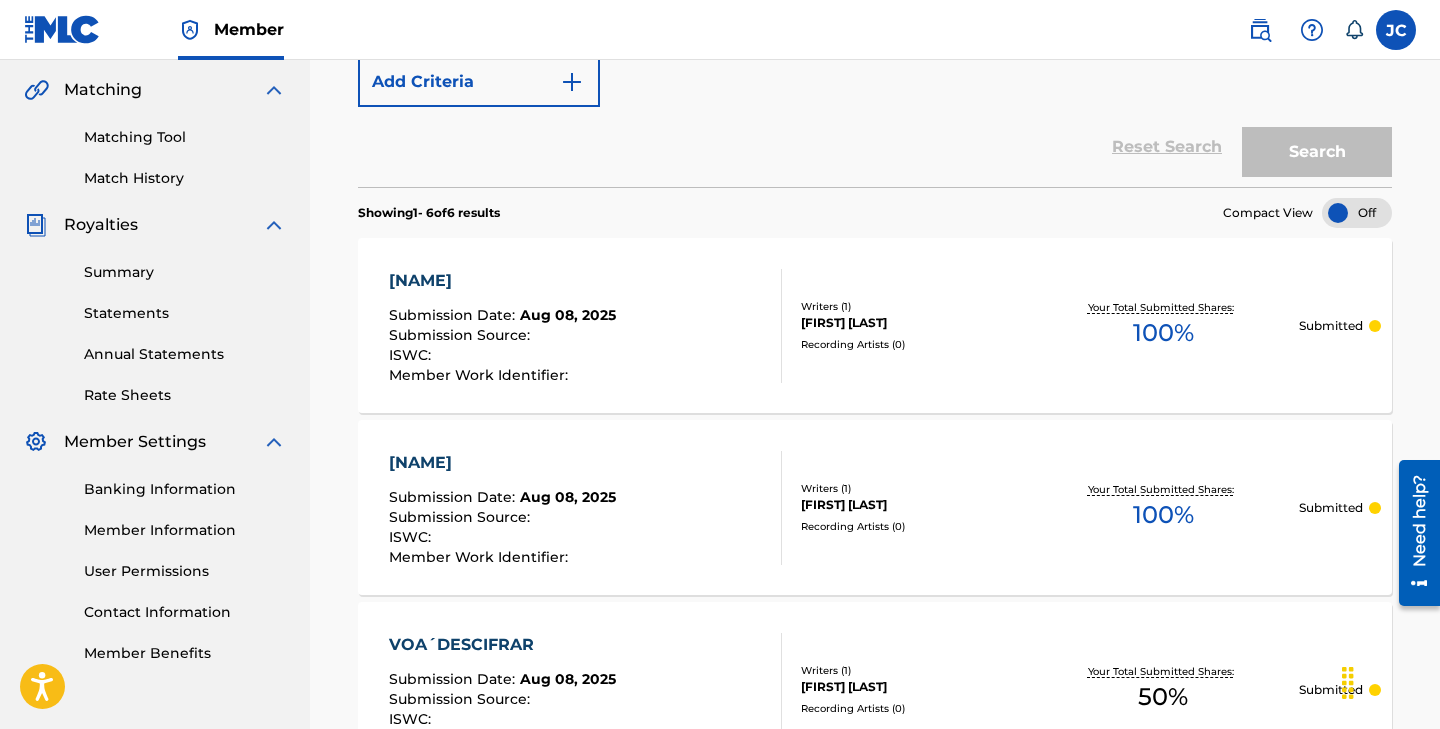scroll, scrollTop: 442, scrollLeft: 0, axis: vertical 